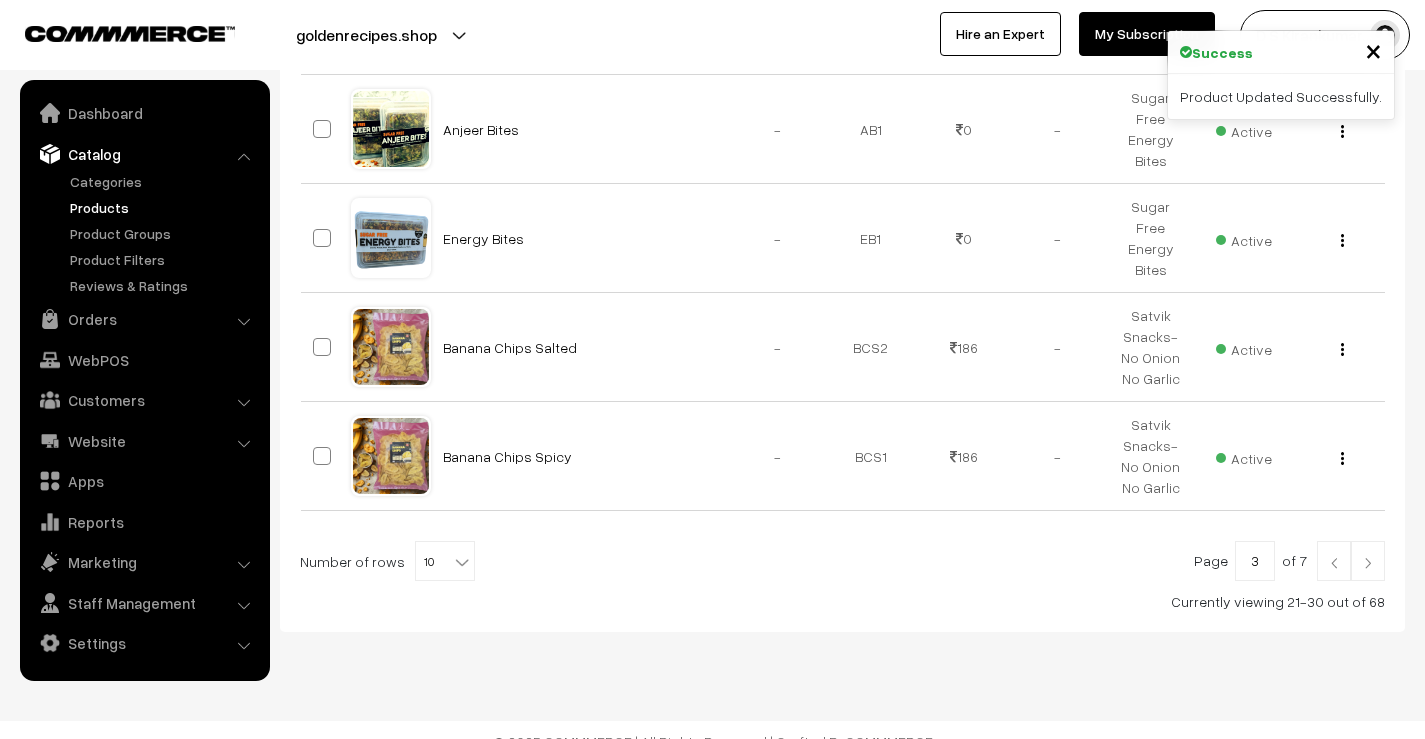 scroll, scrollTop: 1019, scrollLeft: 0, axis: vertical 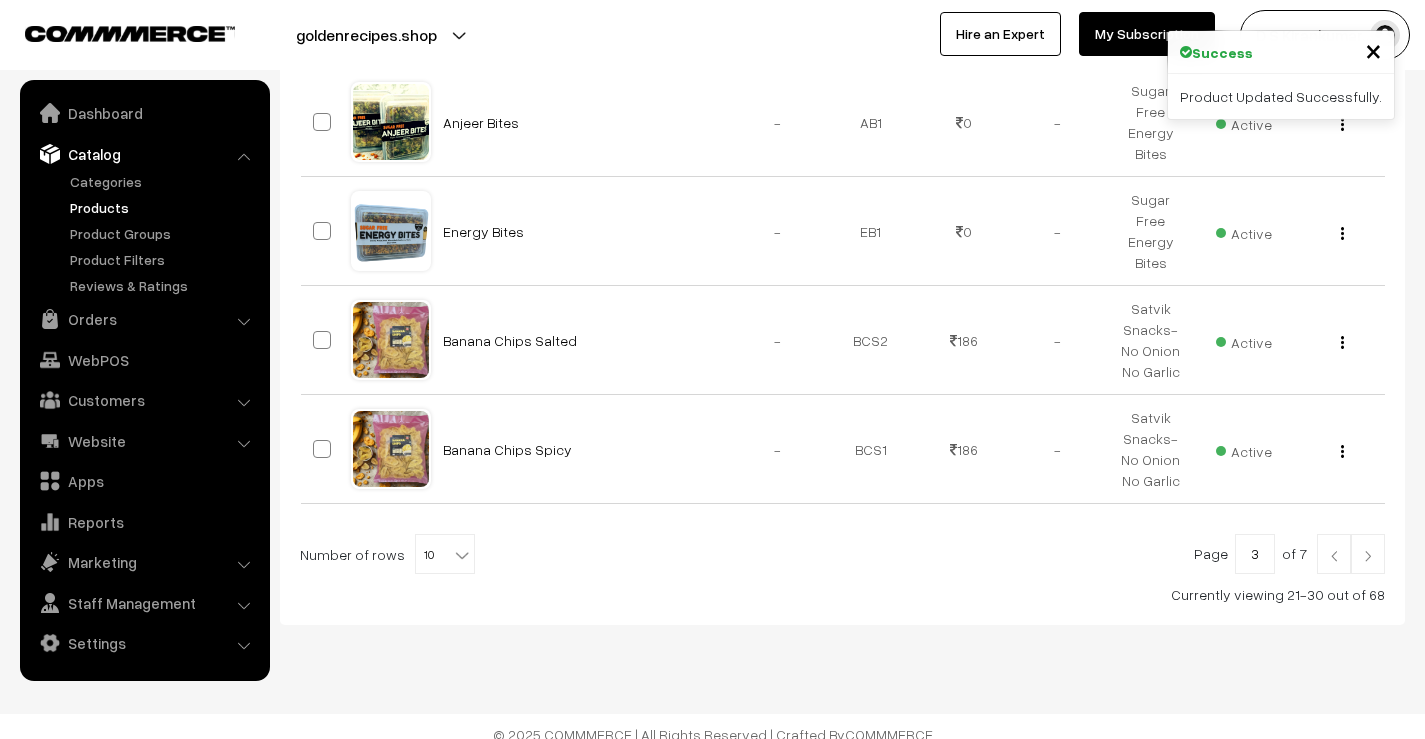 click at bounding box center [1368, 556] 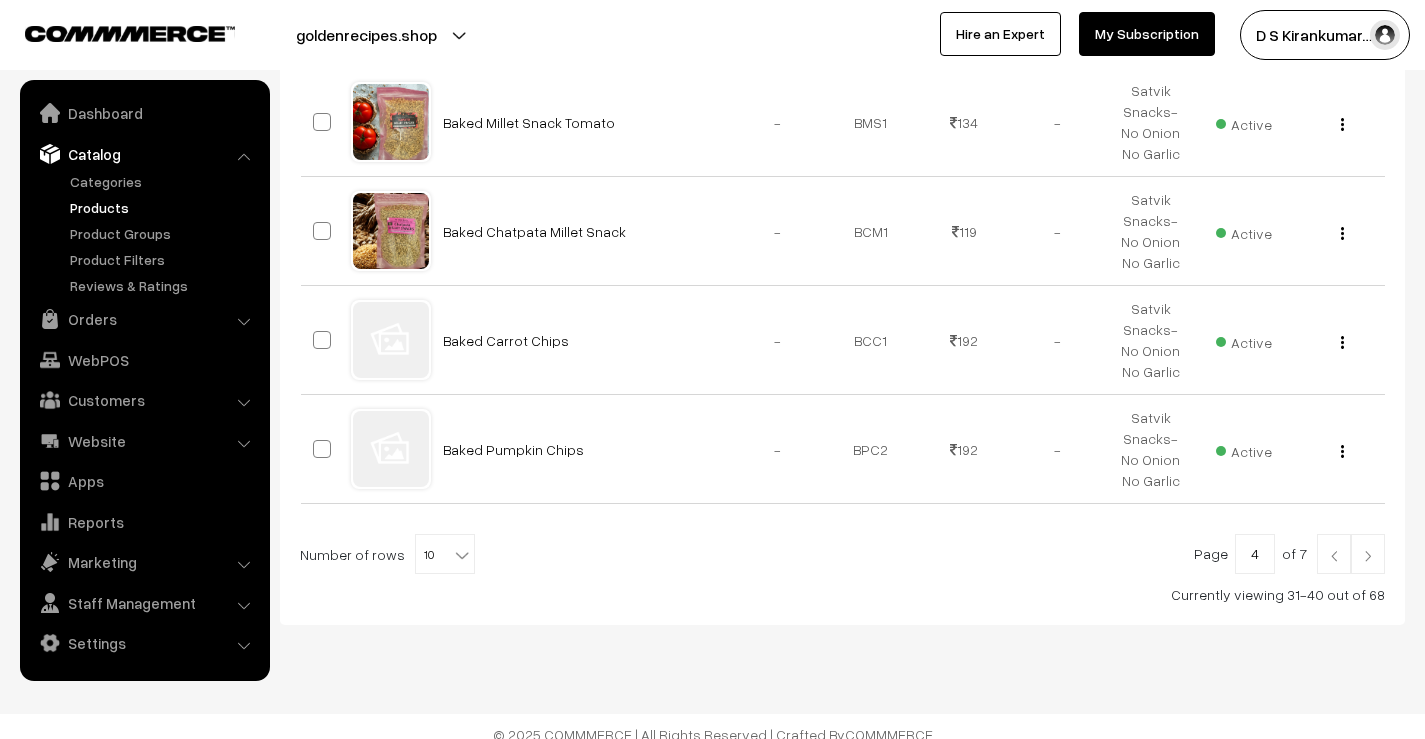 scroll, scrollTop: 1051, scrollLeft: 0, axis: vertical 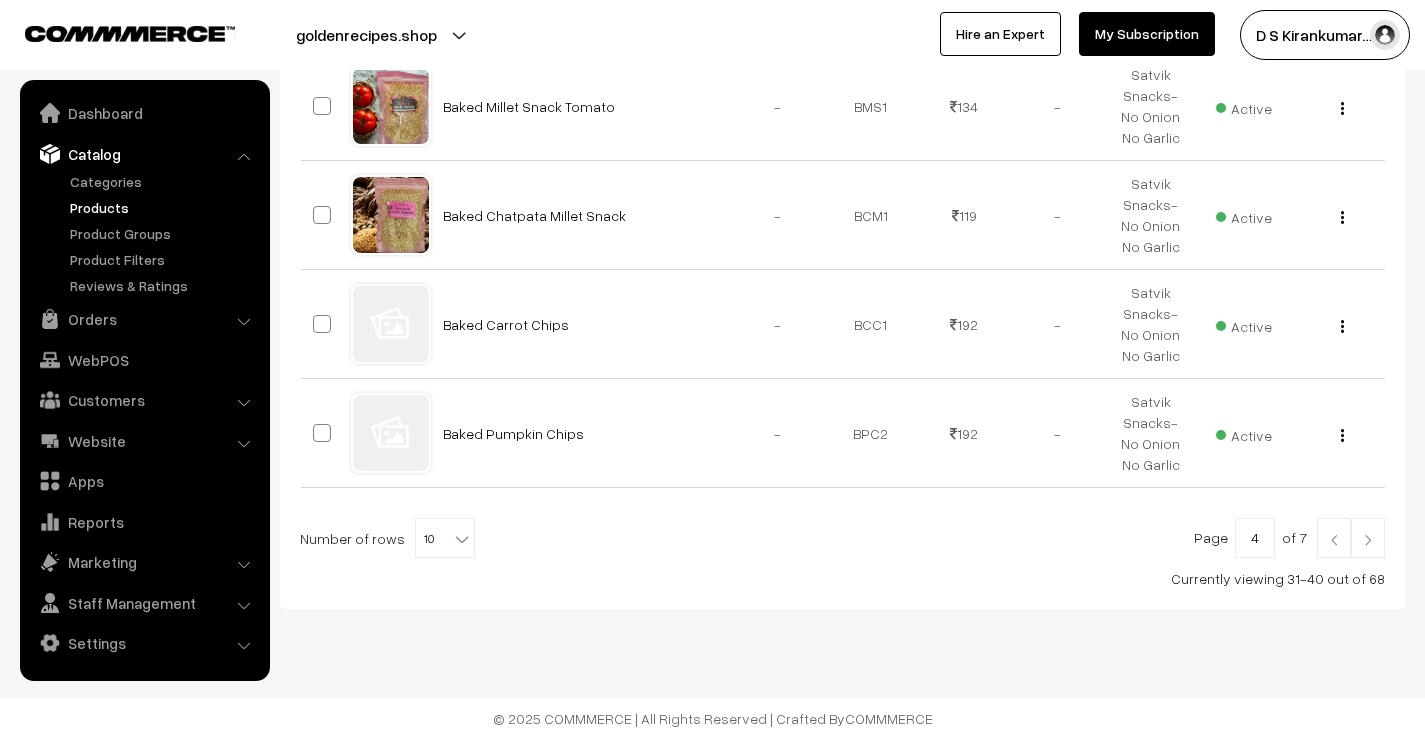drag, startPoint x: 0, startPoint y: 0, endPoint x: 1368, endPoint y: 546, distance: 1472.9358 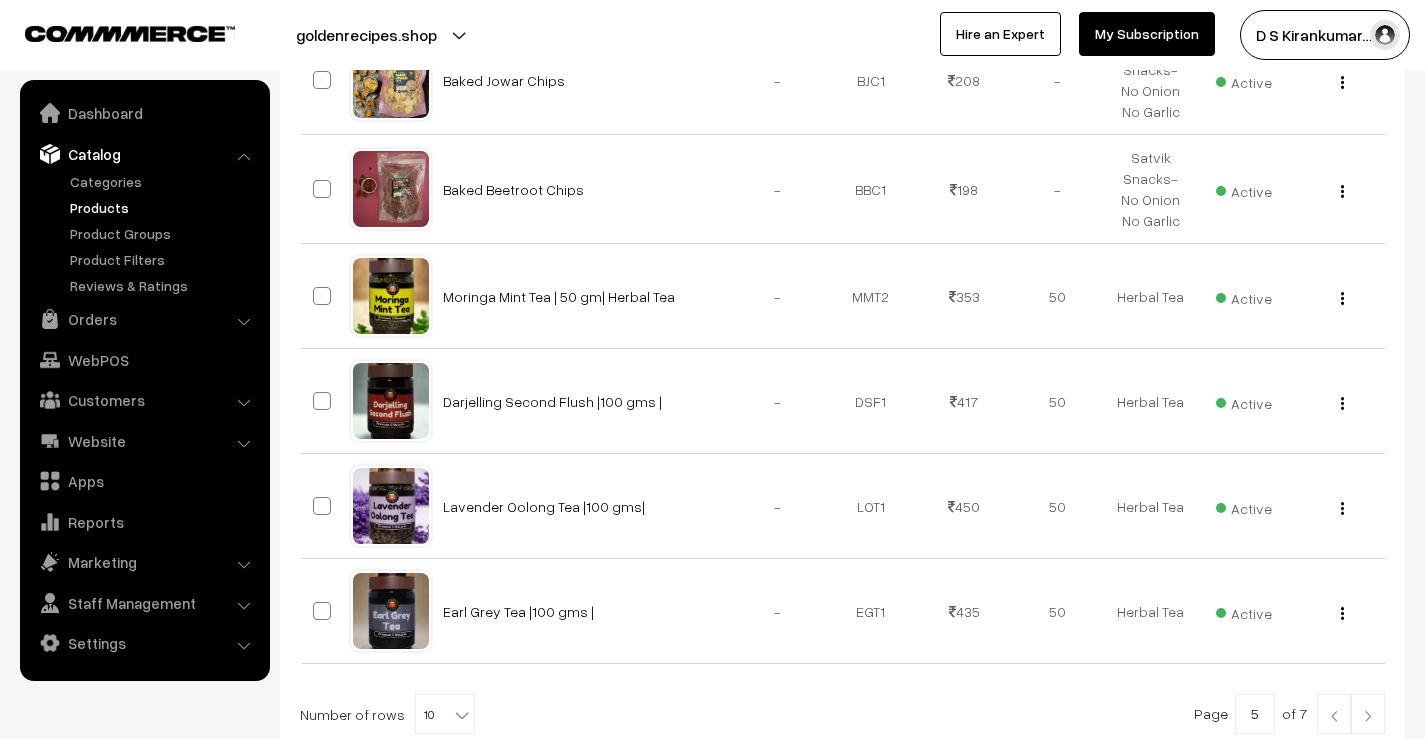 scroll, scrollTop: 1000, scrollLeft: 0, axis: vertical 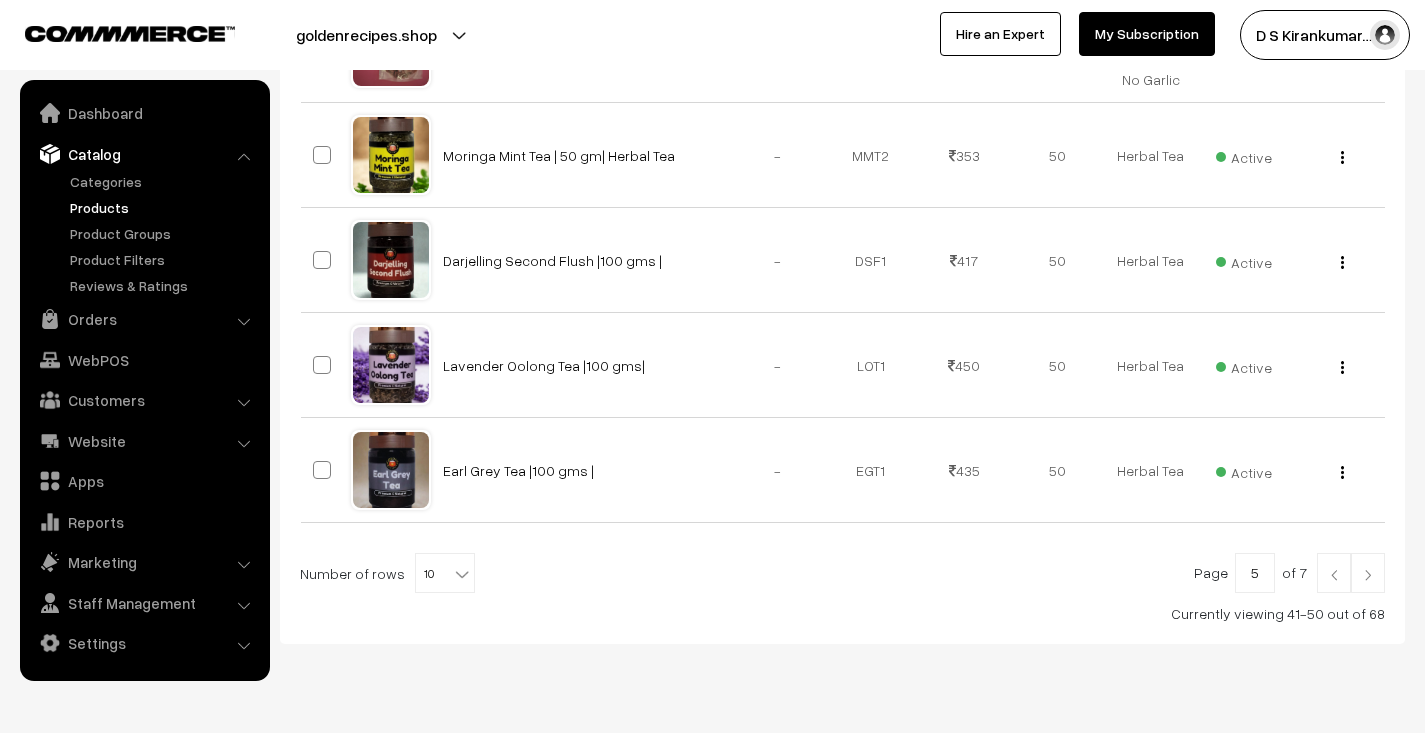 click at bounding box center (1368, 573) 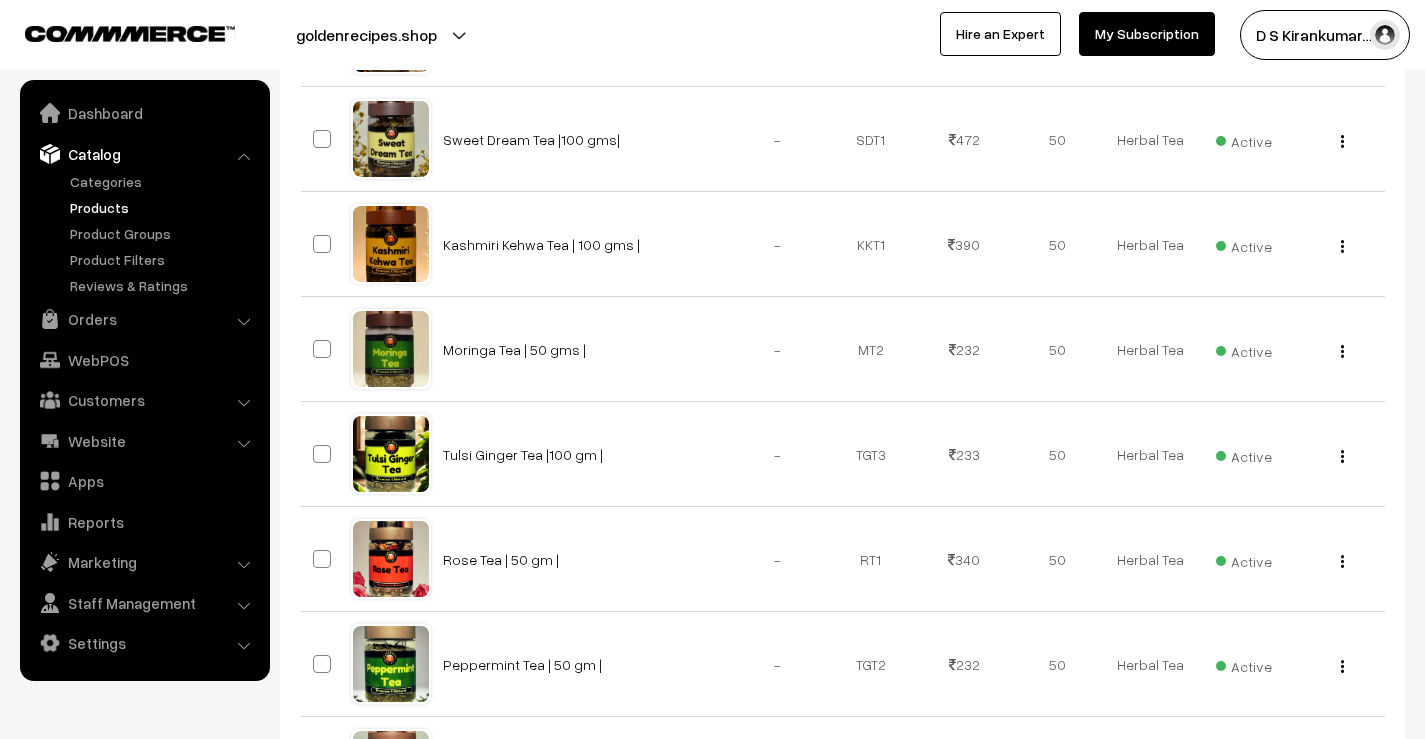 scroll, scrollTop: 800, scrollLeft: 0, axis: vertical 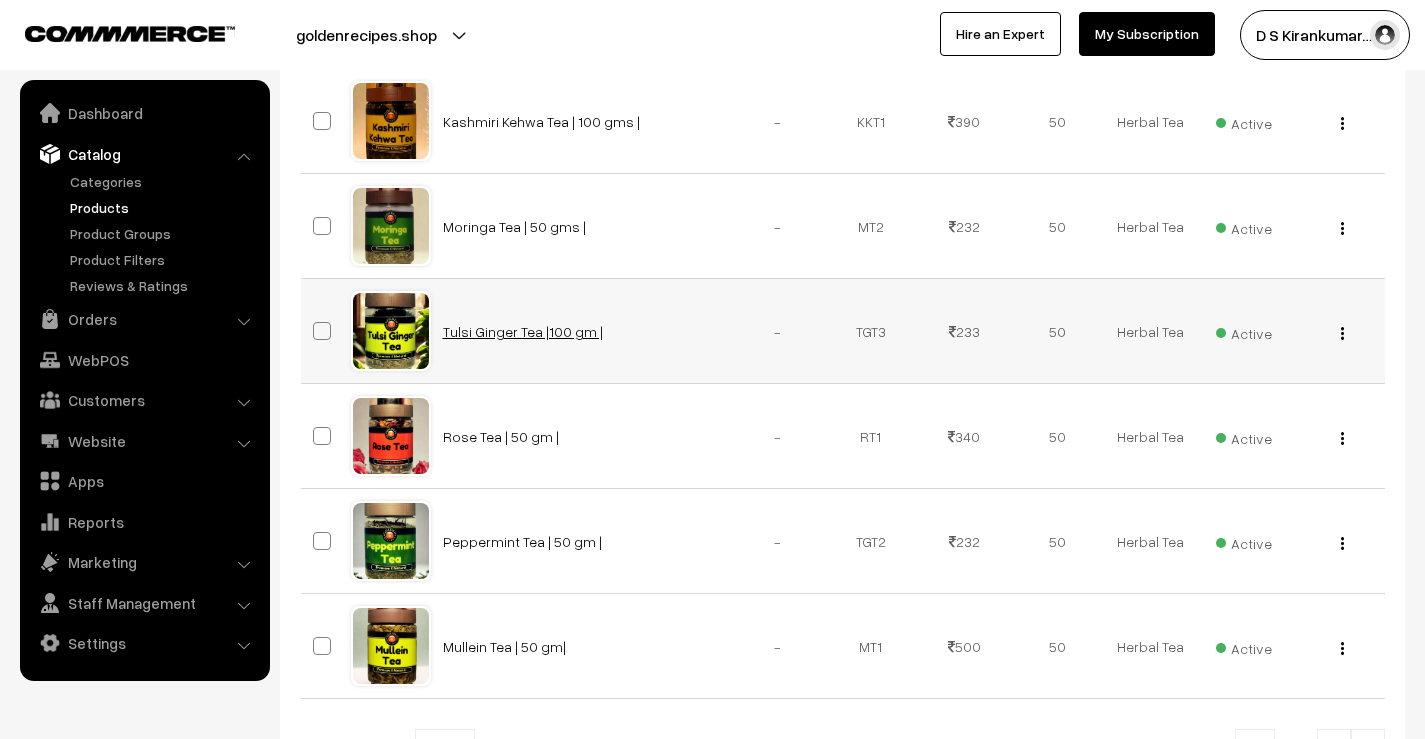 click on "Tulsi Ginger Tea |100 gm |" at bounding box center [523, 331] 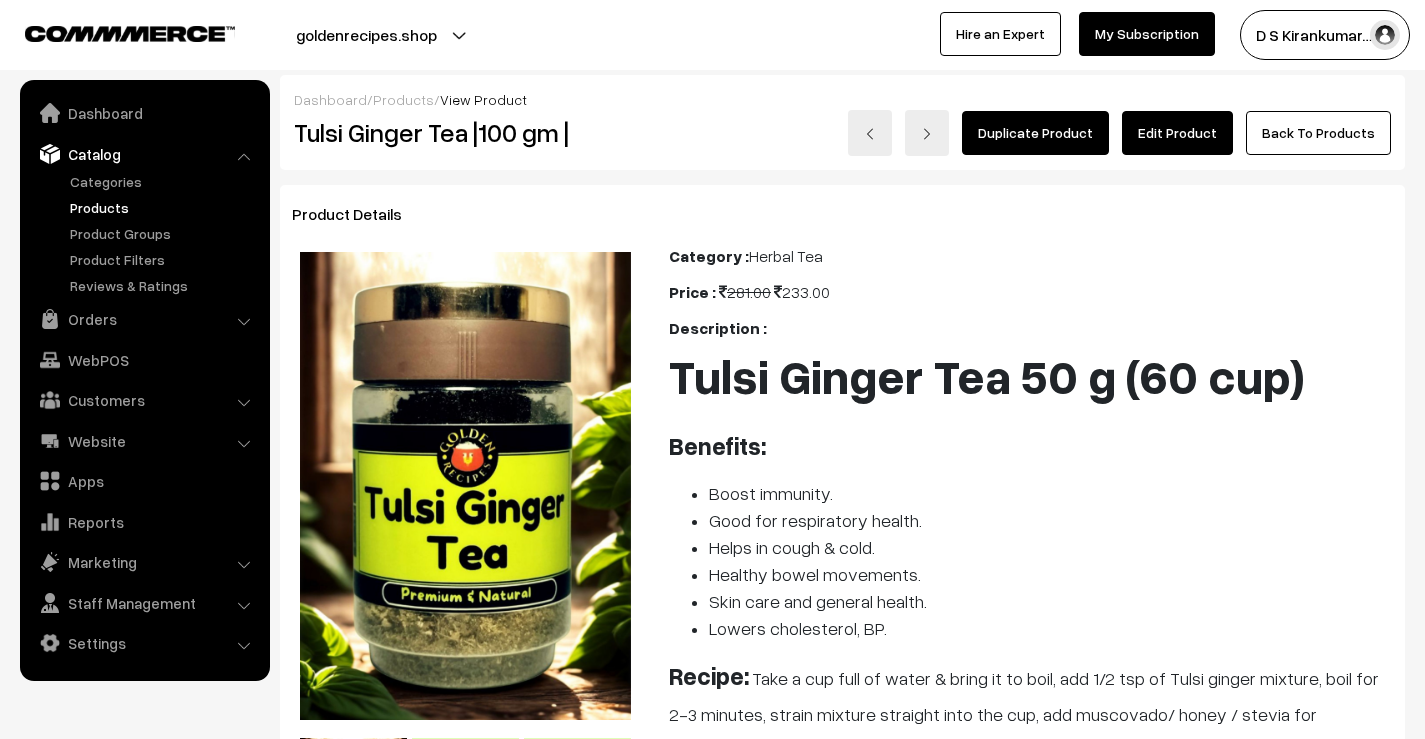 scroll, scrollTop: 0, scrollLeft: 0, axis: both 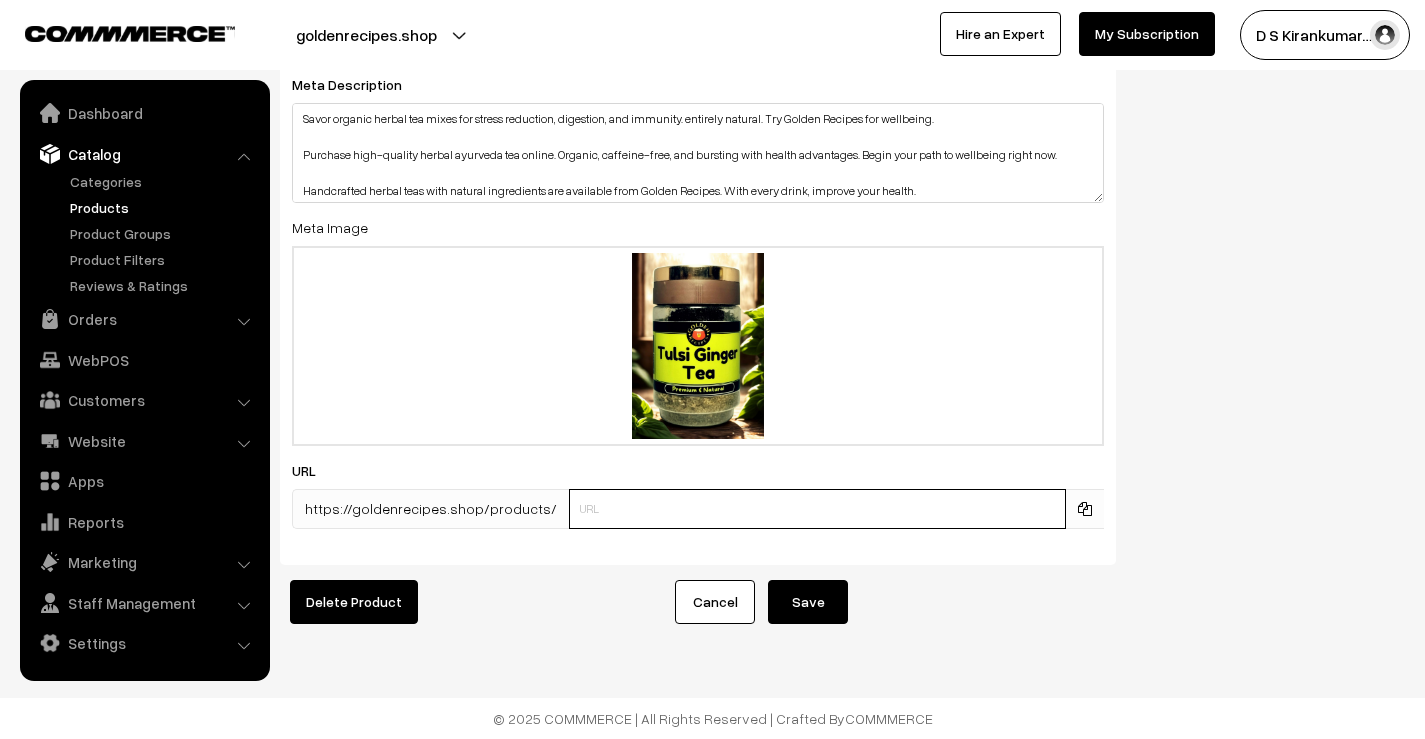 click at bounding box center (817, 509) 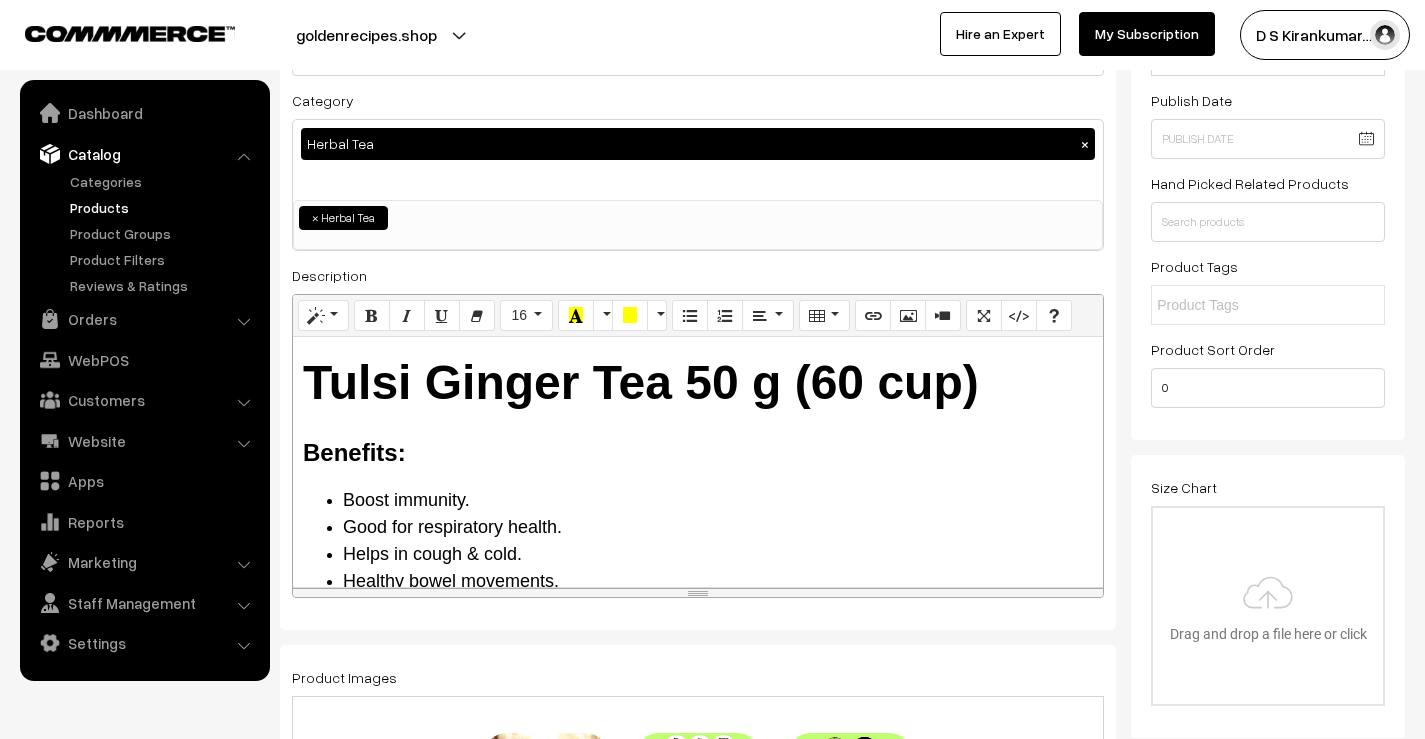 scroll, scrollTop: 0, scrollLeft: 0, axis: both 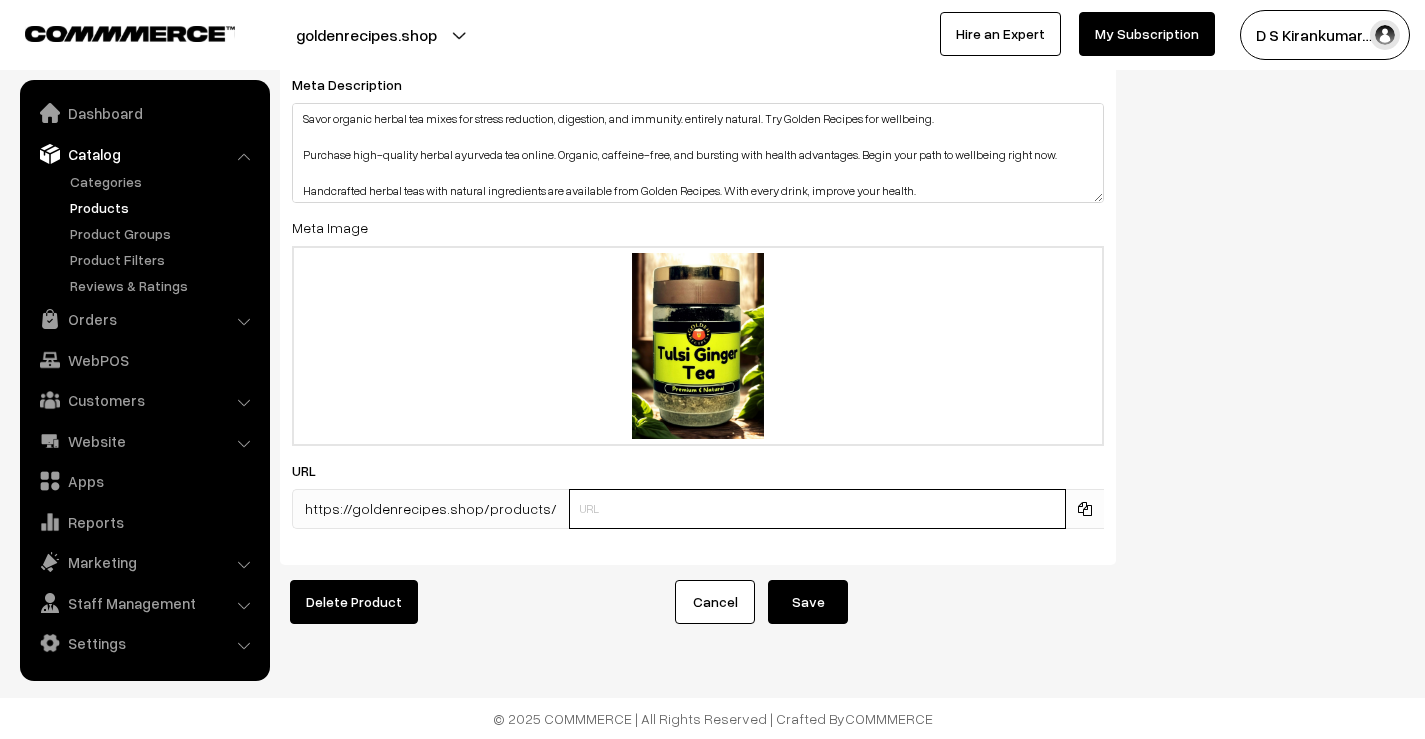 click at bounding box center (817, 509) 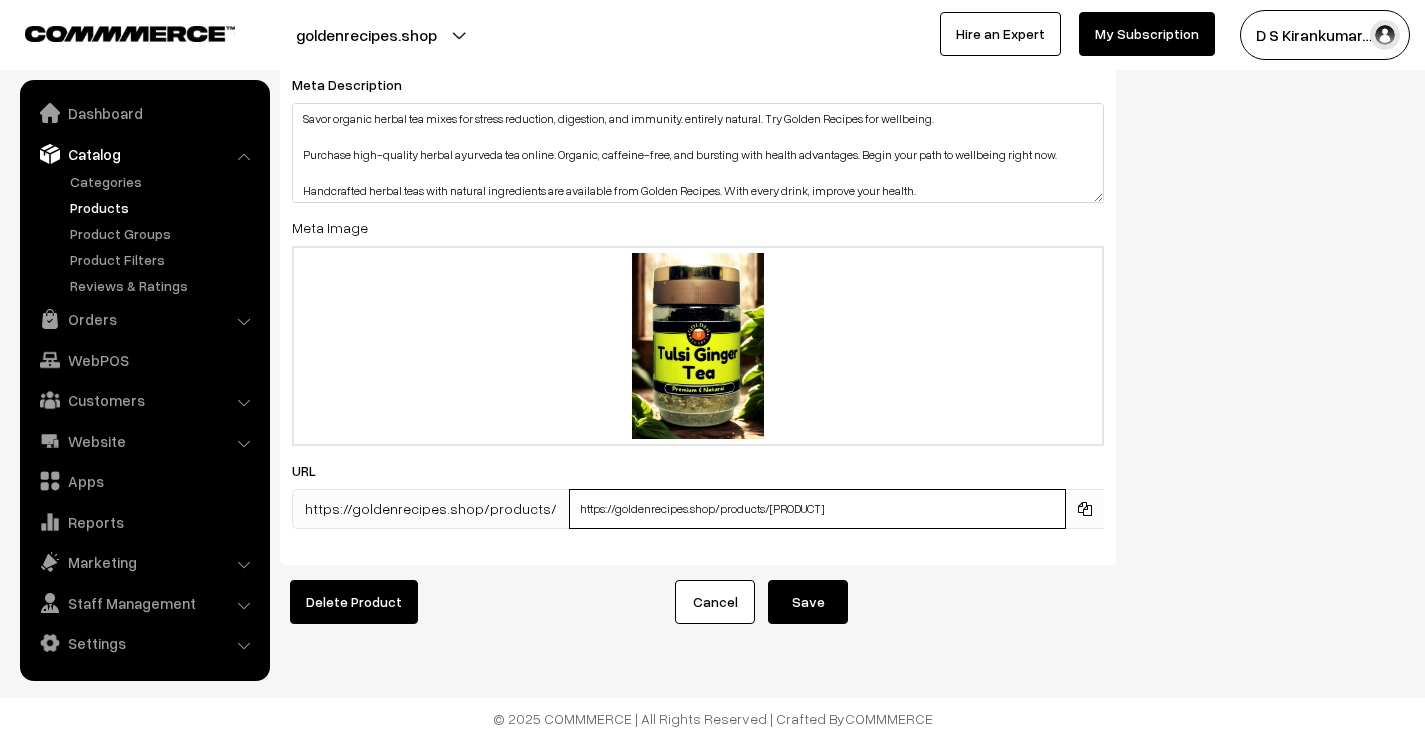 click on "https://goldenrecipes.shop/products/tulsi-ginger-tea-100-gm" at bounding box center (817, 509) 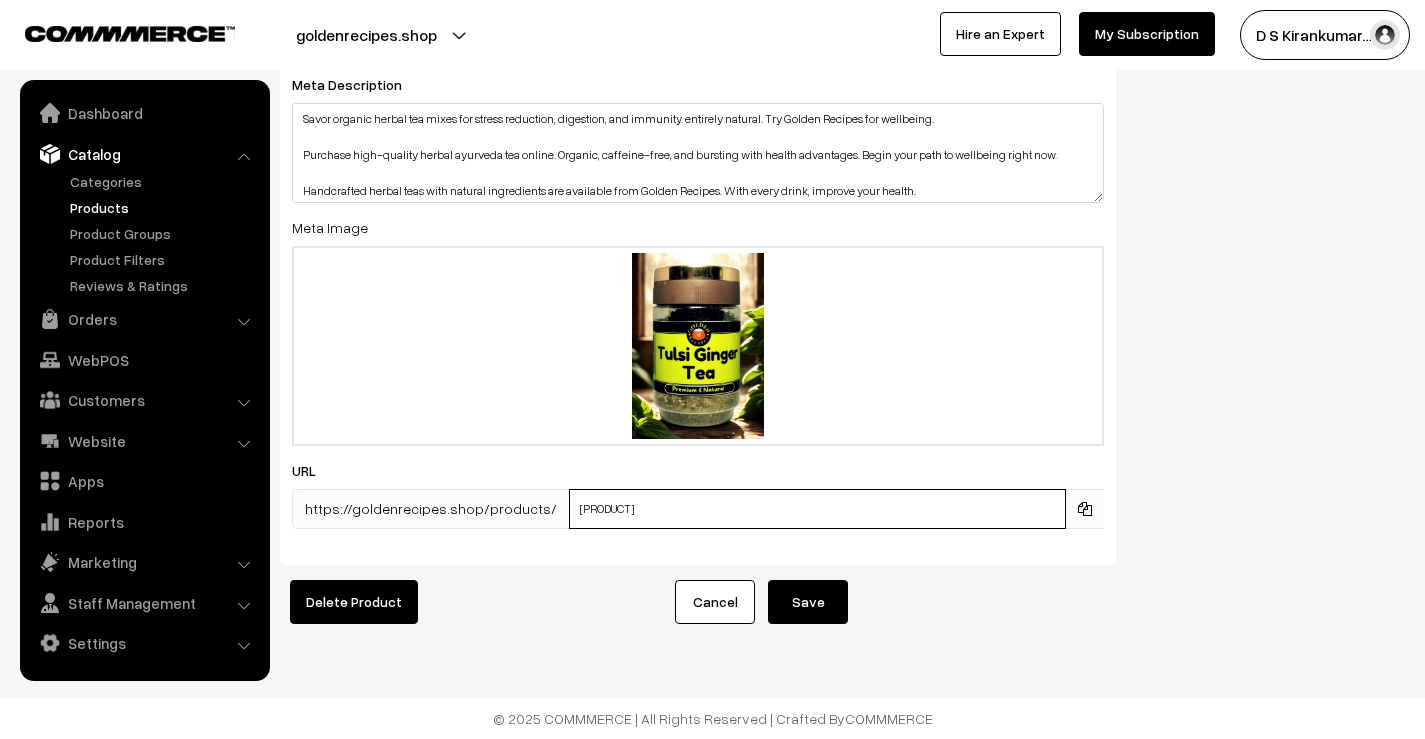 type on "tulsi-ginger-tea-100-gm" 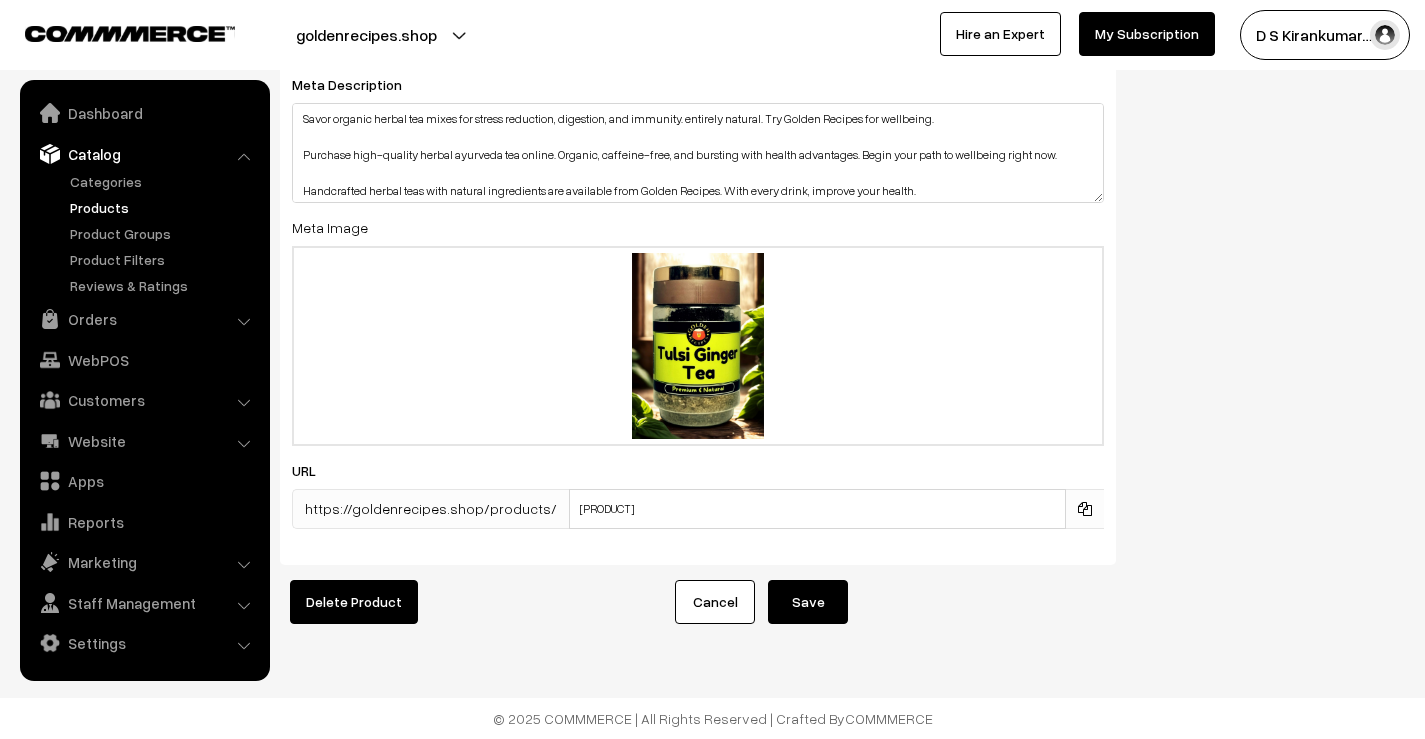 click on "Save" at bounding box center (808, 602) 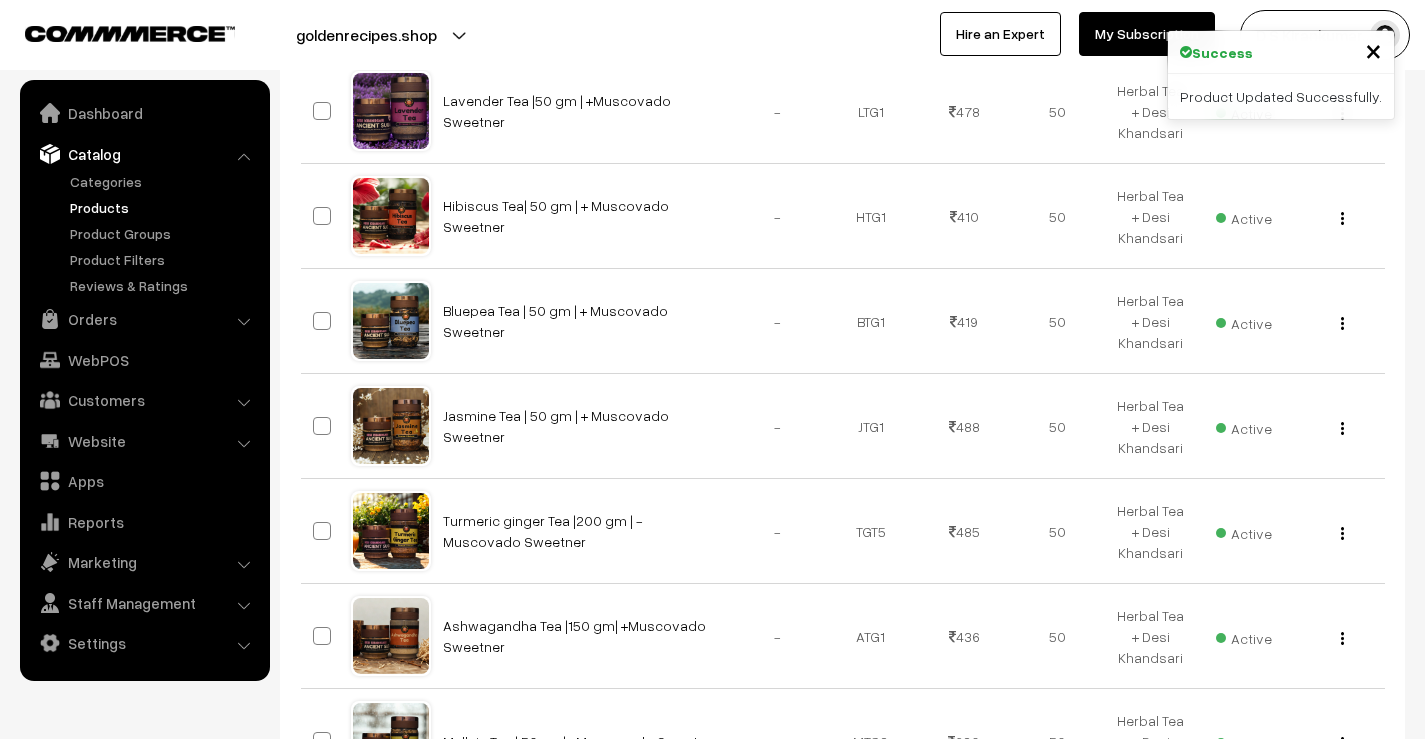 scroll, scrollTop: 1011, scrollLeft: 0, axis: vertical 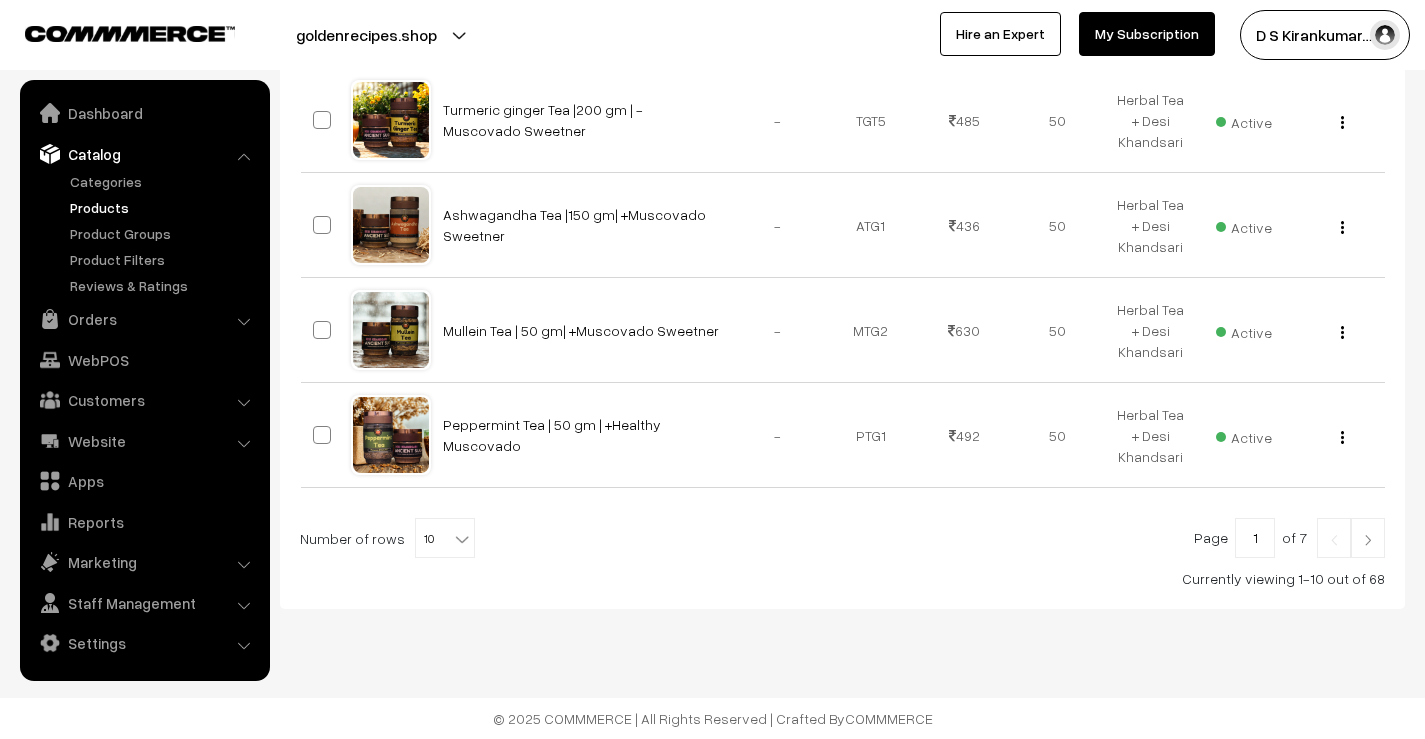 click at bounding box center [1368, 538] 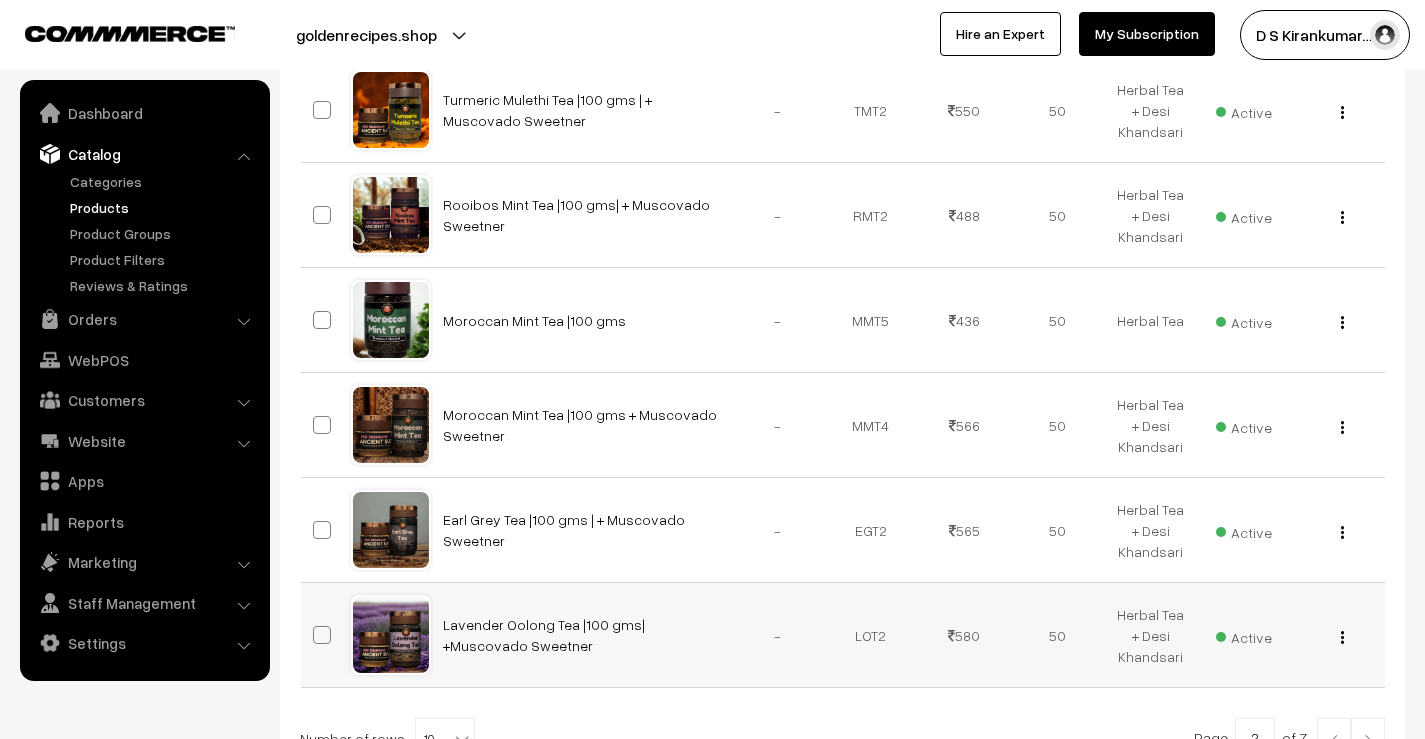 scroll, scrollTop: 1011, scrollLeft: 0, axis: vertical 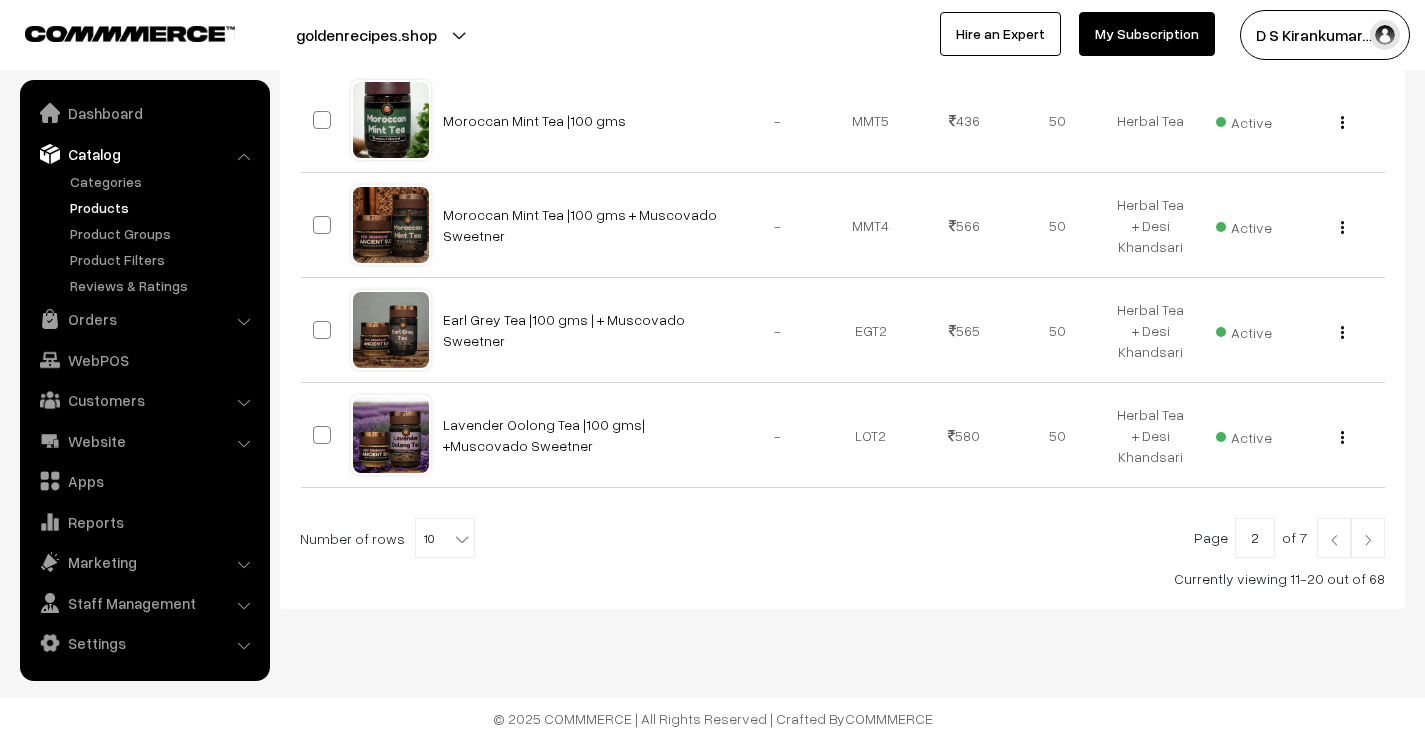 click at bounding box center (1368, 538) 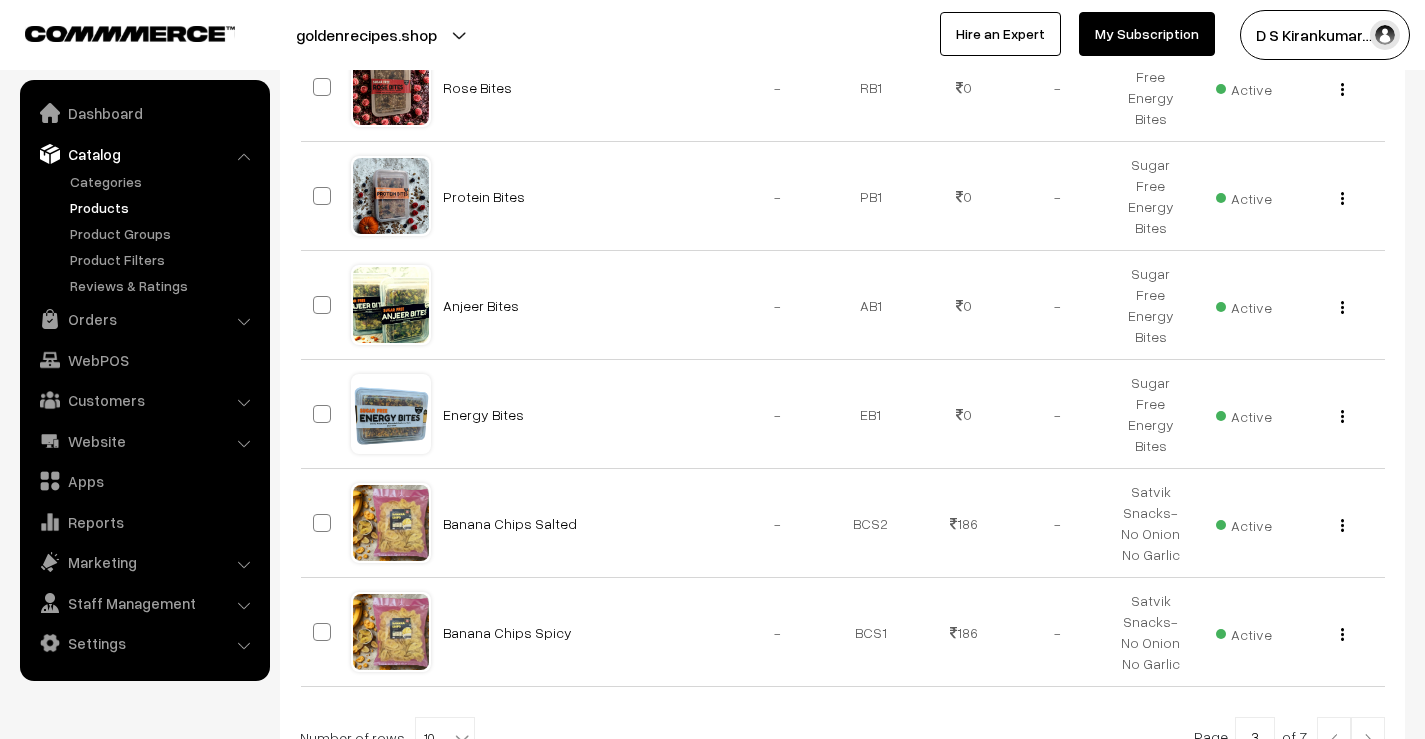 scroll, scrollTop: 1019, scrollLeft: 0, axis: vertical 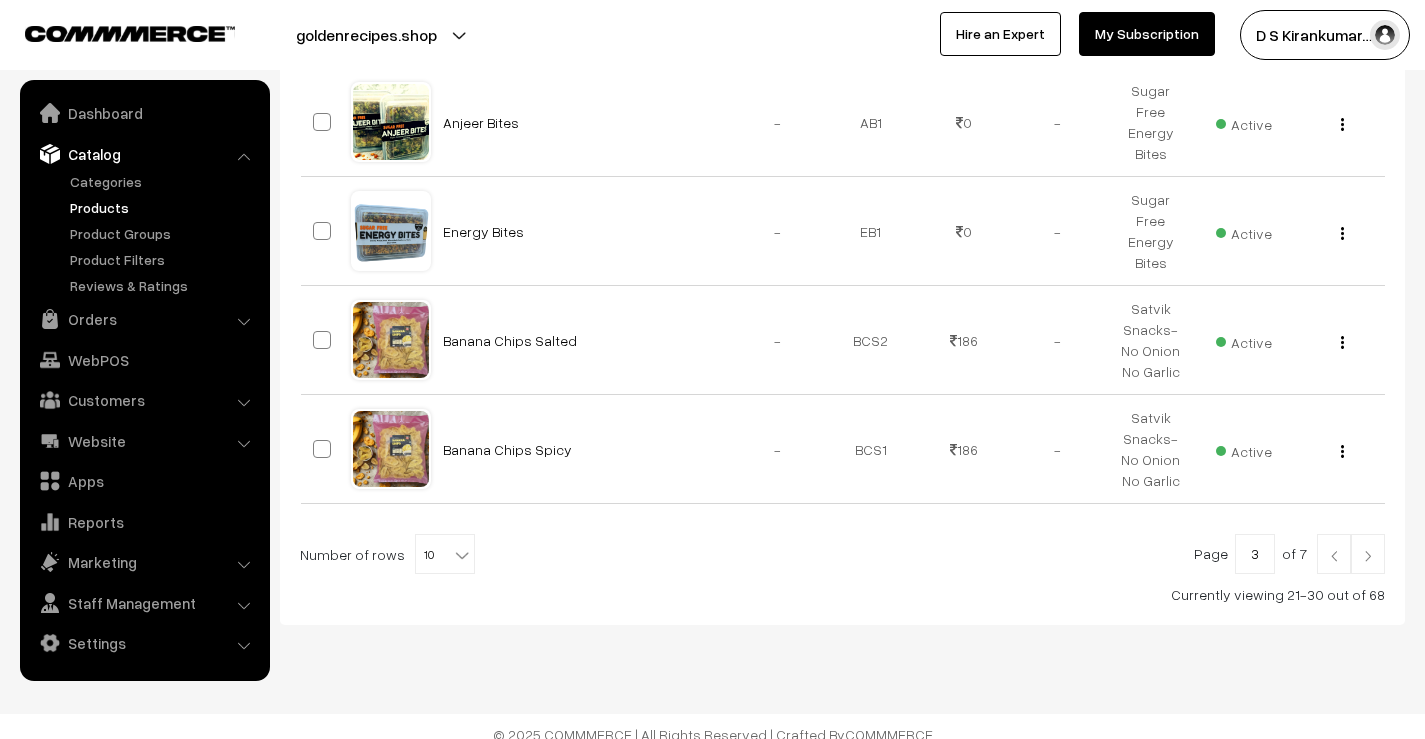 click at bounding box center [1368, 556] 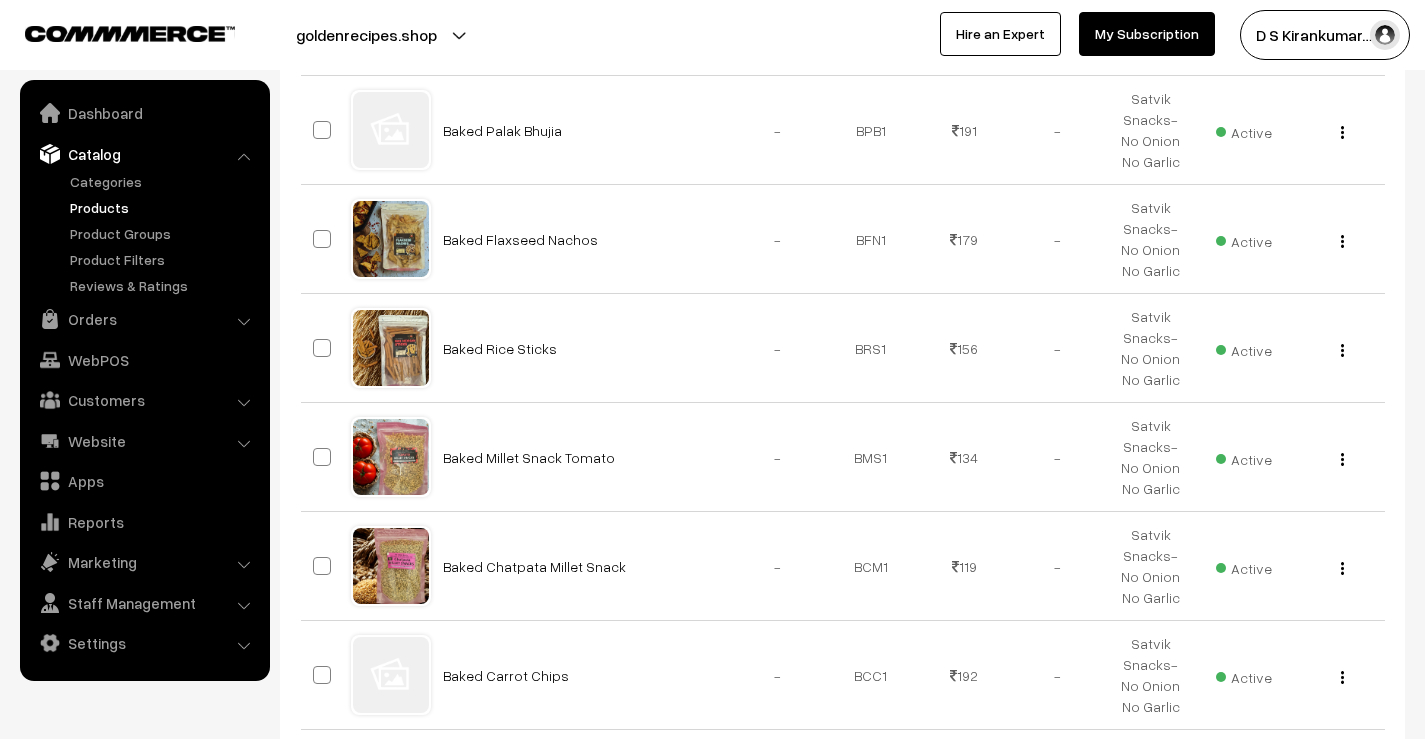 scroll, scrollTop: 1051, scrollLeft: 0, axis: vertical 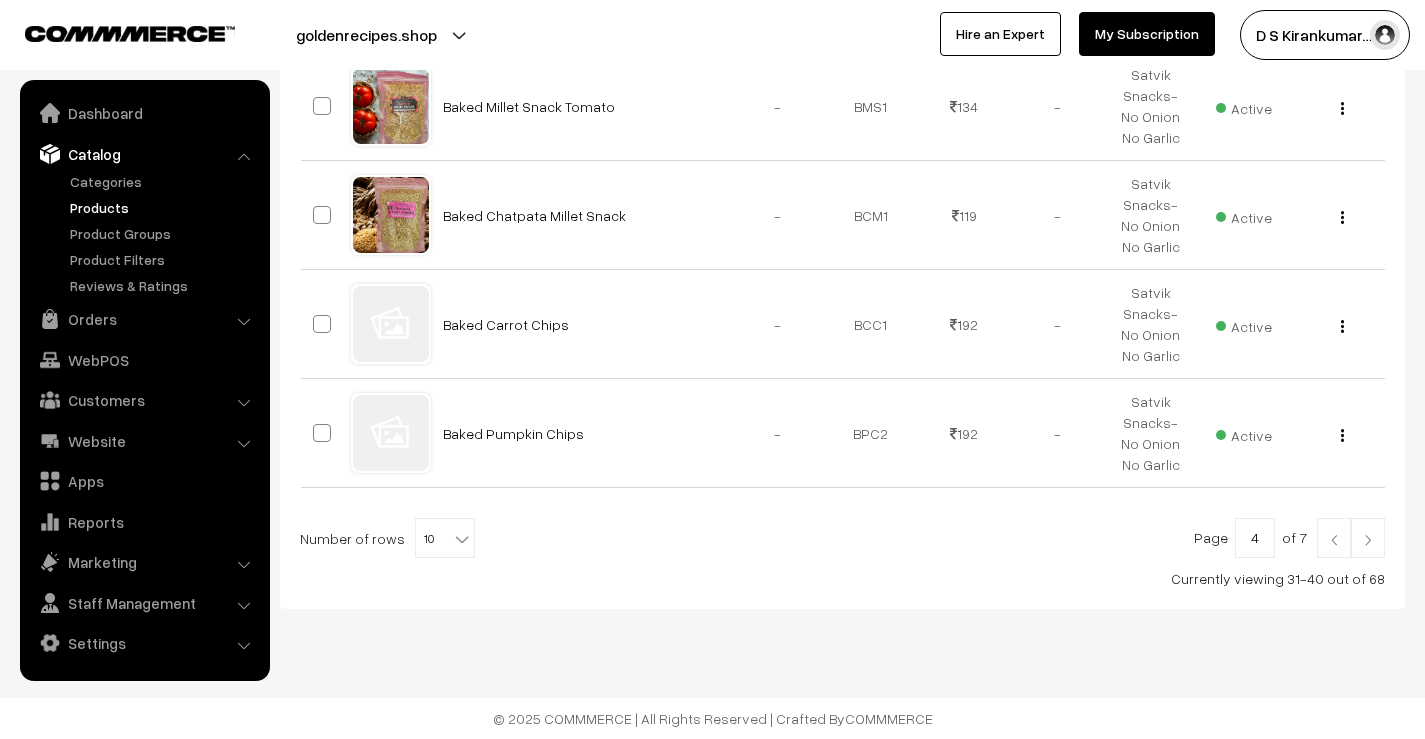 drag, startPoint x: 0, startPoint y: 0, endPoint x: 1367, endPoint y: 545, distance: 1471.6365 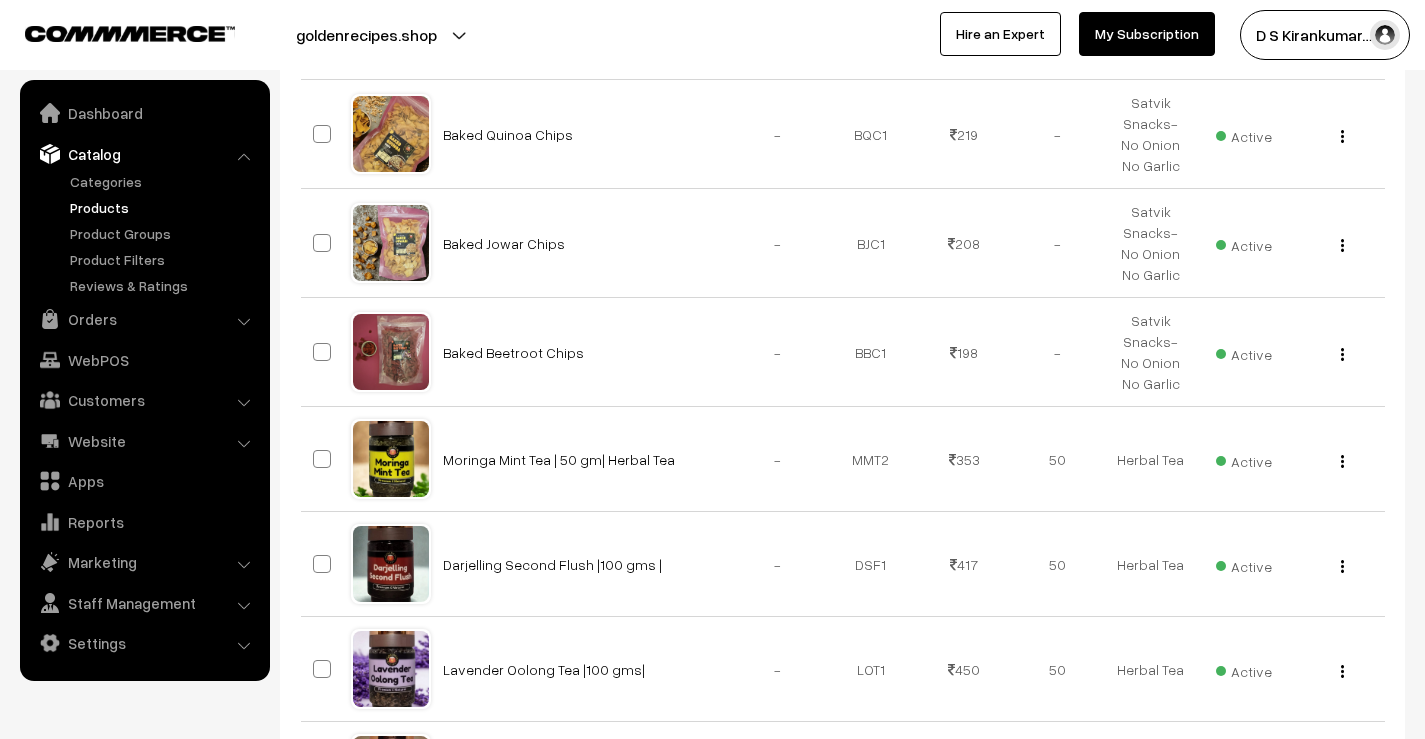 scroll, scrollTop: 1000, scrollLeft: 0, axis: vertical 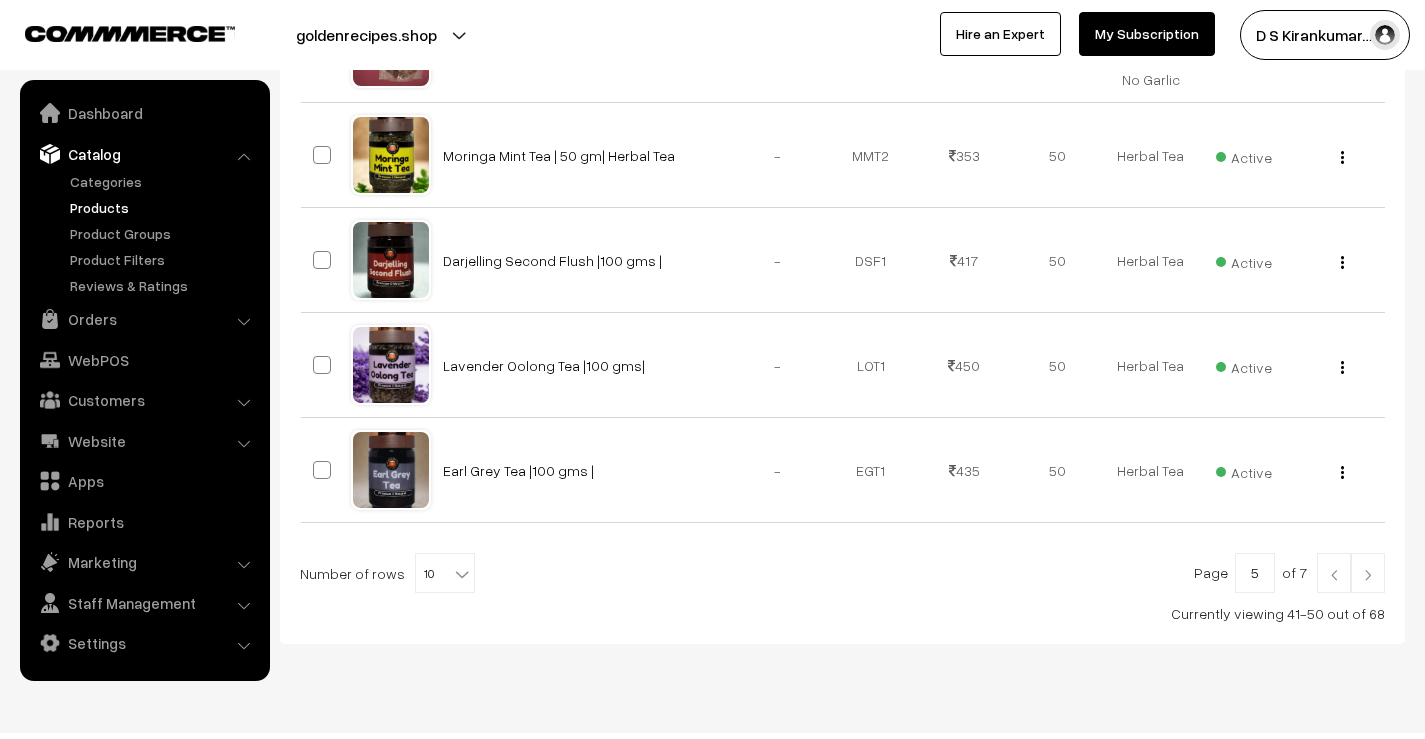 click at bounding box center (1368, 573) 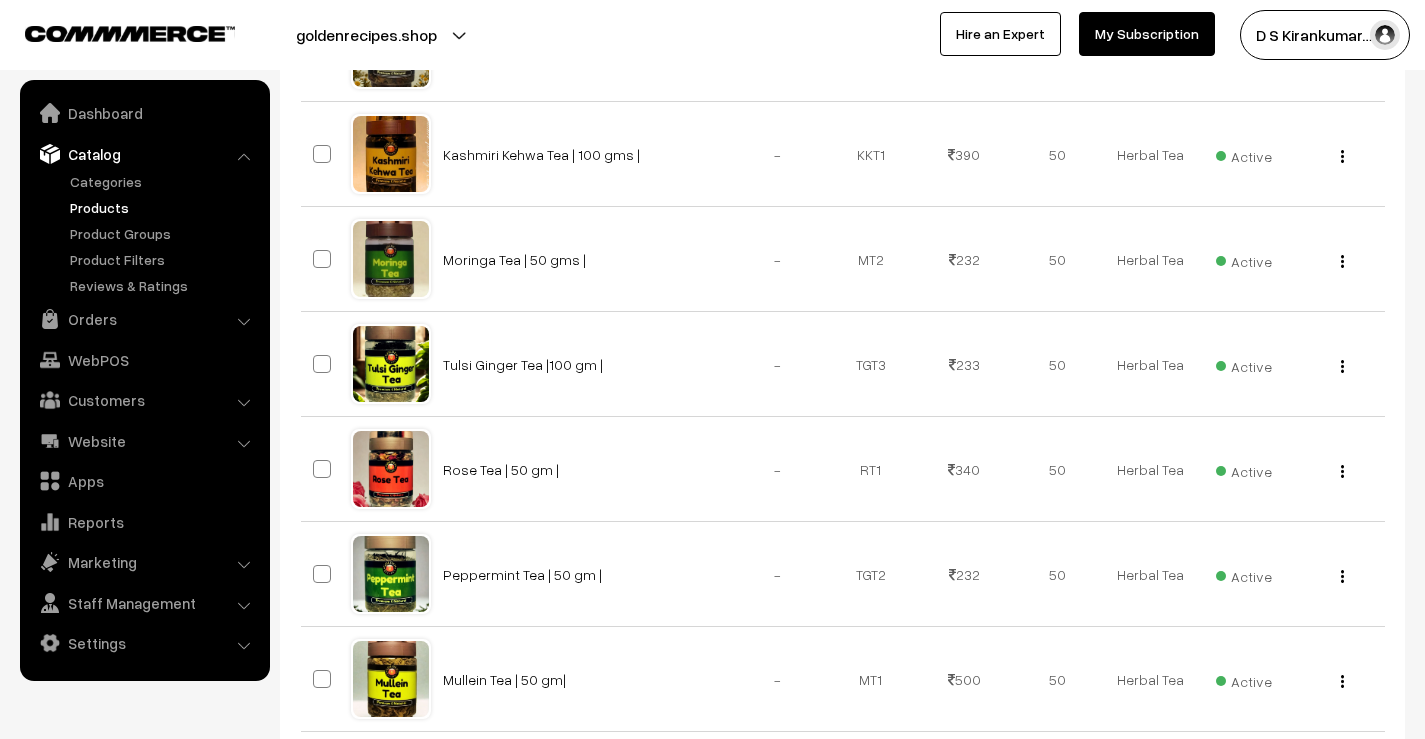 scroll, scrollTop: 800, scrollLeft: 0, axis: vertical 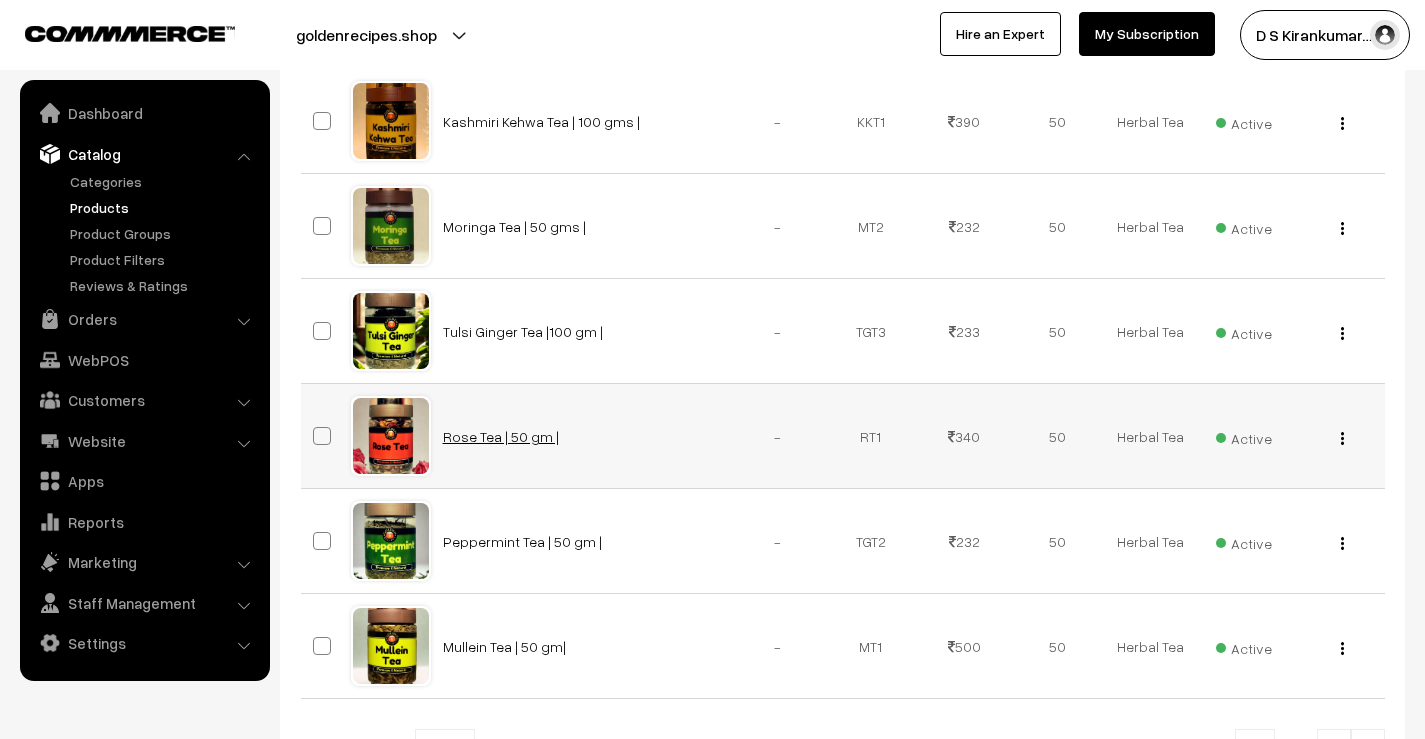 click on "Rose Tea | 50 gm |" at bounding box center [501, 436] 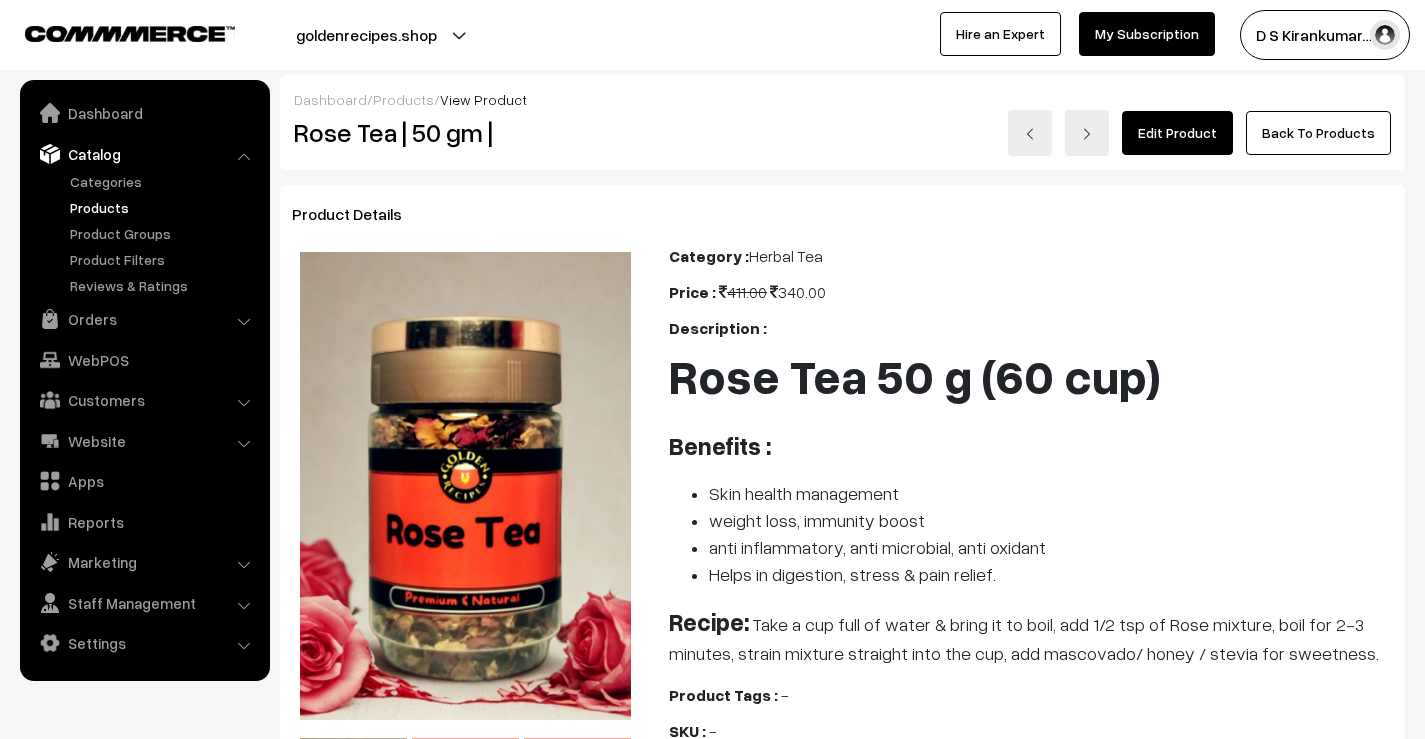 scroll, scrollTop: 0, scrollLeft: 0, axis: both 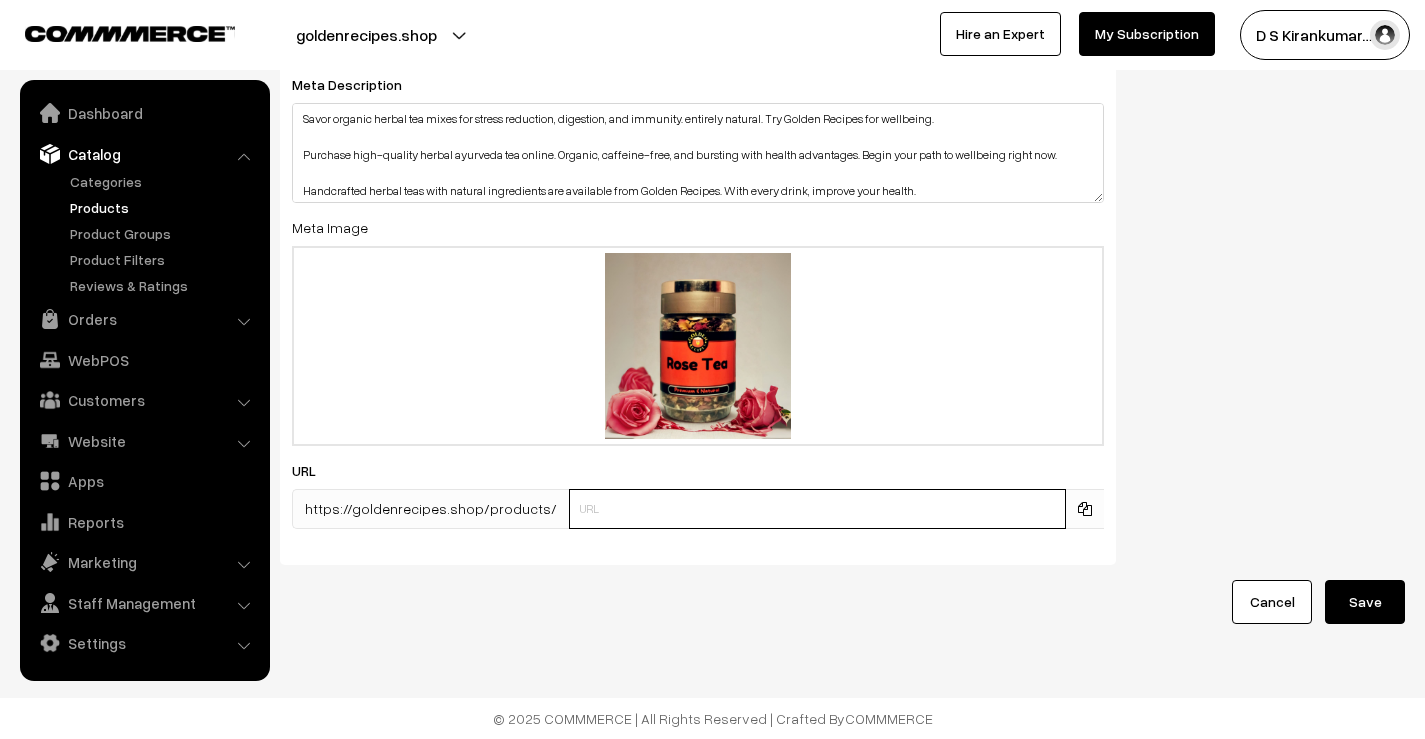 click at bounding box center [817, 509] 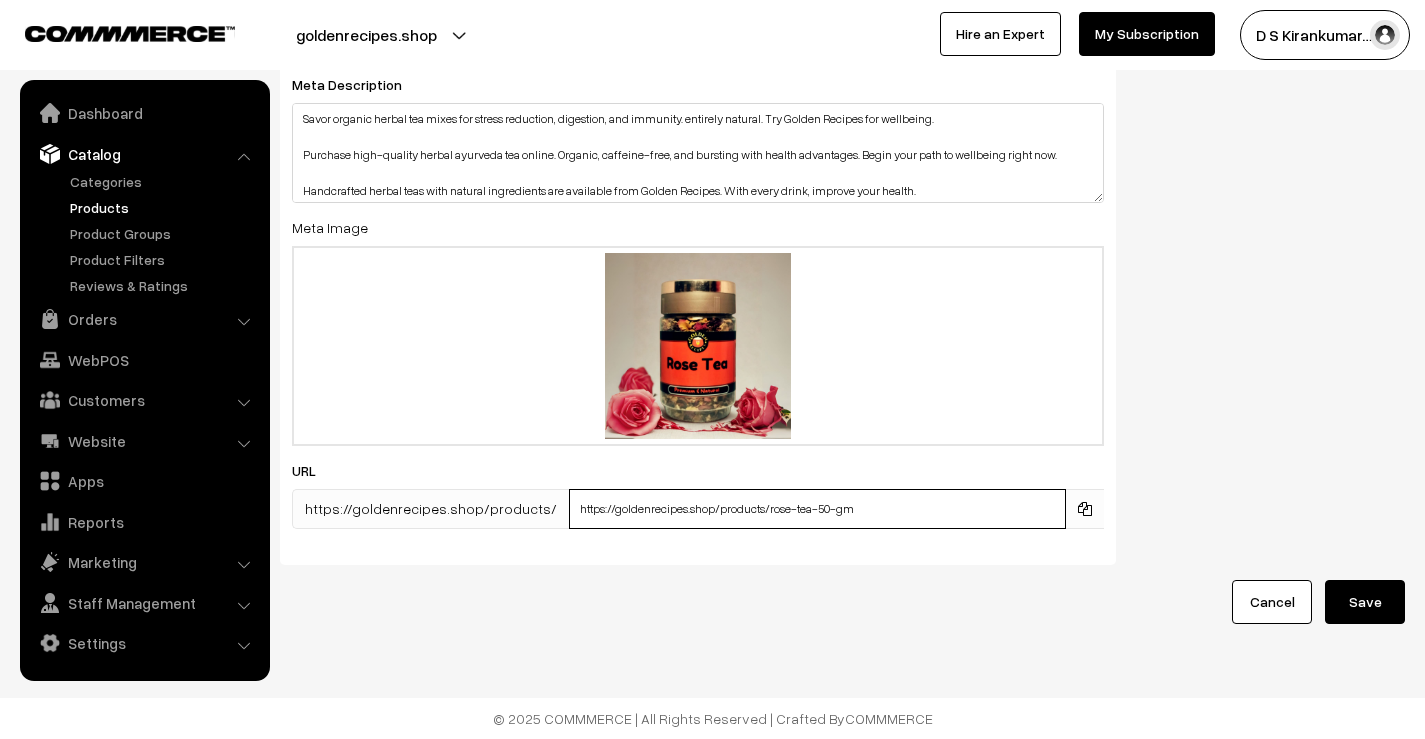 click on "https://goldenrecipes.shop/products/rose-tea-50-gm" at bounding box center [817, 509] 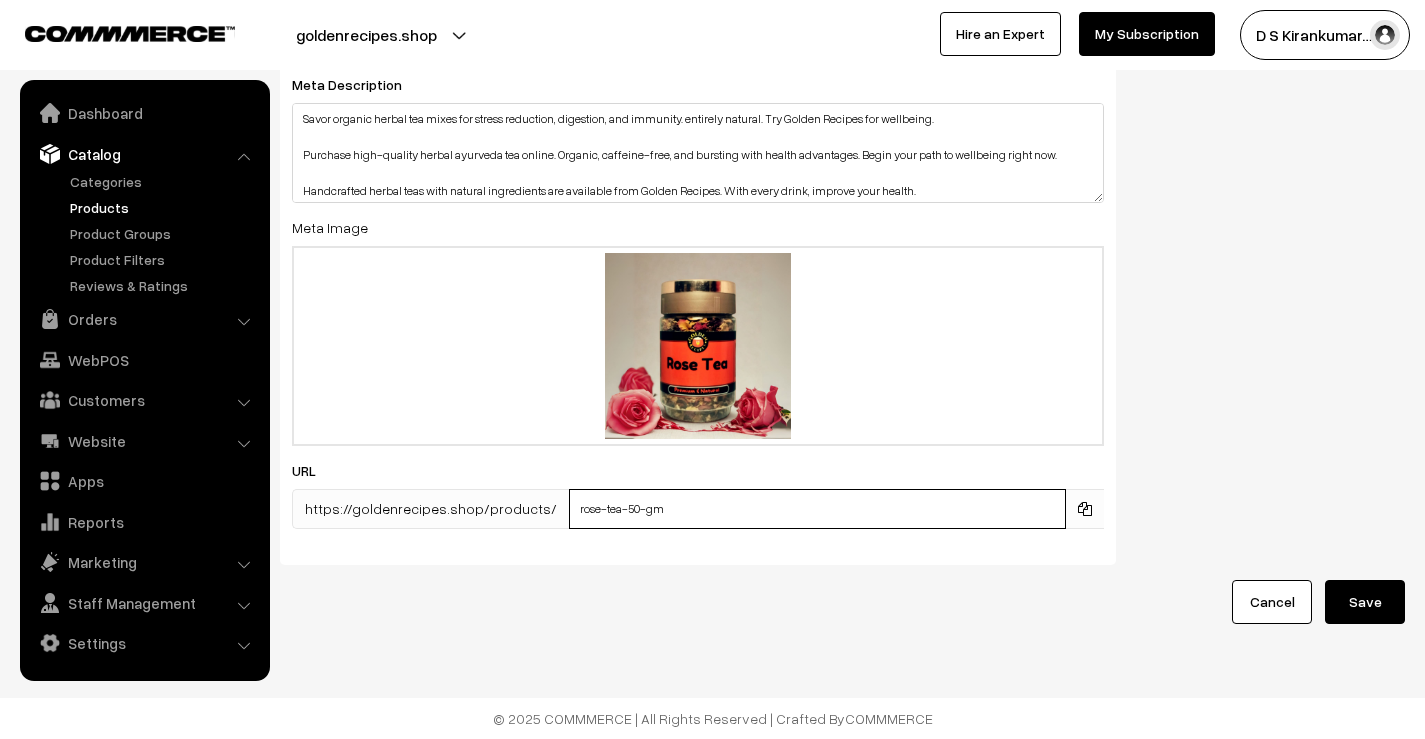 type on "rose-tea-50-gm" 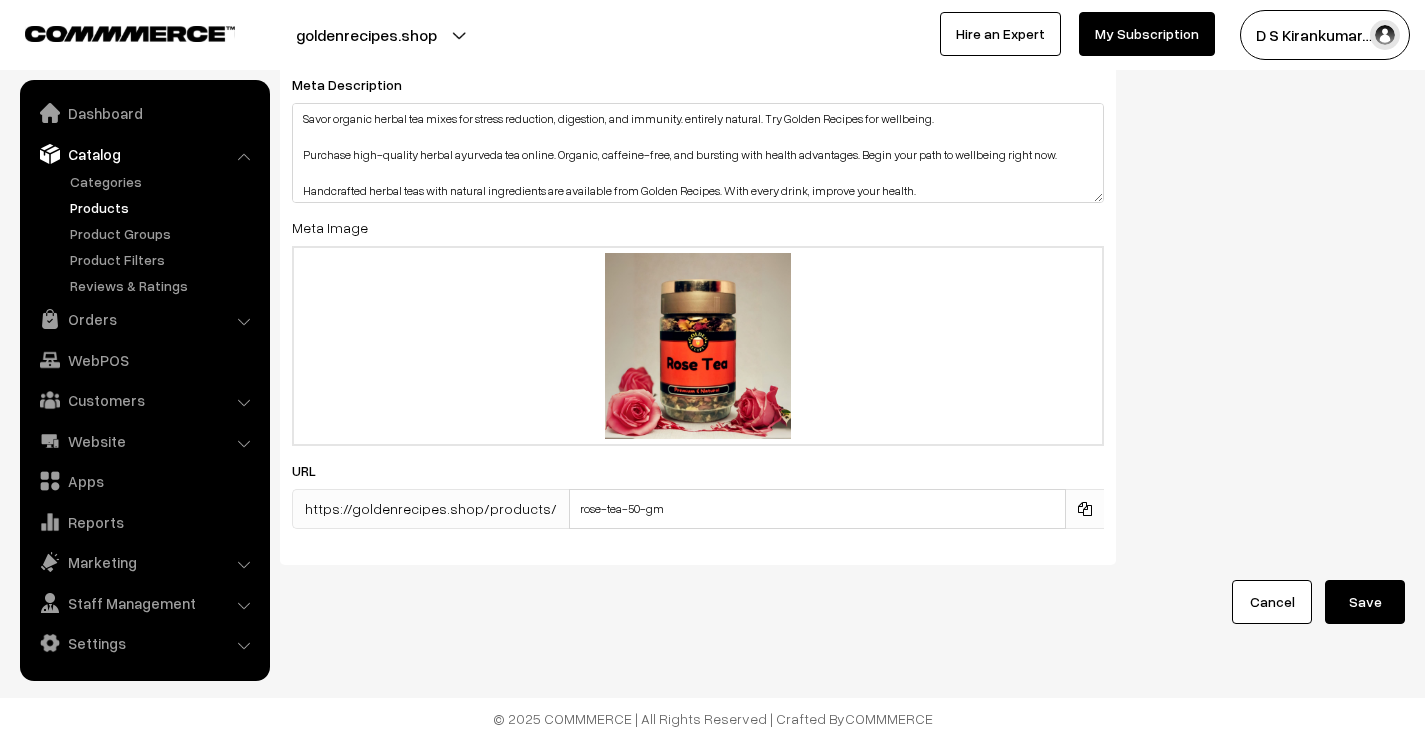 click on "Save" at bounding box center [1365, 602] 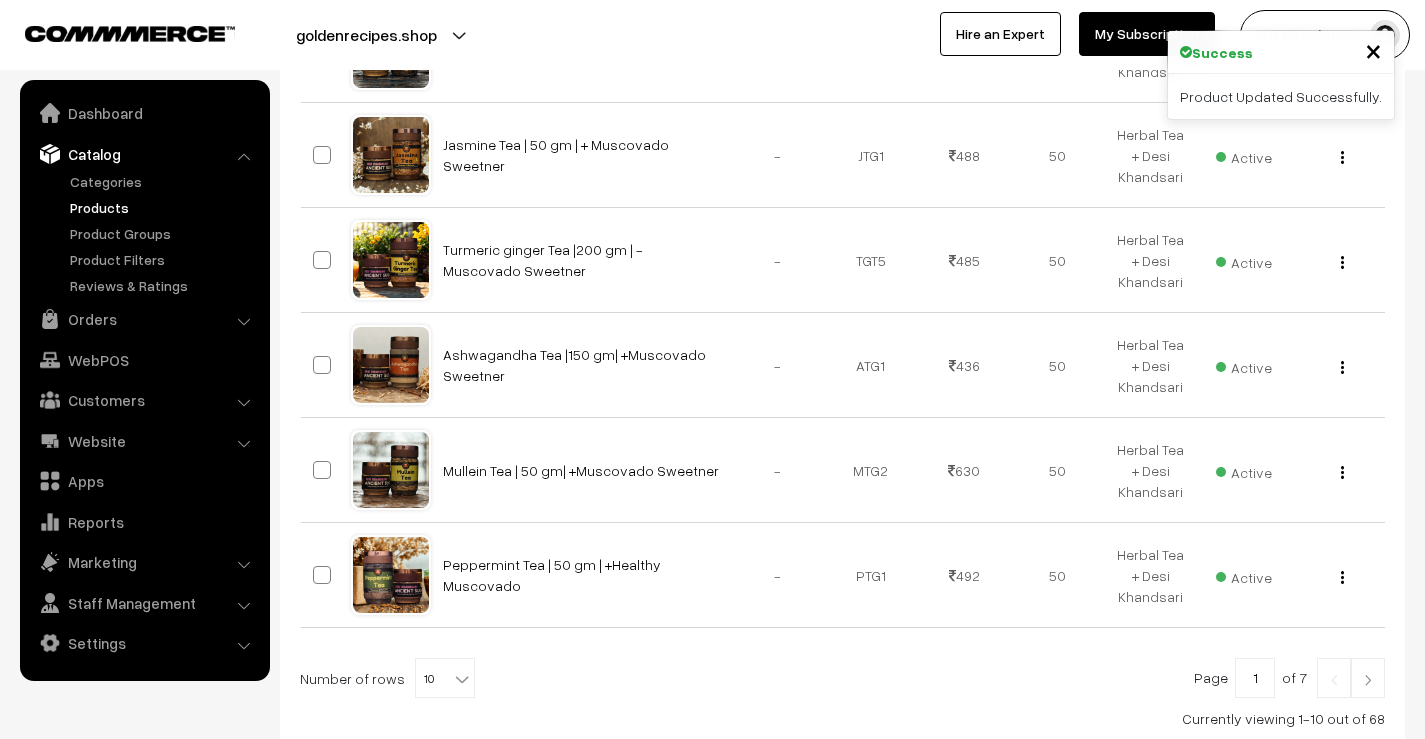 scroll, scrollTop: 1011, scrollLeft: 0, axis: vertical 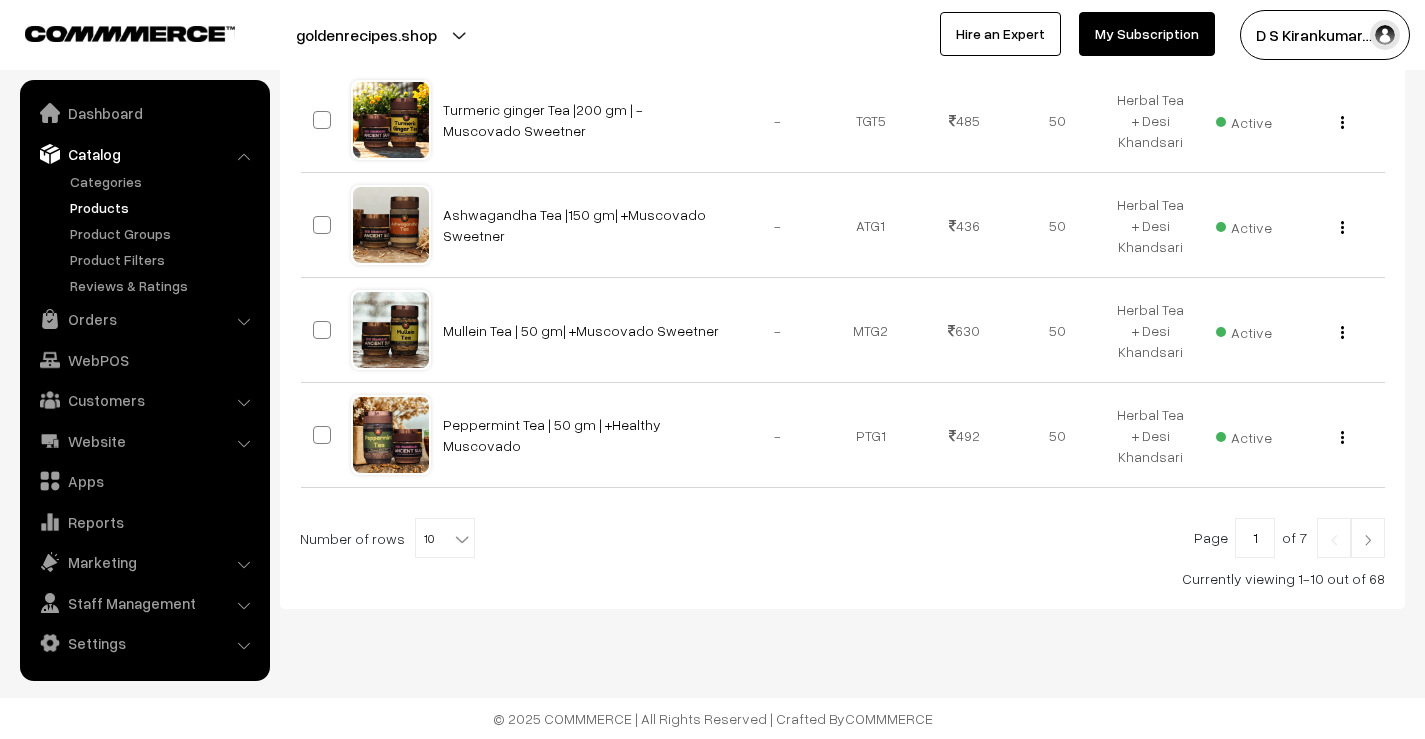 click at bounding box center [1368, 540] 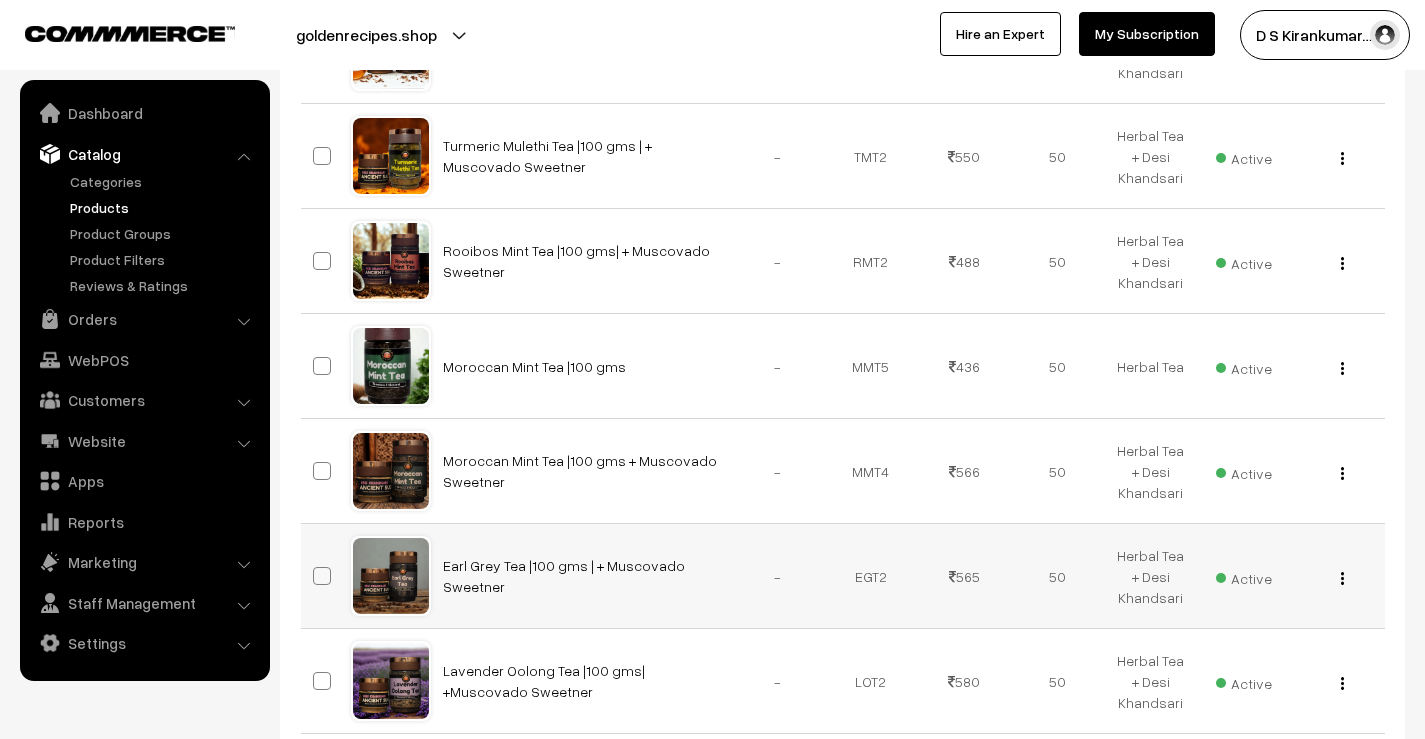 scroll, scrollTop: 1011, scrollLeft: 0, axis: vertical 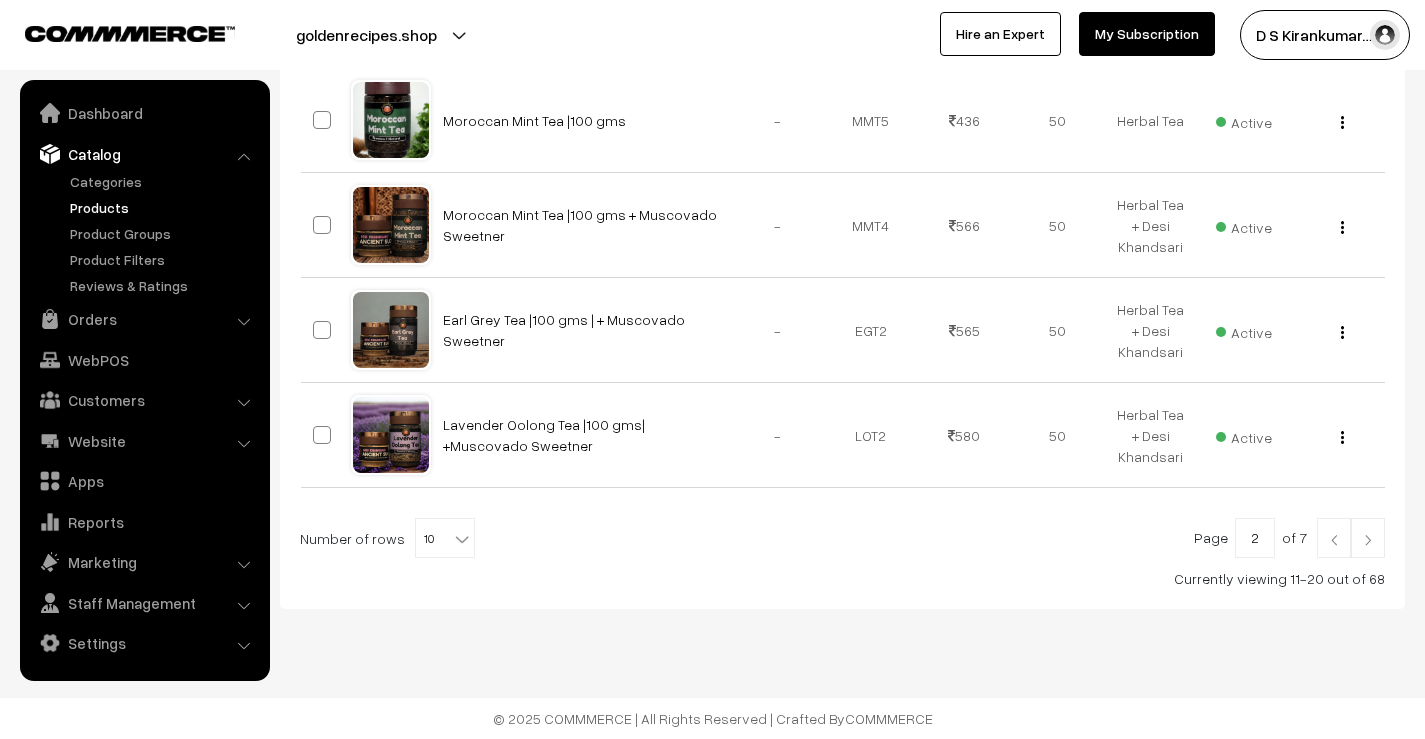 click at bounding box center [1368, 538] 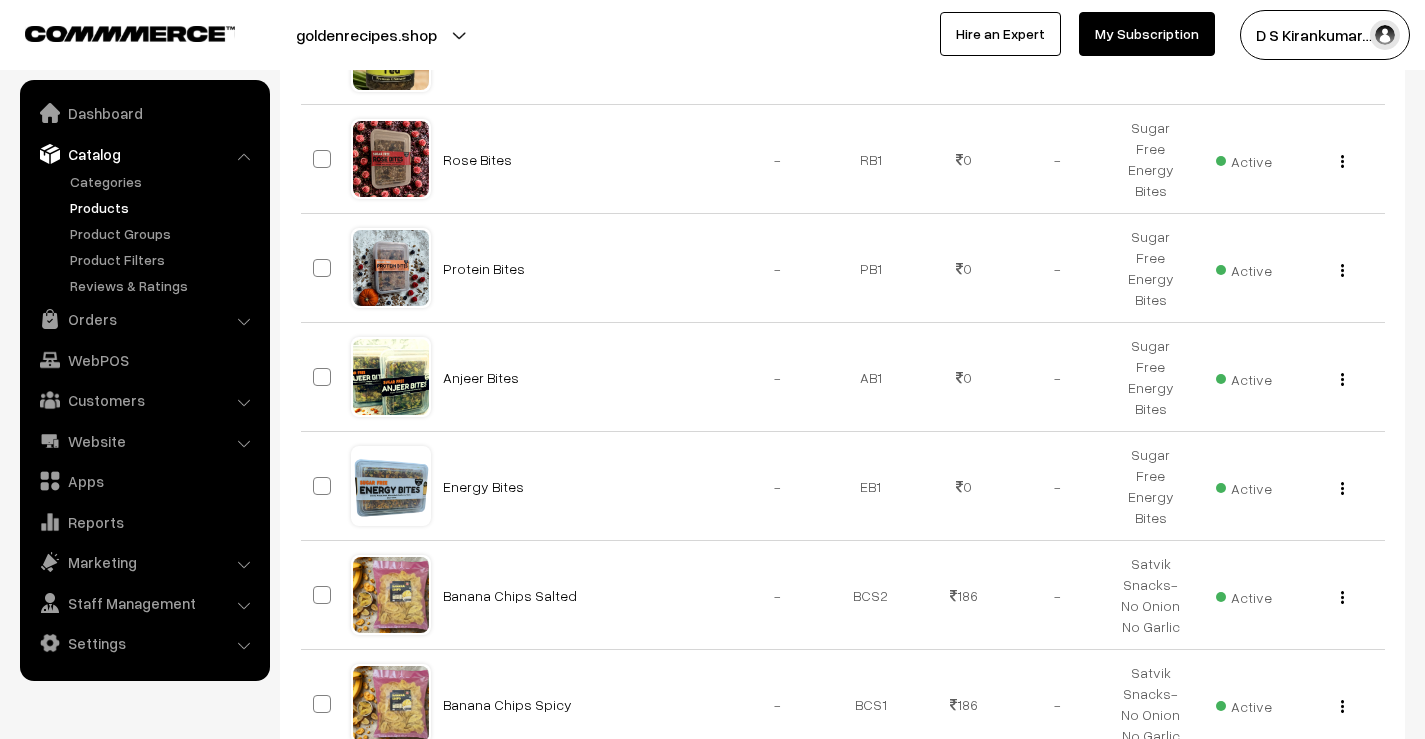 scroll, scrollTop: 1019, scrollLeft: 0, axis: vertical 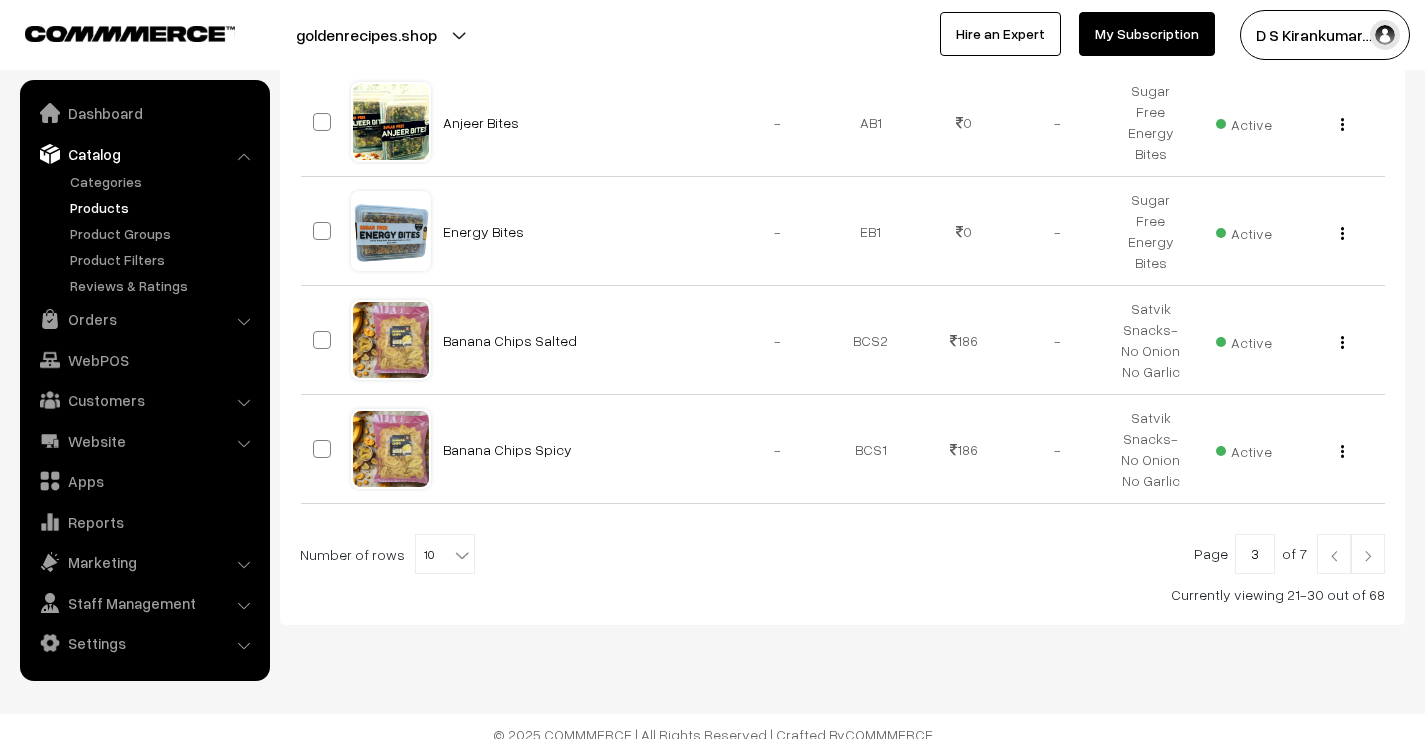 drag, startPoint x: 0, startPoint y: 0, endPoint x: 1361, endPoint y: 548, distance: 1467.1826 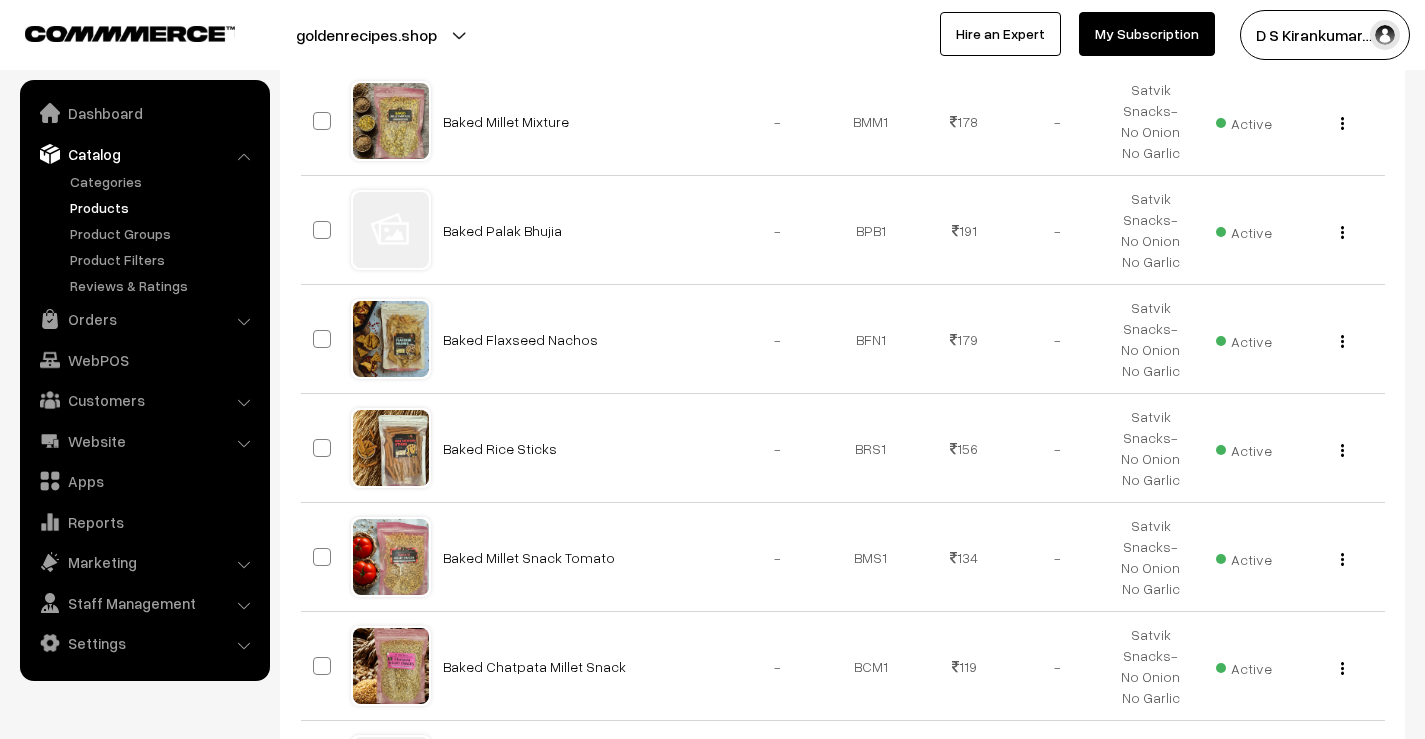 scroll, scrollTop: 1051, scrollLeft: 0, axis: vertical 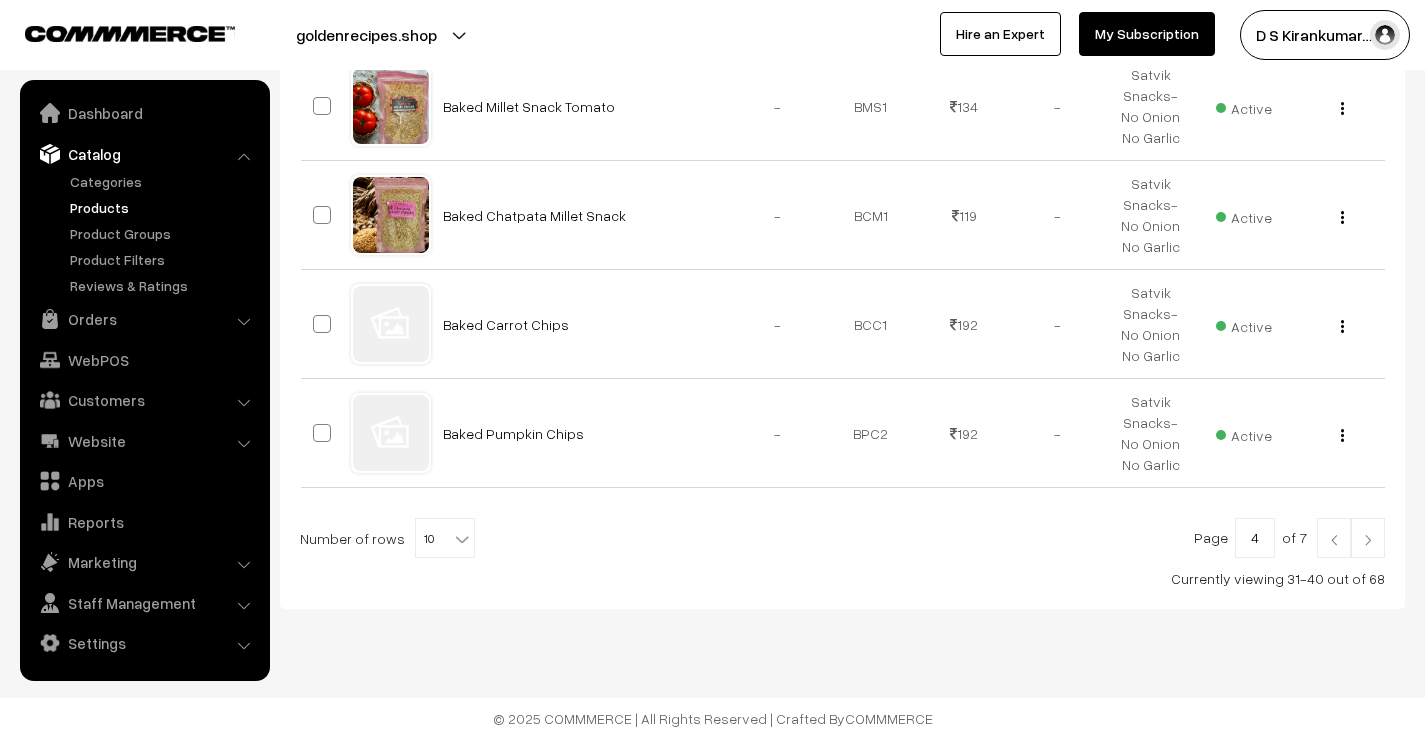 click at bounding box center (1368, 540) 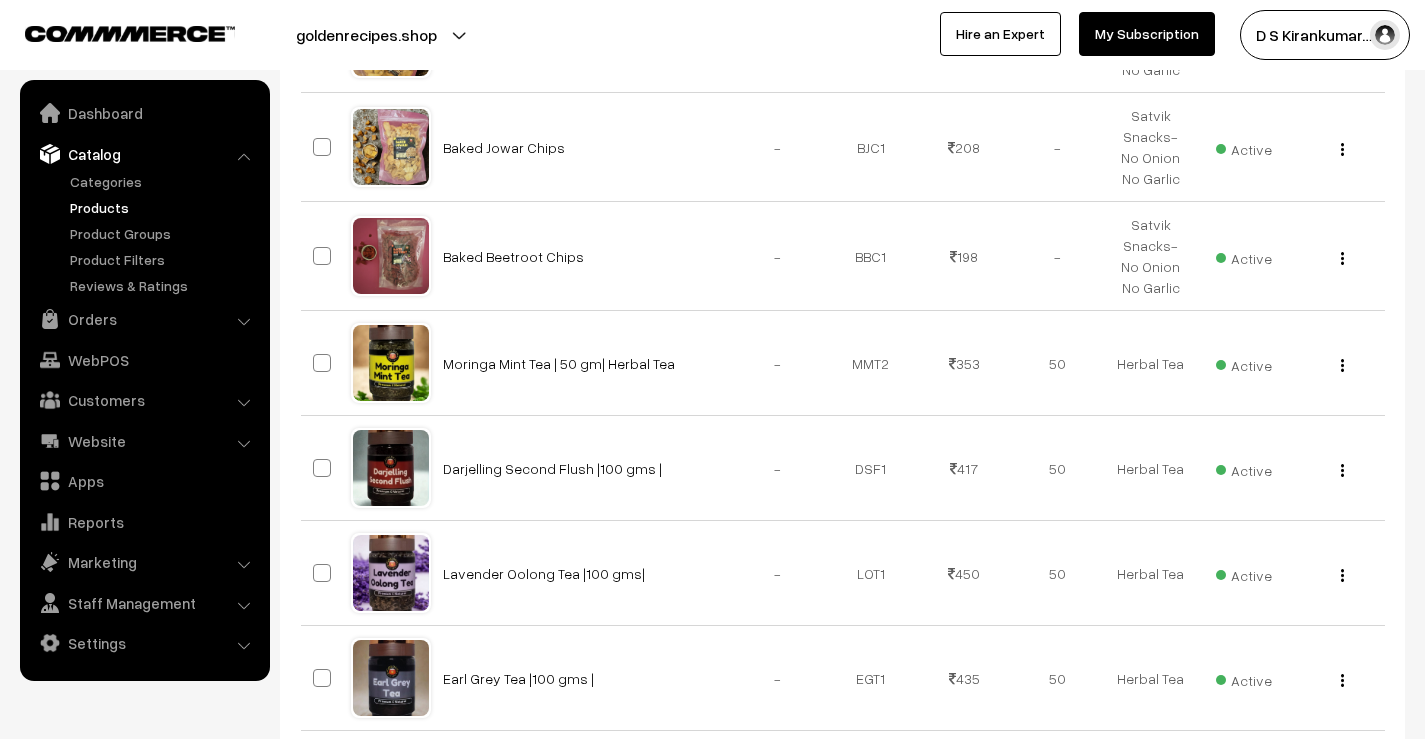 scroll, scrollTop: 1035, scrollLeft: 0, axis: vertical 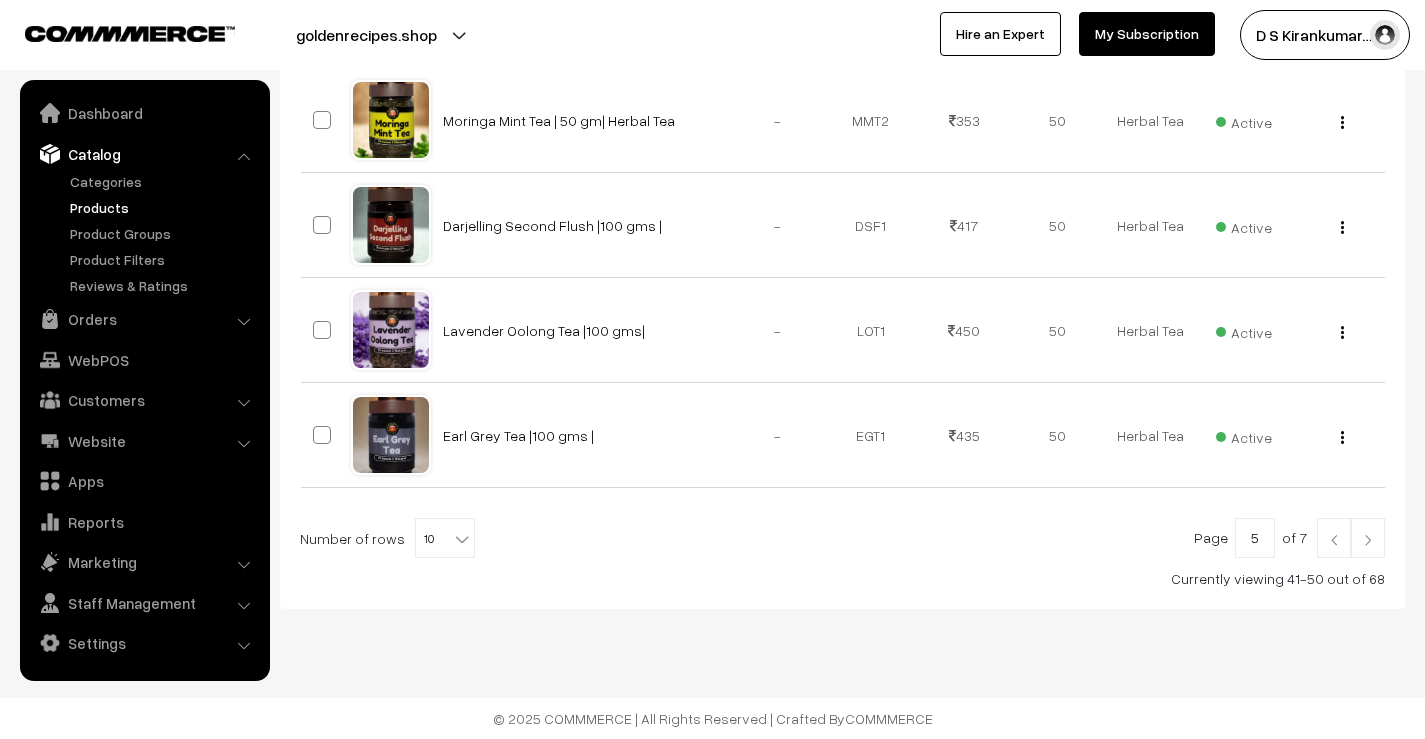 click at bounding box center (1368, 540) 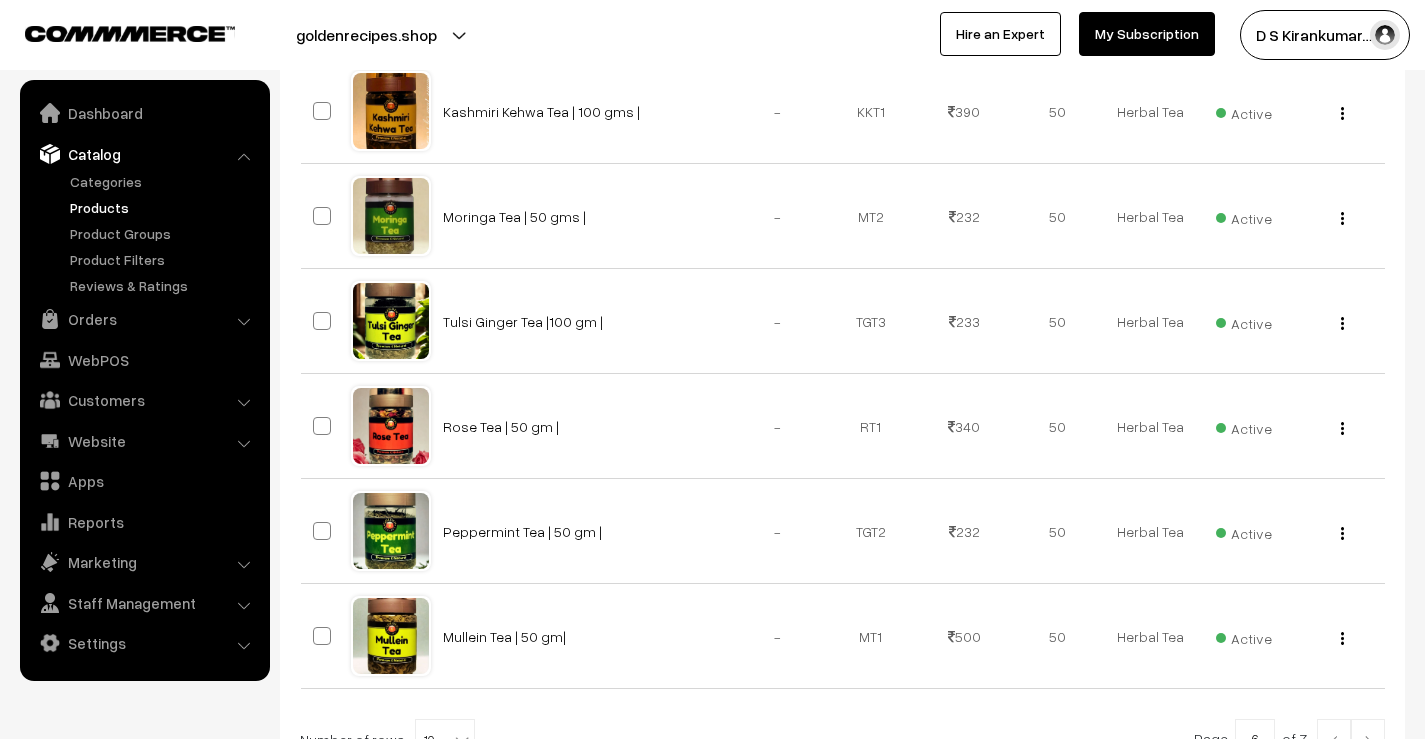 scroll, scrollTop: 1011, scrollLeft: 0, axis: vertical 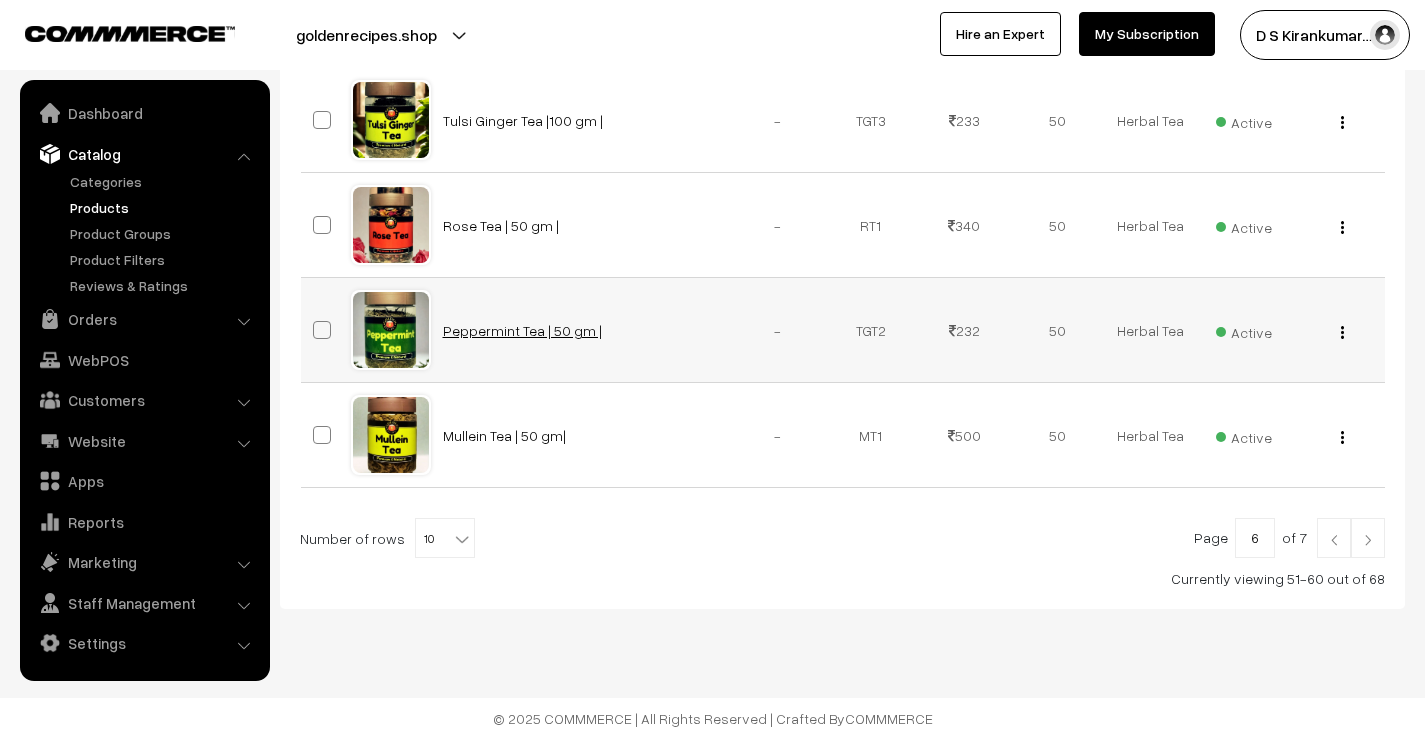 click on "Peppermint Tea | 50 gm |" at bounding box center (522, 330) 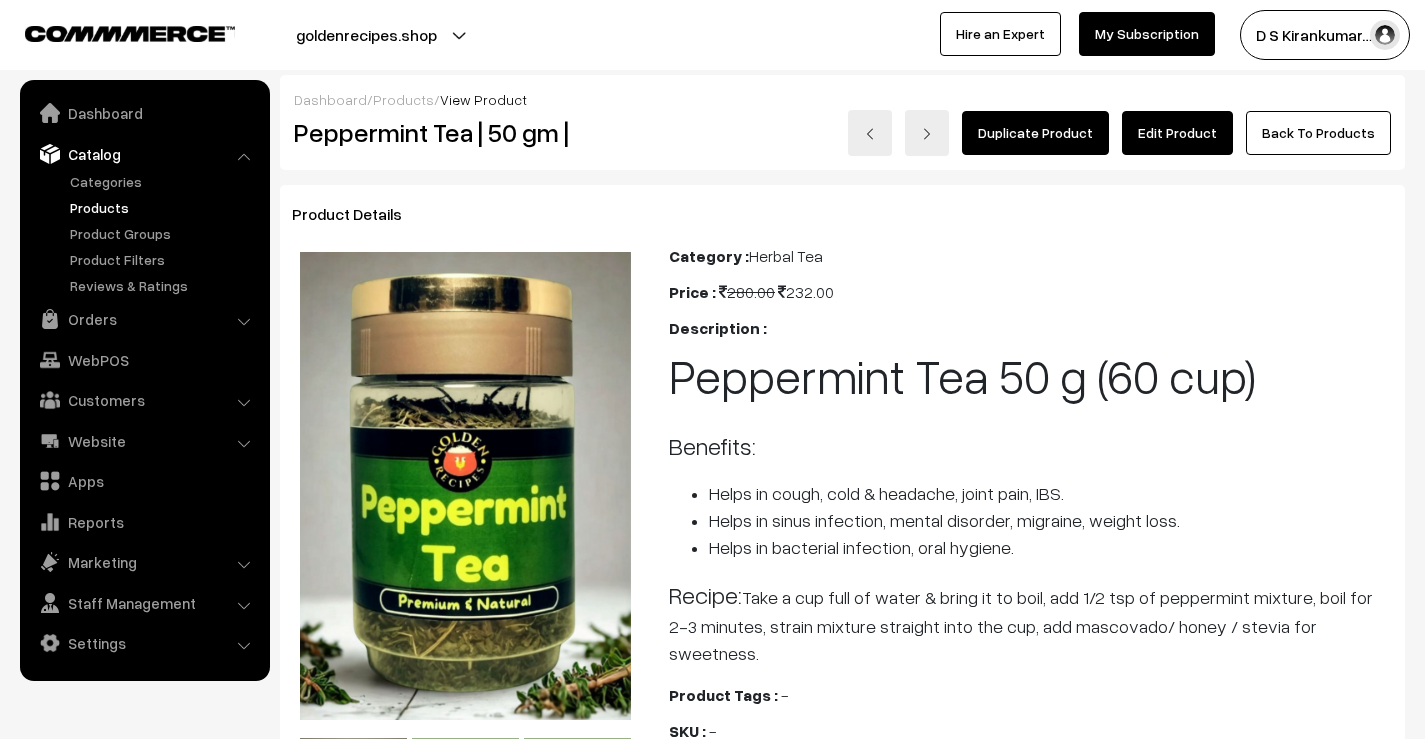 scroll, scrollTop: 0, scrollLeft: 0, axis: both 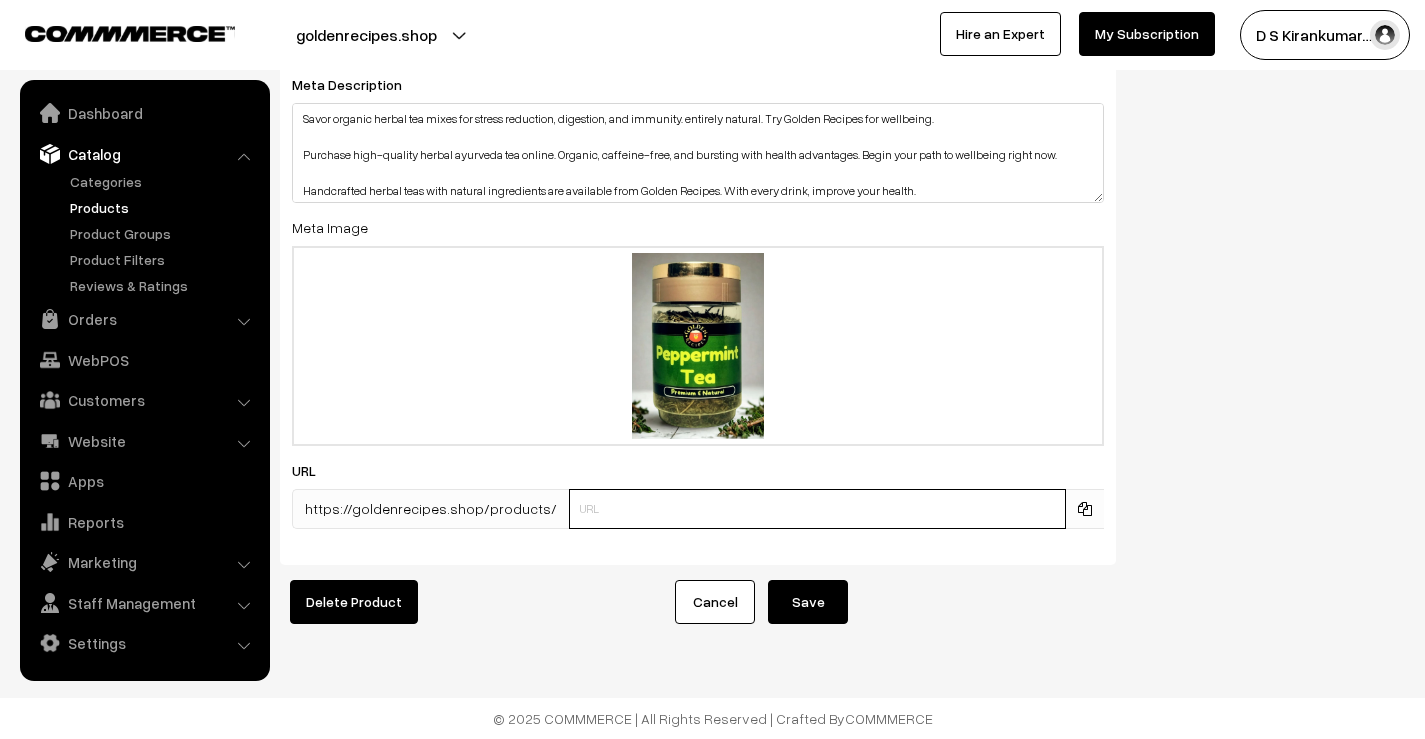 click at bounding box center [817, 509] 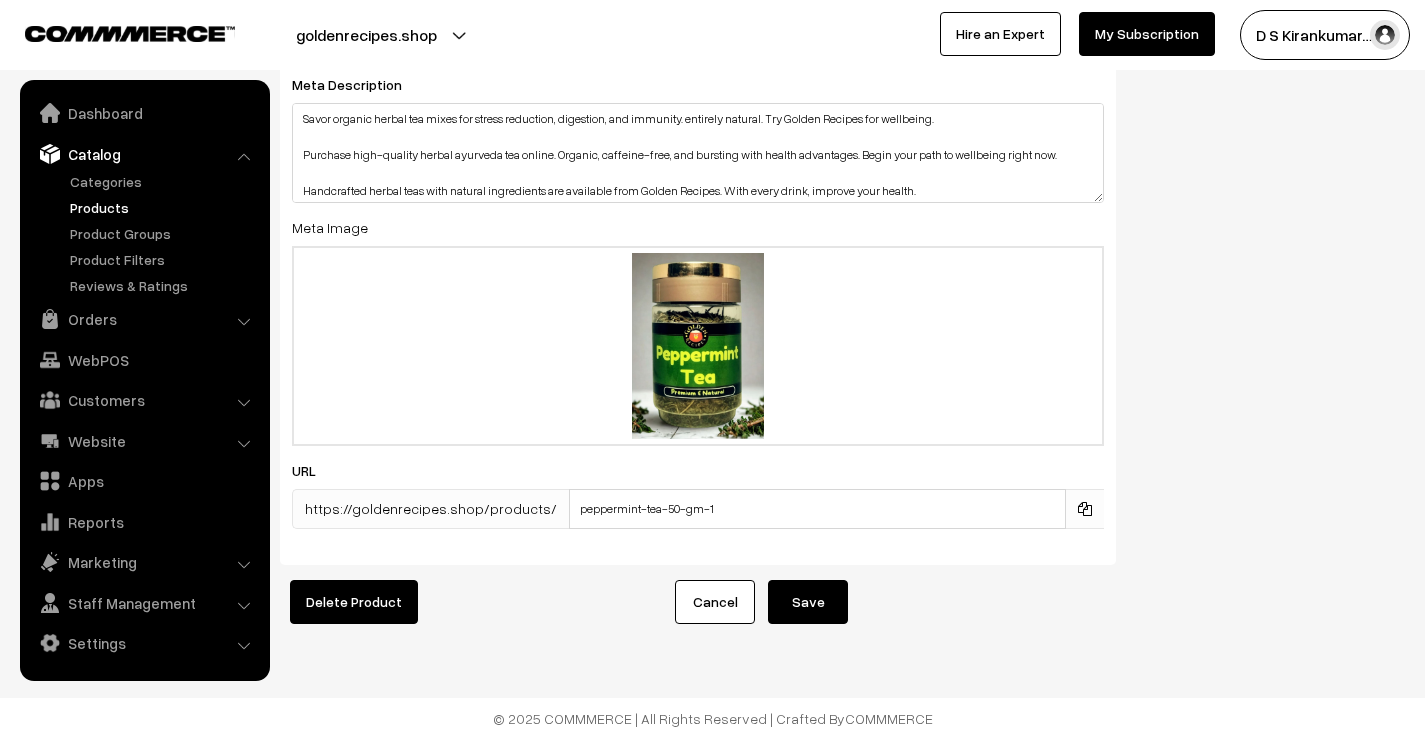 click on "Save" at bounding box center [808, 602] 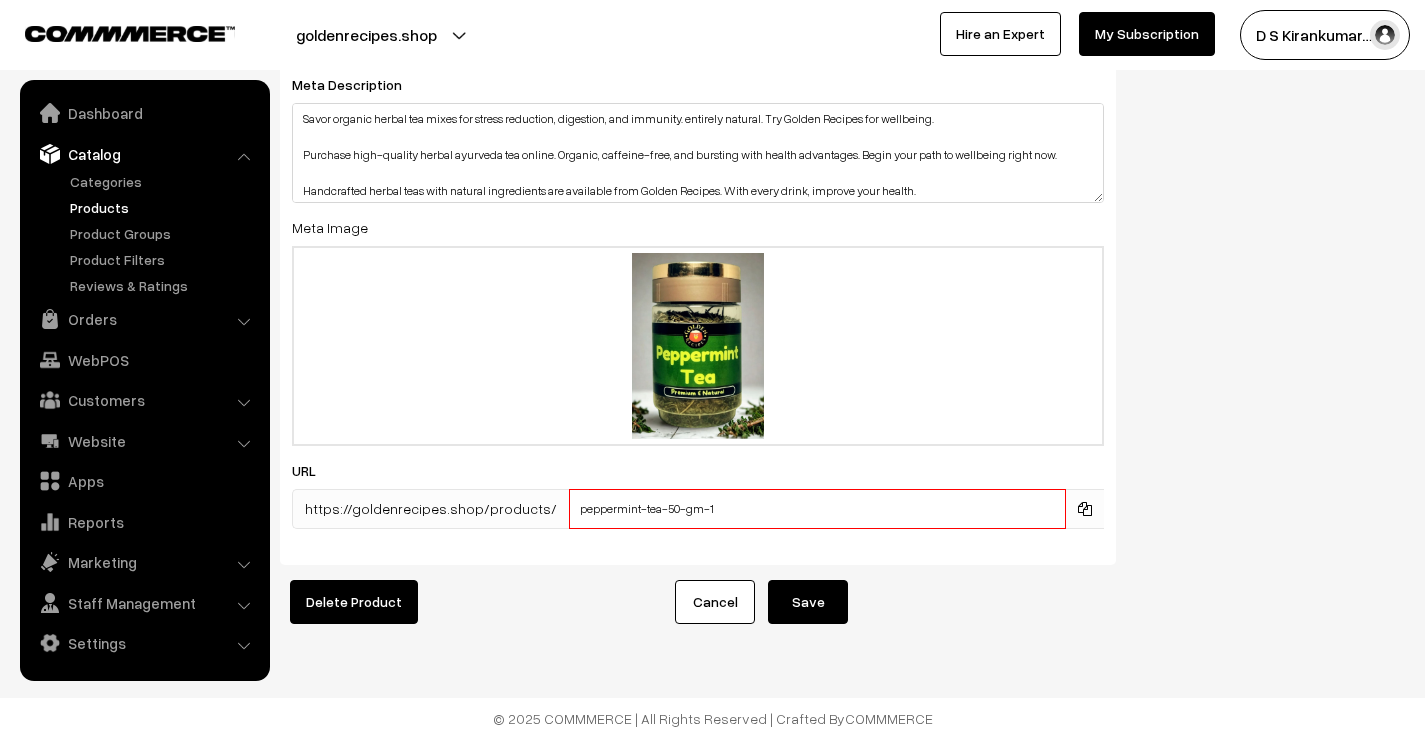 click on "peppermint-tea-50-gm-1" at bounding box center (817, 509) 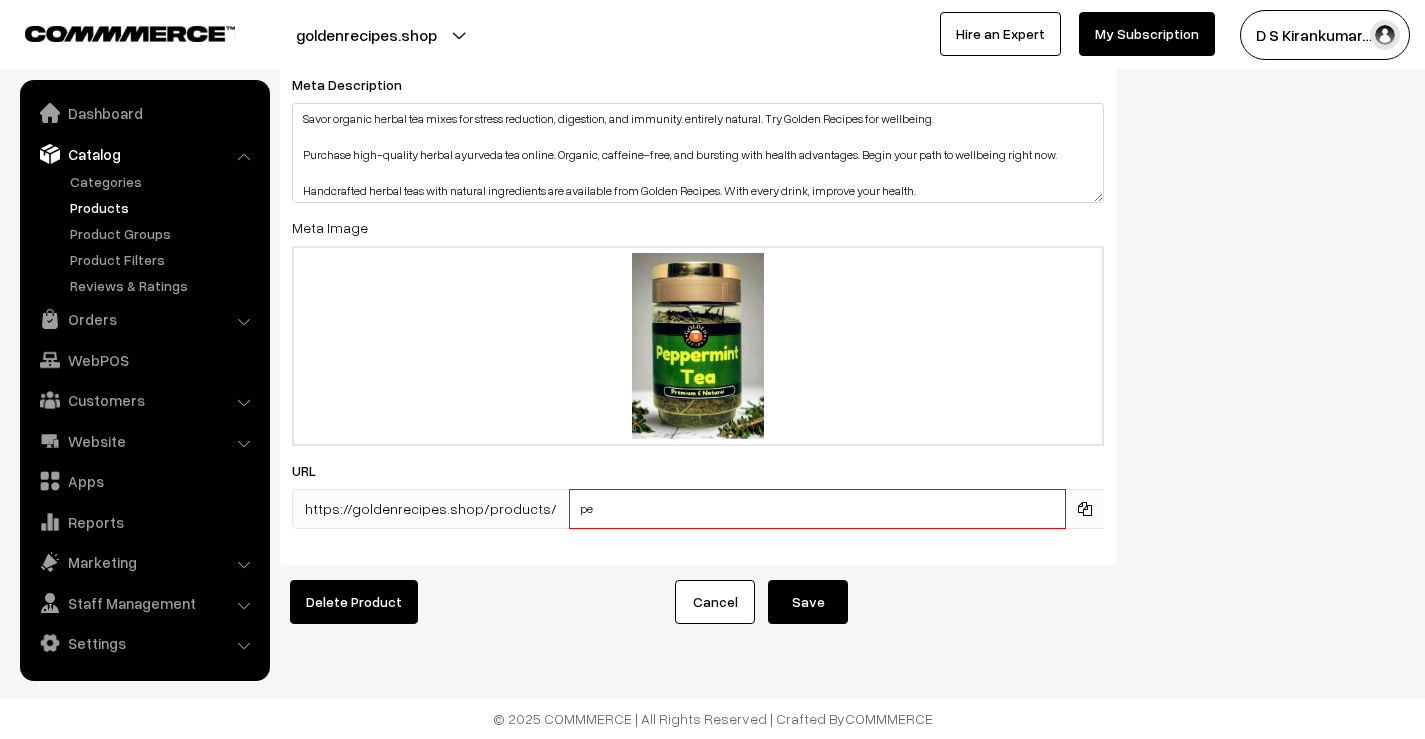 type on "p" 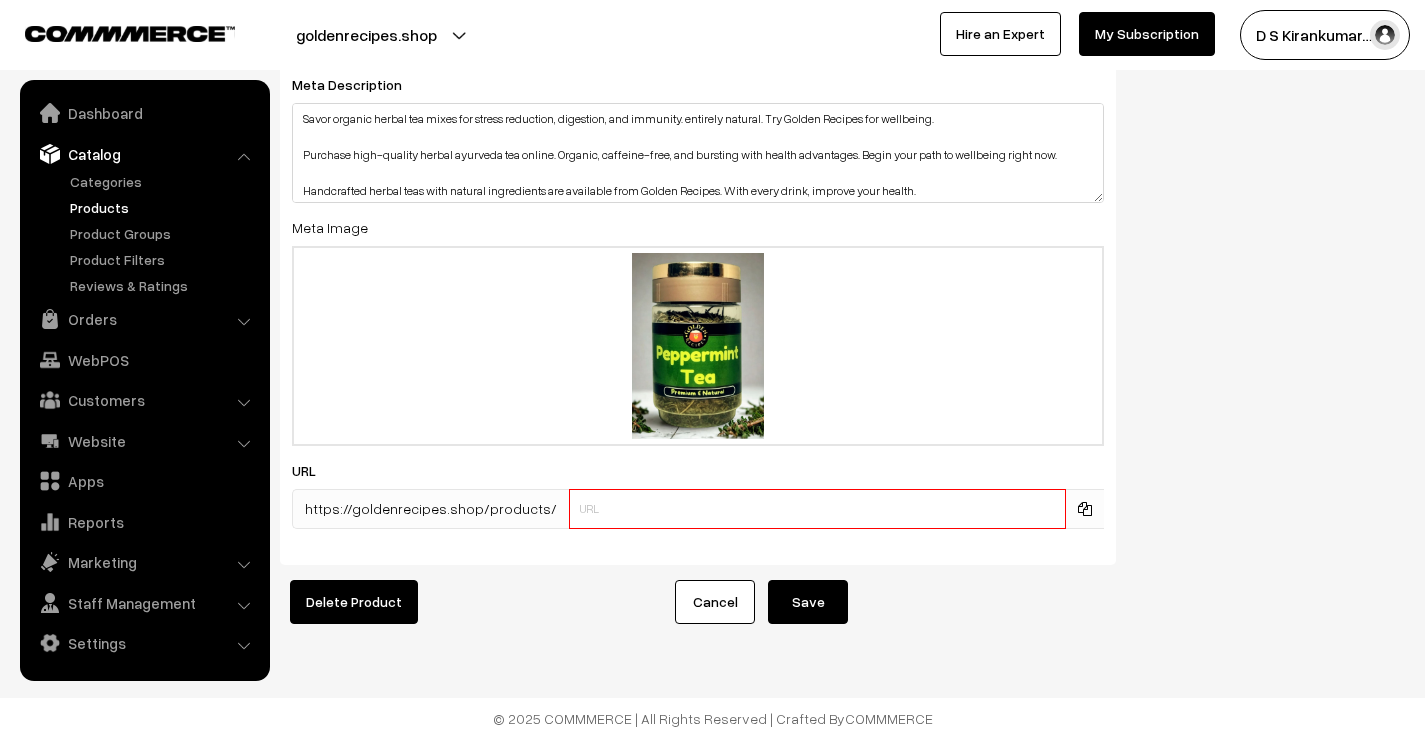 click at bounding box center [817, 509] 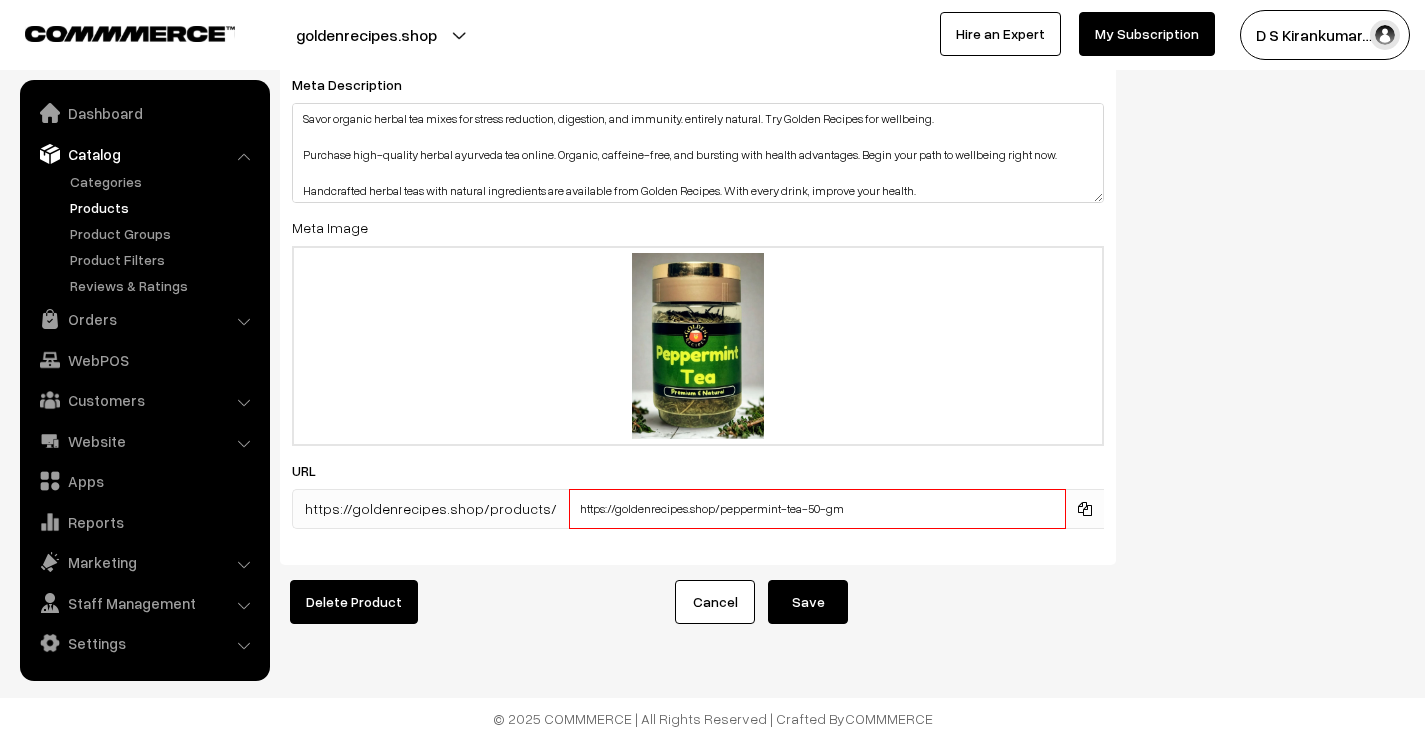 click on "https://goldenrecipes.shop/products/peppermint-tea-50-gm" at bounding box center (817, 509) 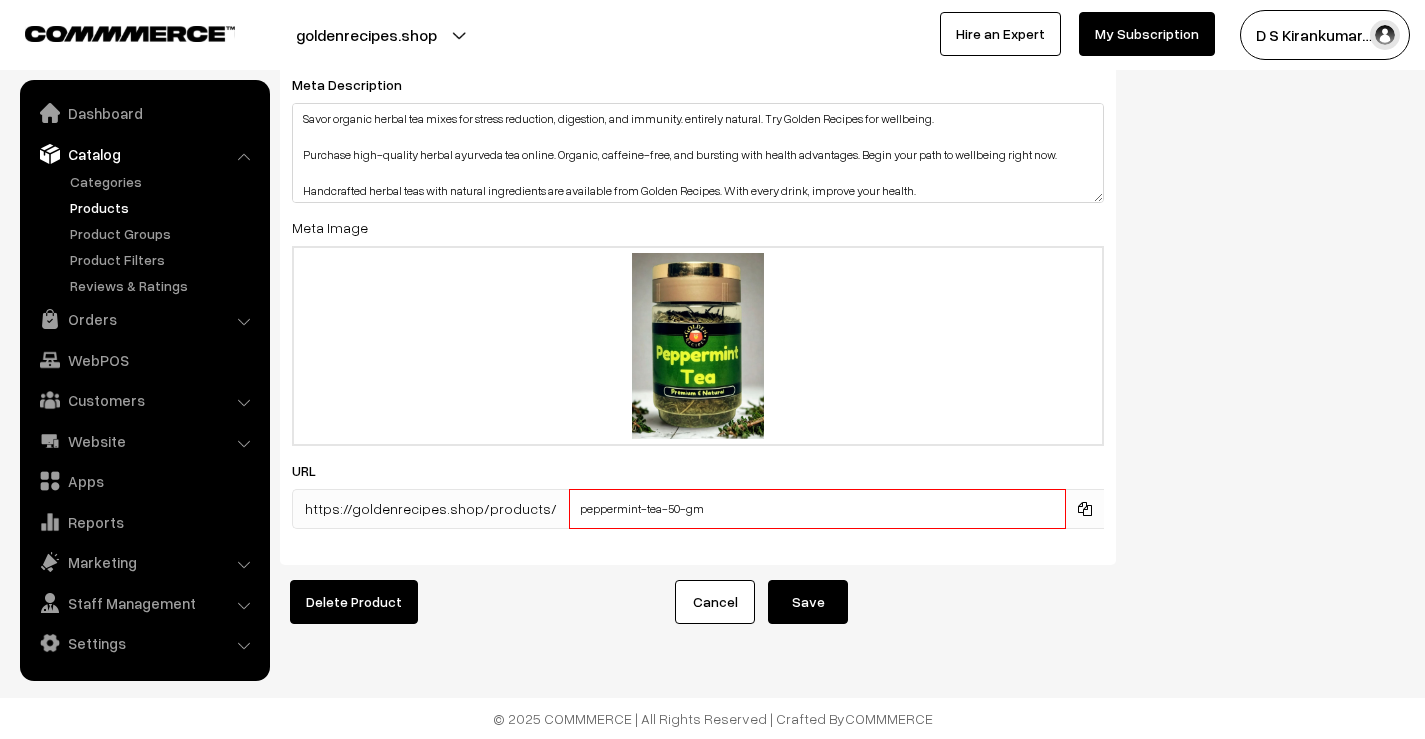 type on "peppermint-tea-50-gm" 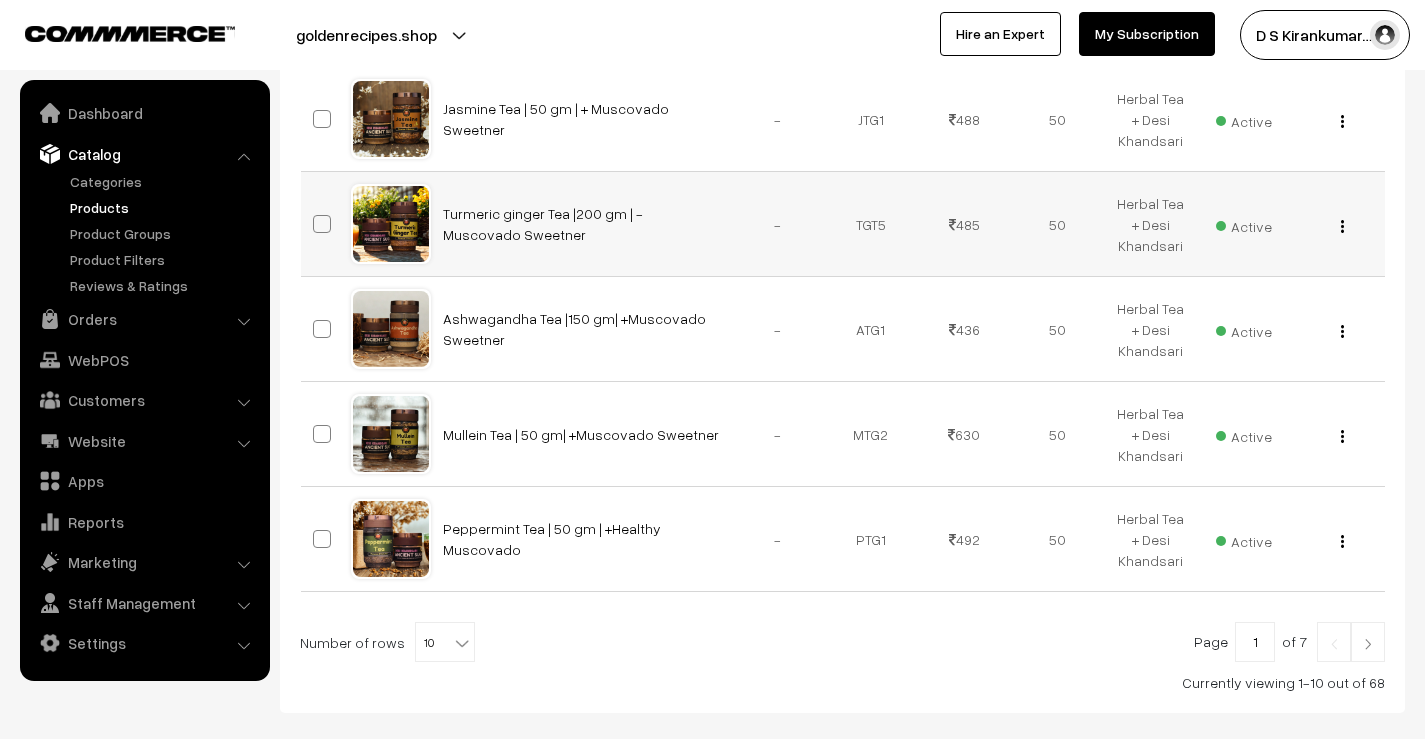 scroll, scrollTop: 1011, scrollLeft: 0, axis: vertical 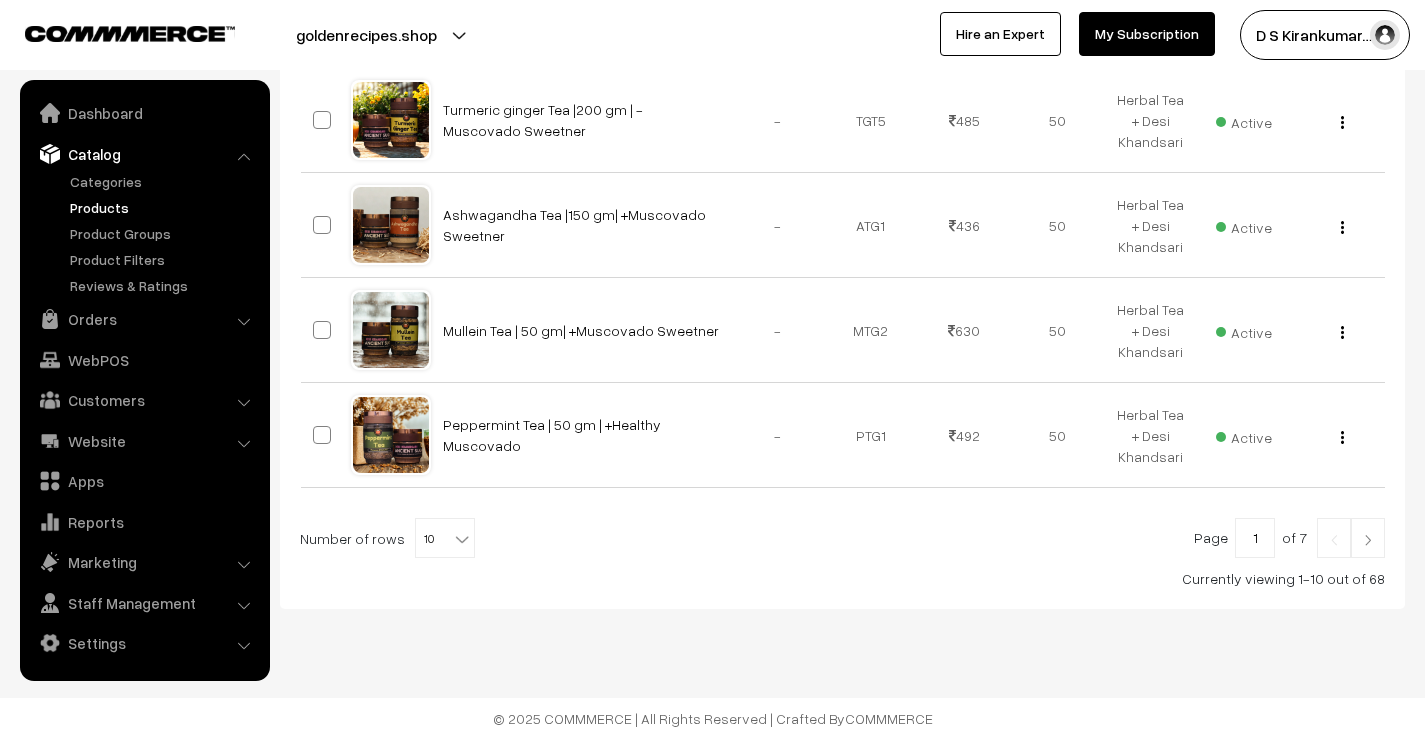 click at bounding box center [1368, 540] 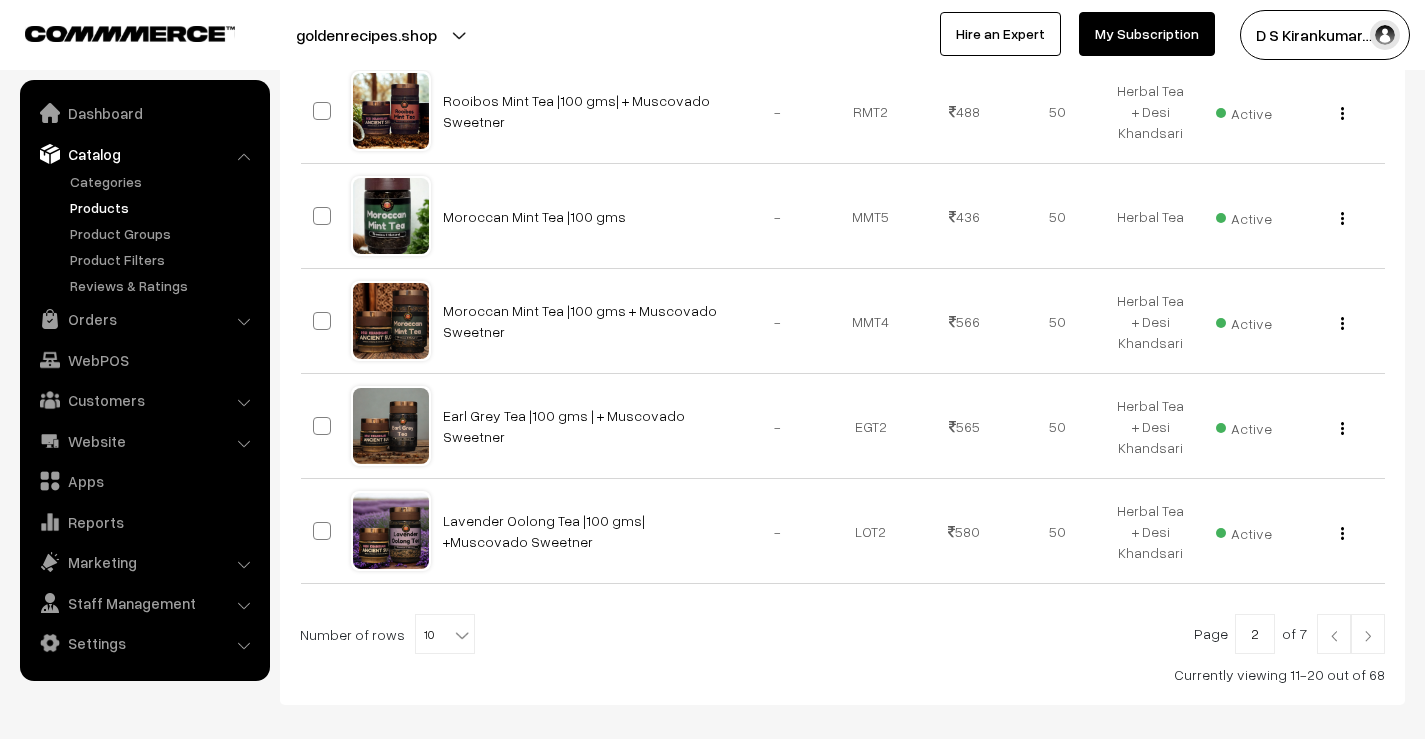 scroll, scrollTop: 1011, scrollLeft: 0, axis: vertical 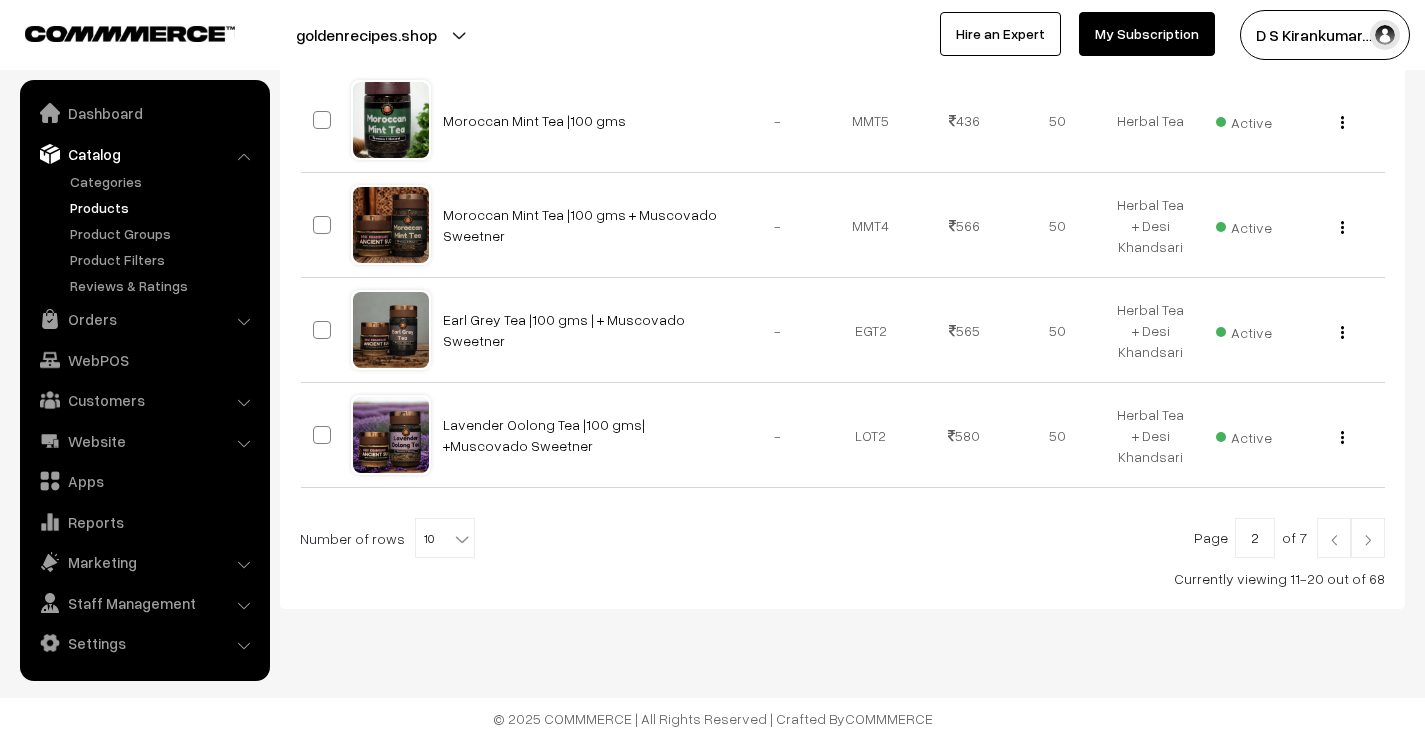 click at bounding box center [1368, 538] 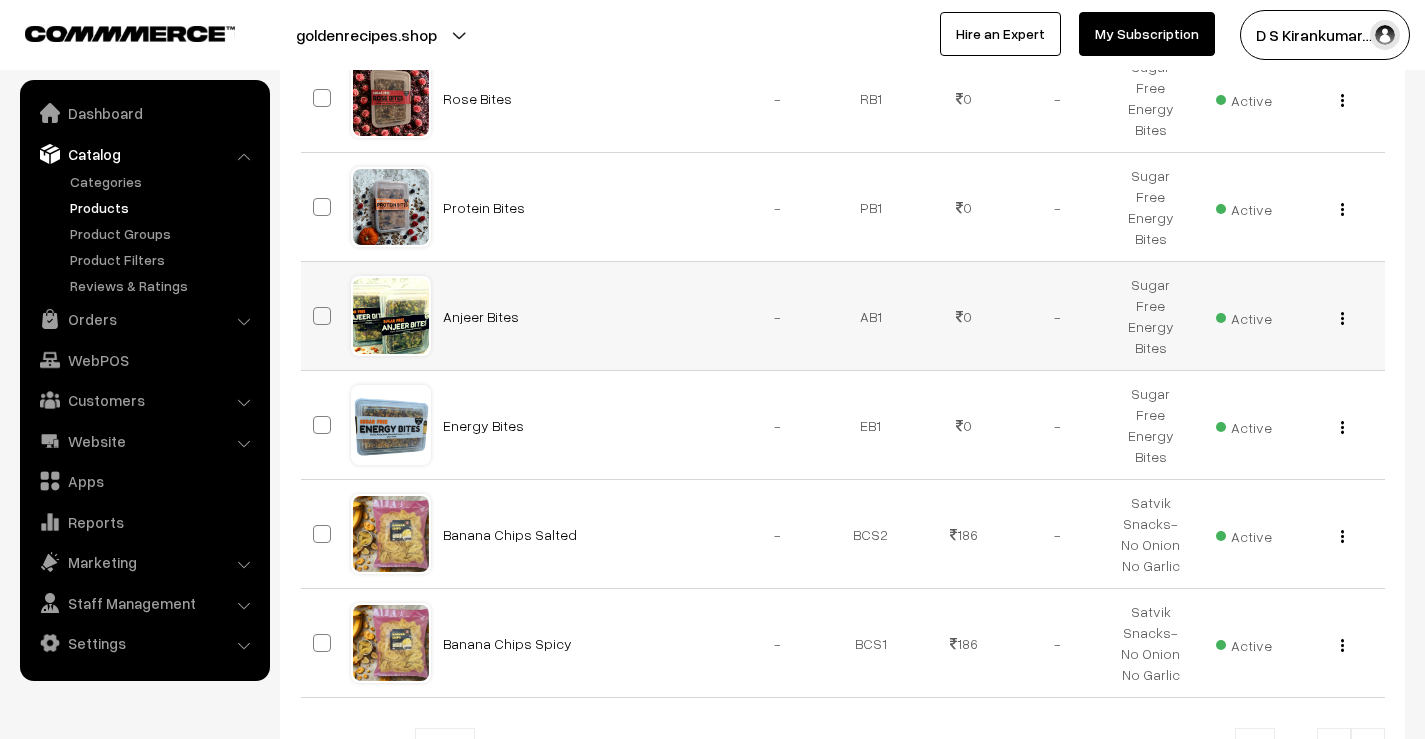 scroll, scrollTop: 1019, scrollLeft: 0, axis: vertical 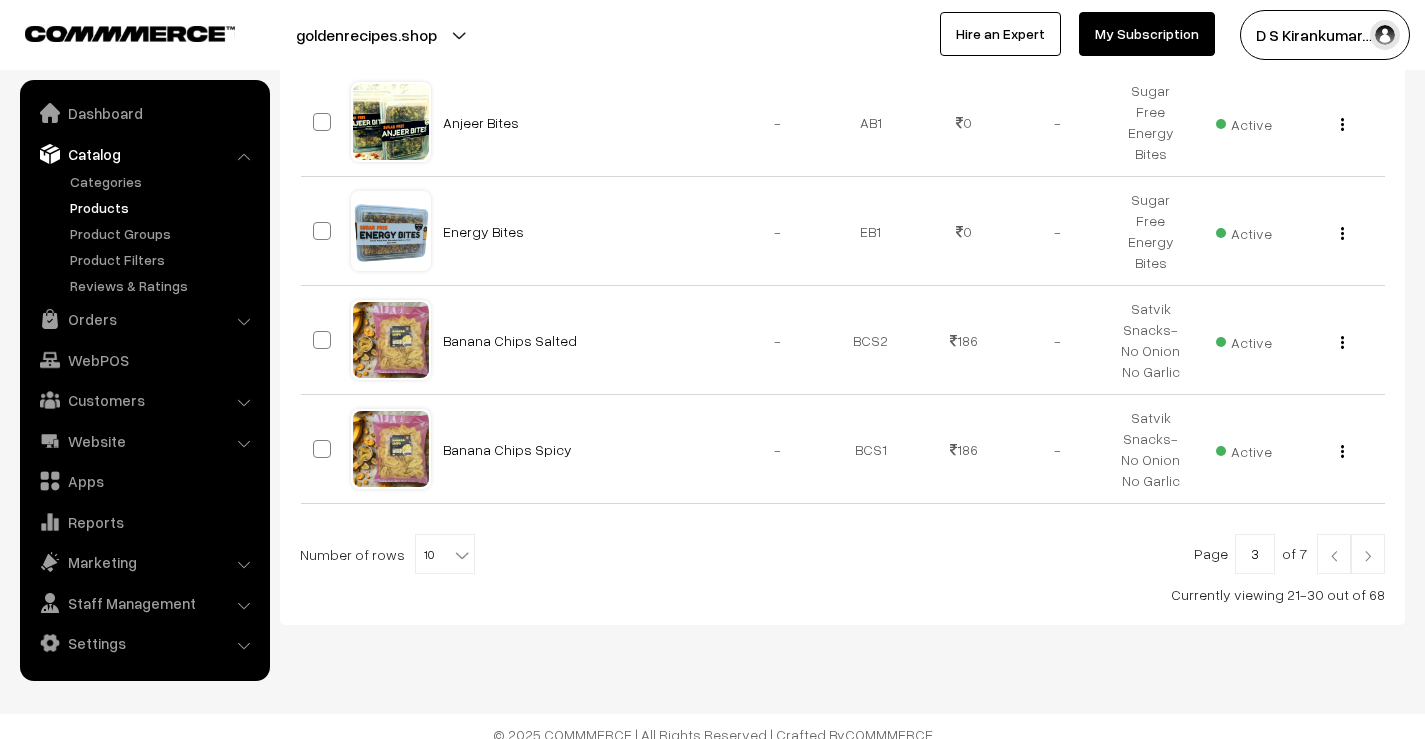click at bounding box center (1368, 556) 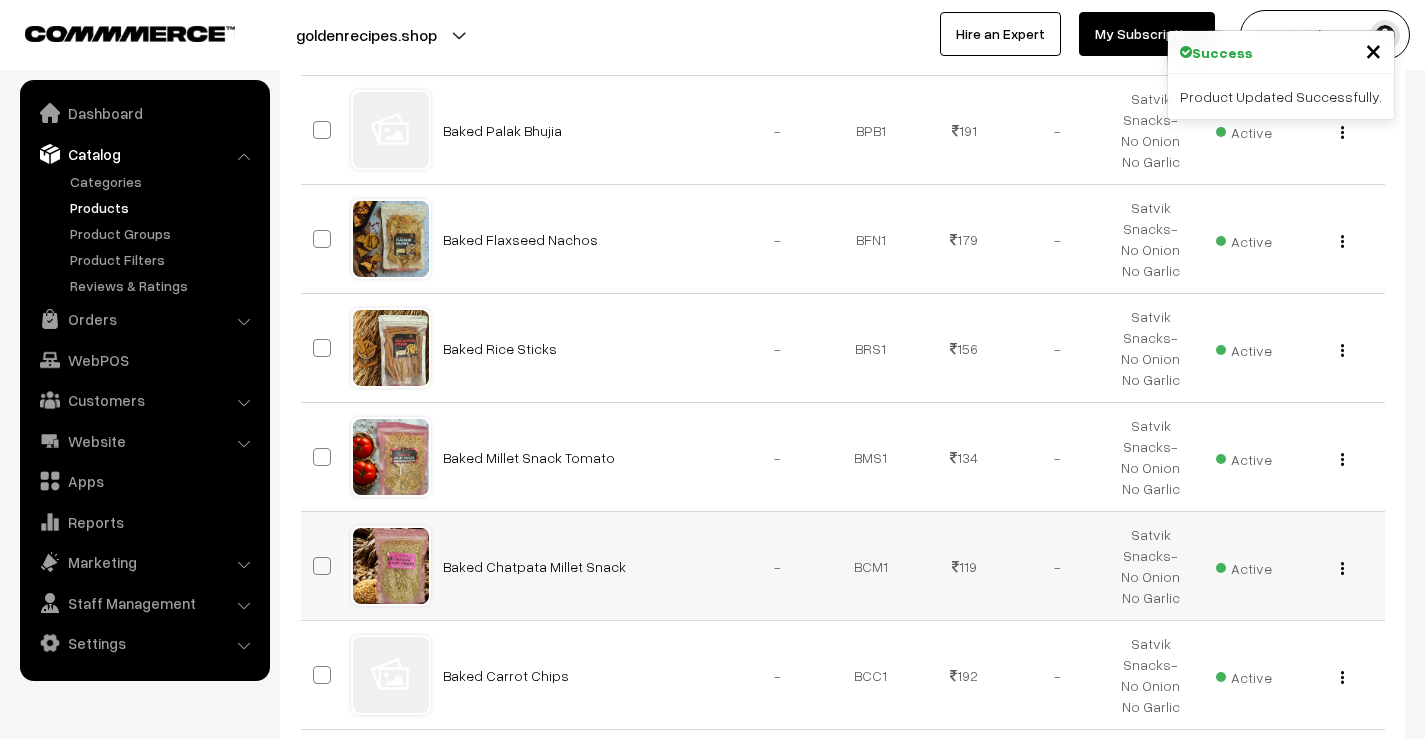 scroll, scrollTop: 1051, scrollLeft: 0, axis: vertical 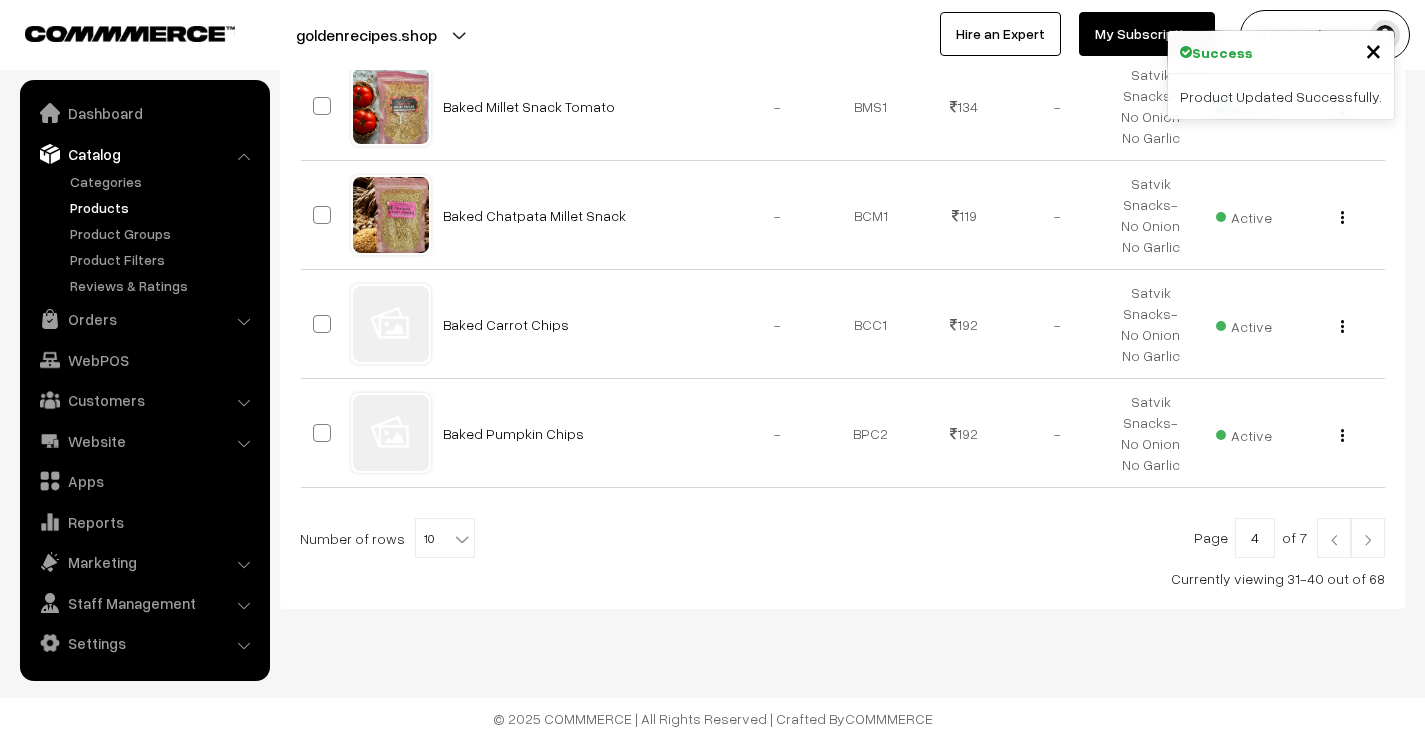 click at bounding box center (1368, 540) 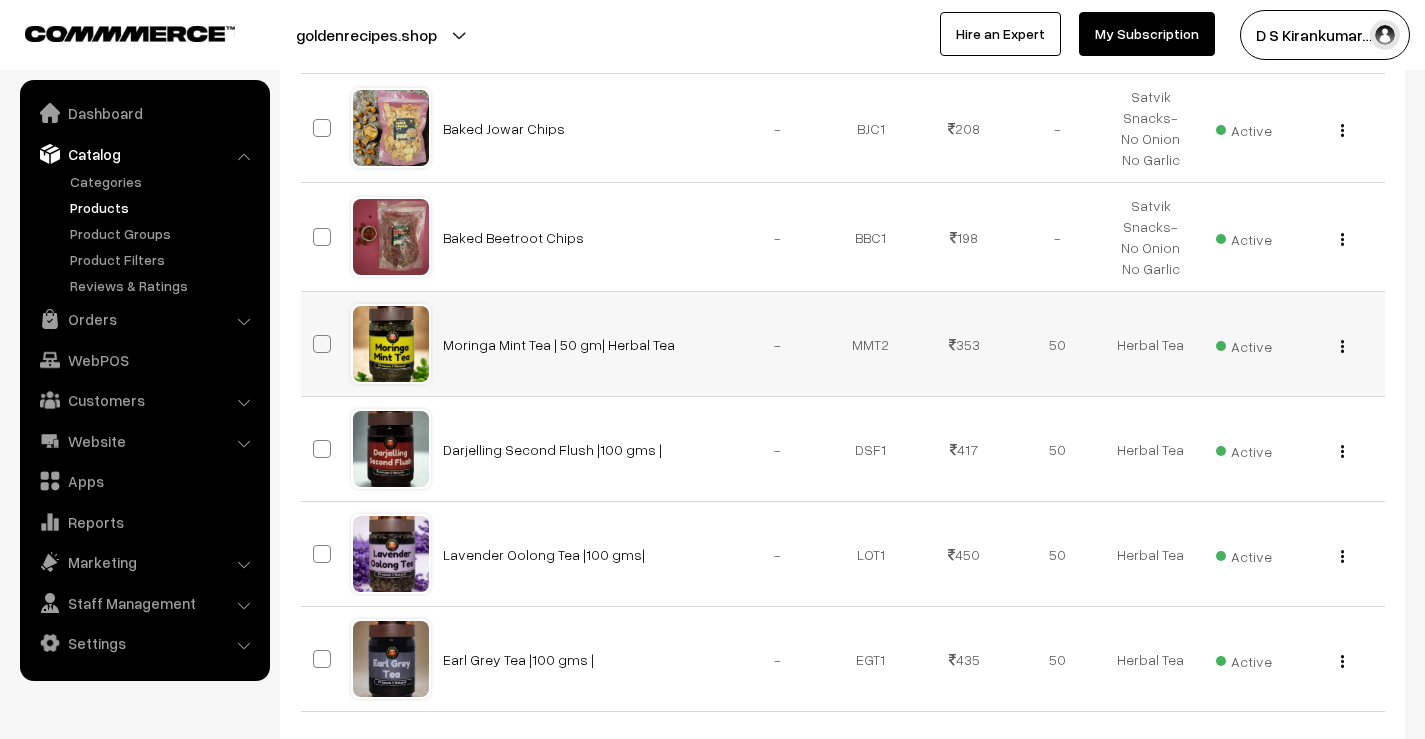 scroll, scrollTop: 1035, scrollLeft: 0, axis: vertical 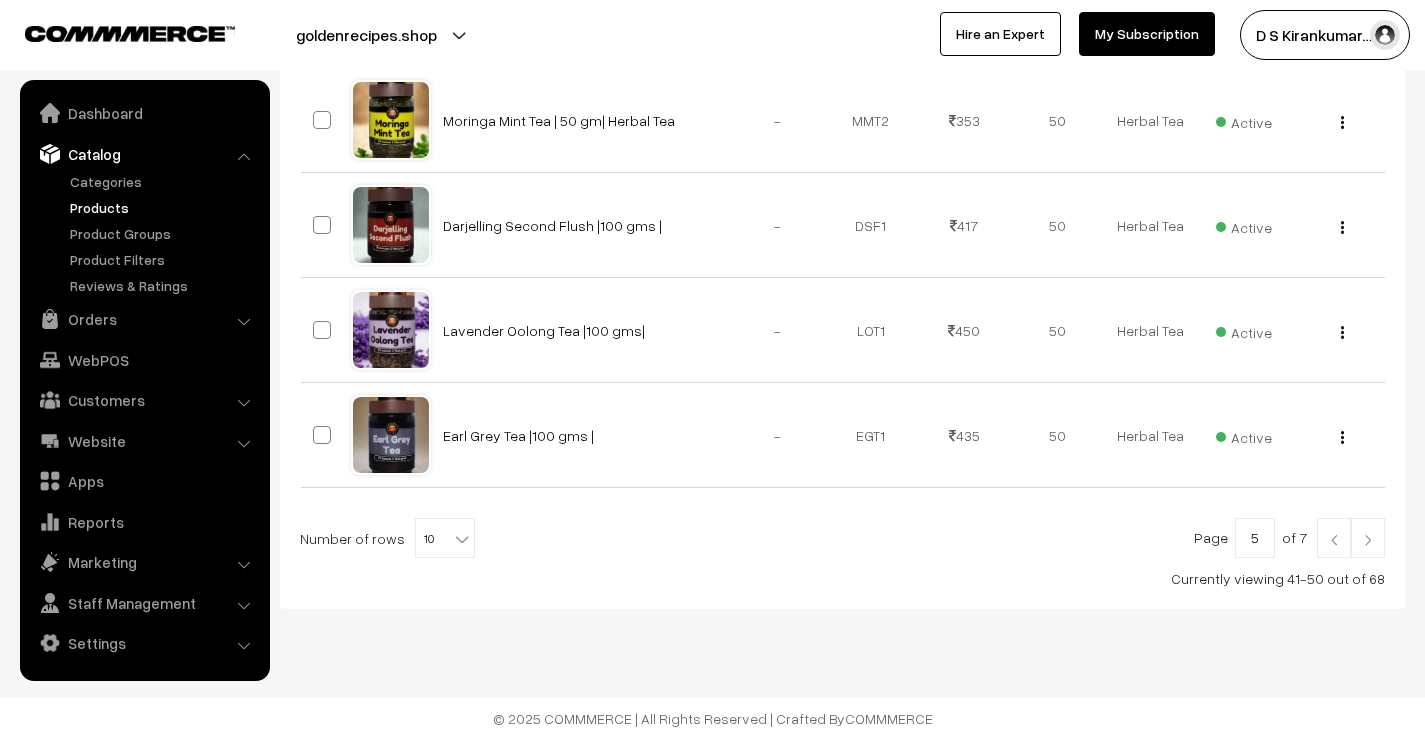 click at bounding box center (1368, 540) 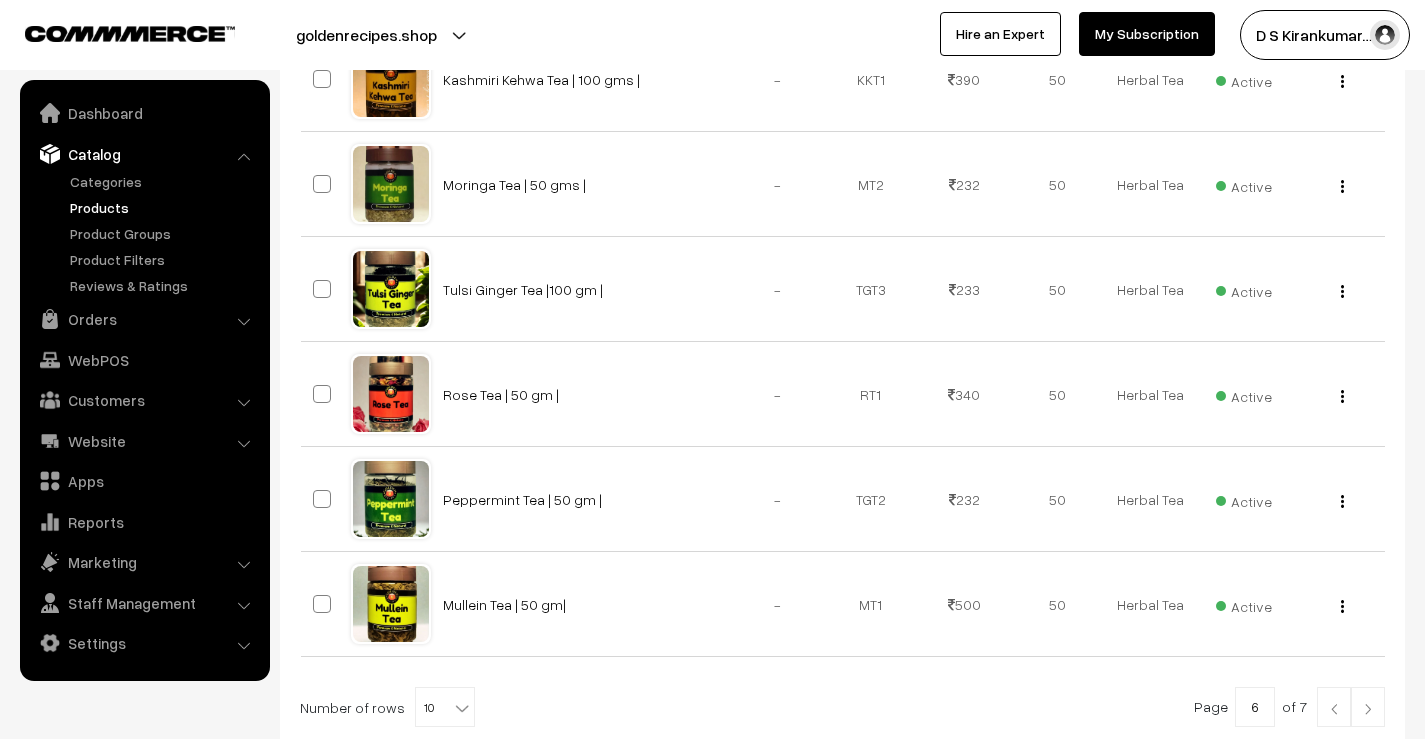 scroll, scrollTop: 900, scrollLeft: 0, axis: vertical 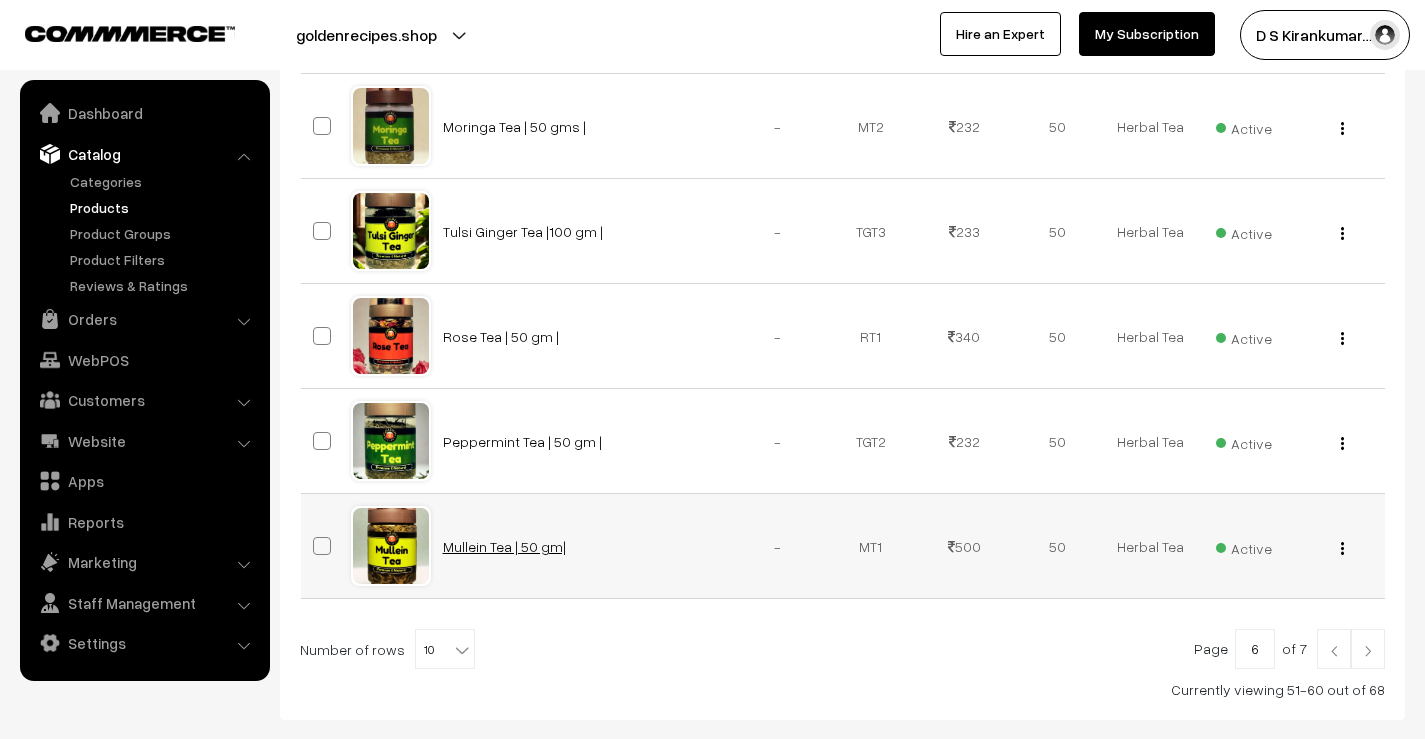 click on "Mullein Tea | 50 gm|" at bounding box center [504, 546] 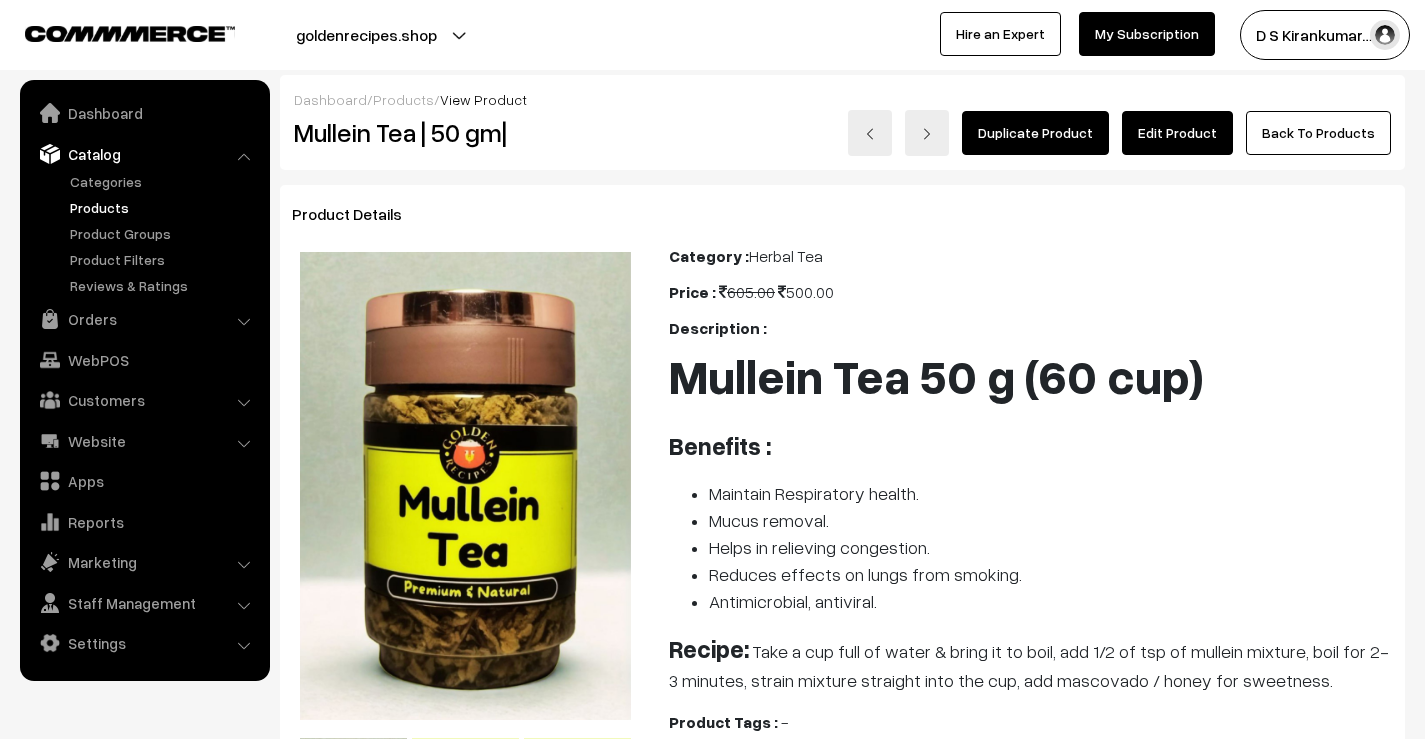 scroll, scrollTop: 0, scrollLeft: 0, axis: both 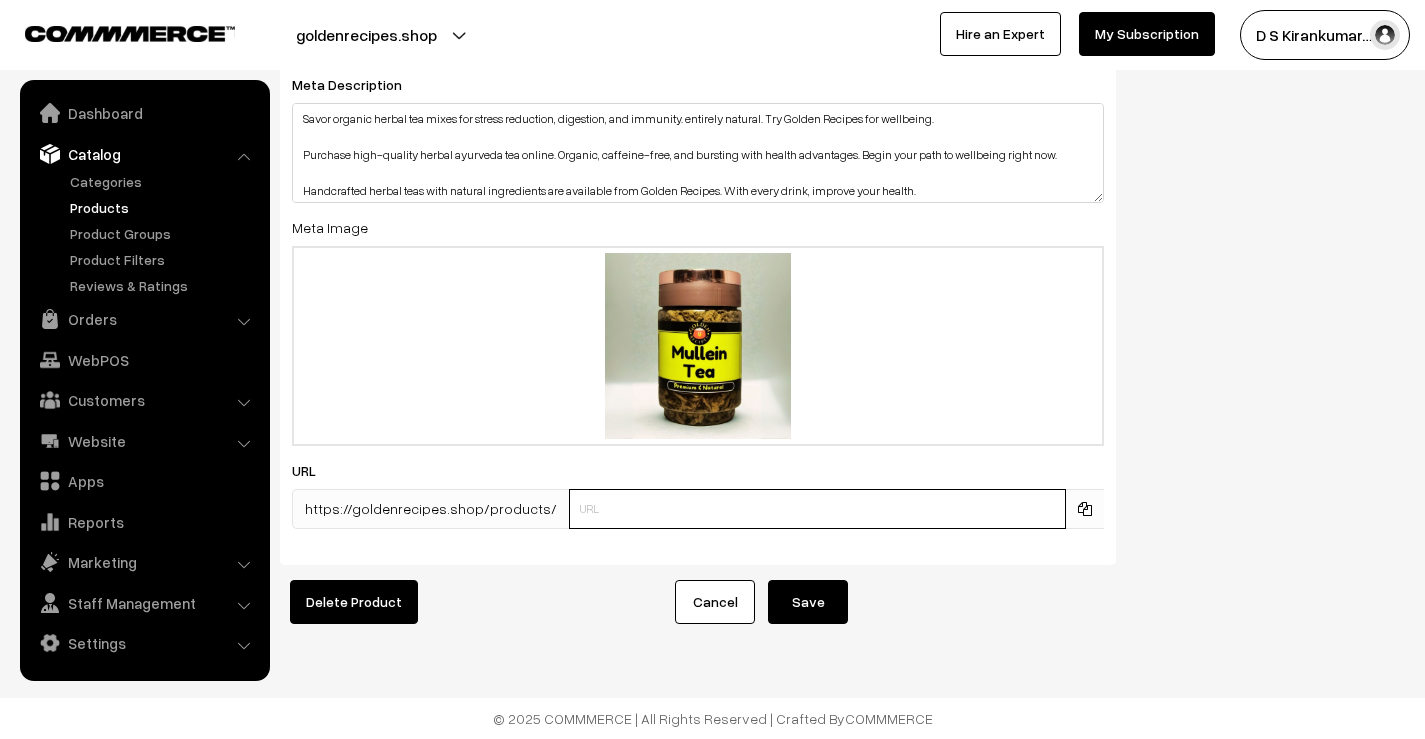 click at bounding box center [817, 509] 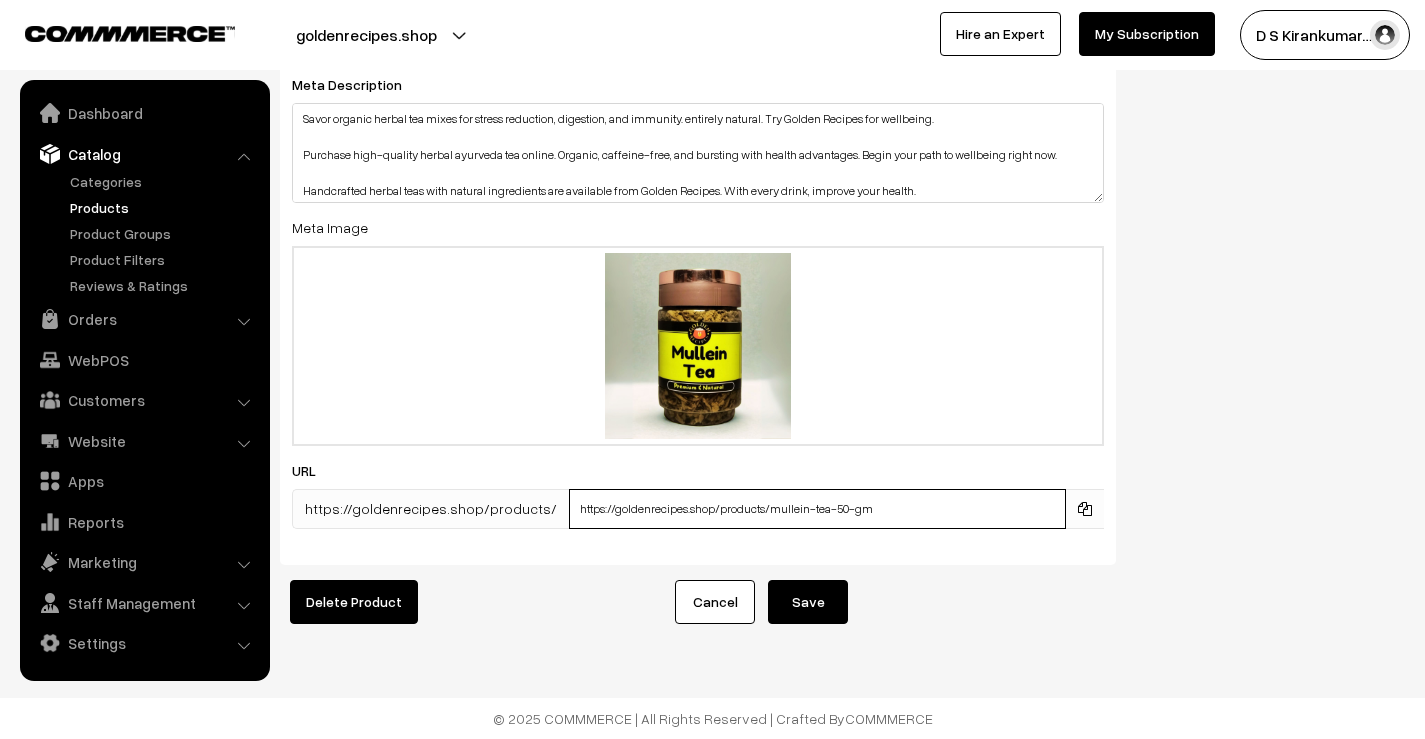 click on "https://goldenrecipes.shop/products/mullein-tea-50-gm" at bounding box center (817, 509) 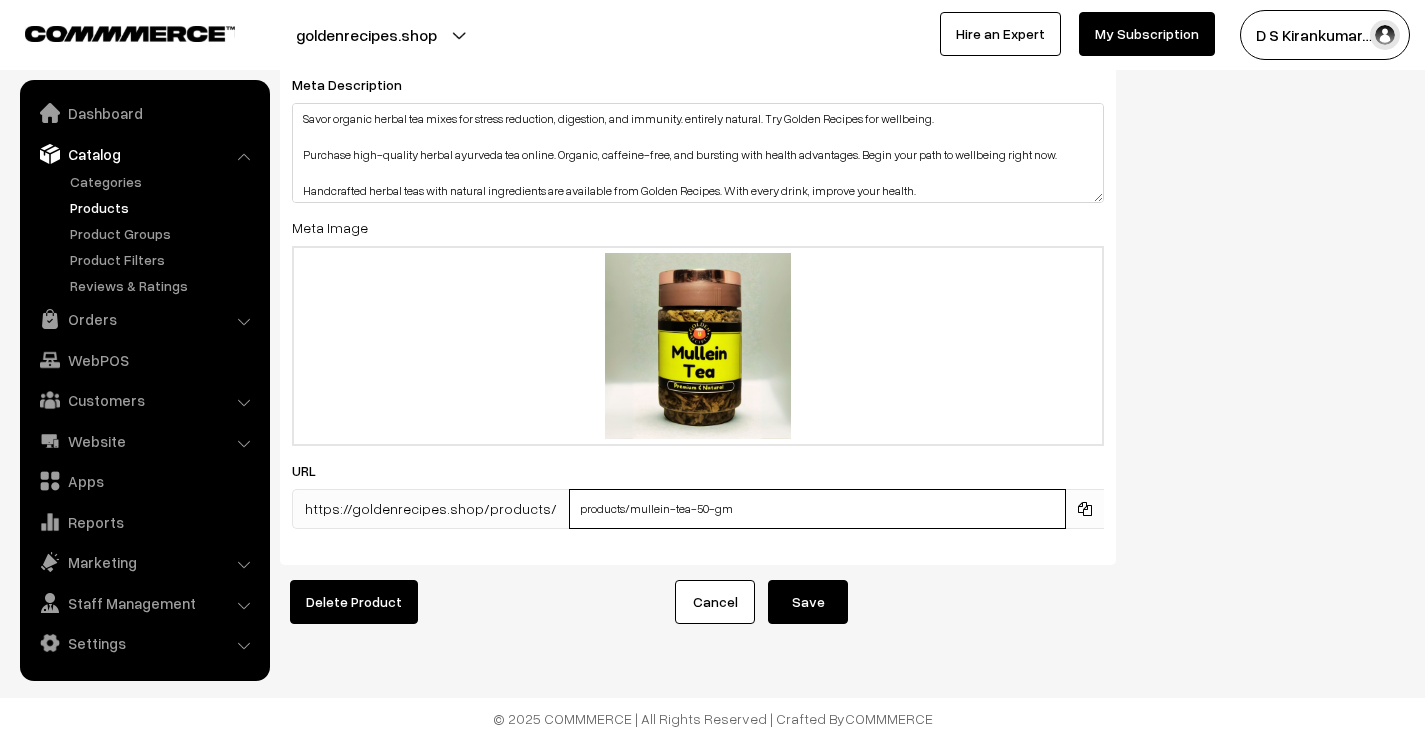 type on "products/mullein-tea-50-gm" 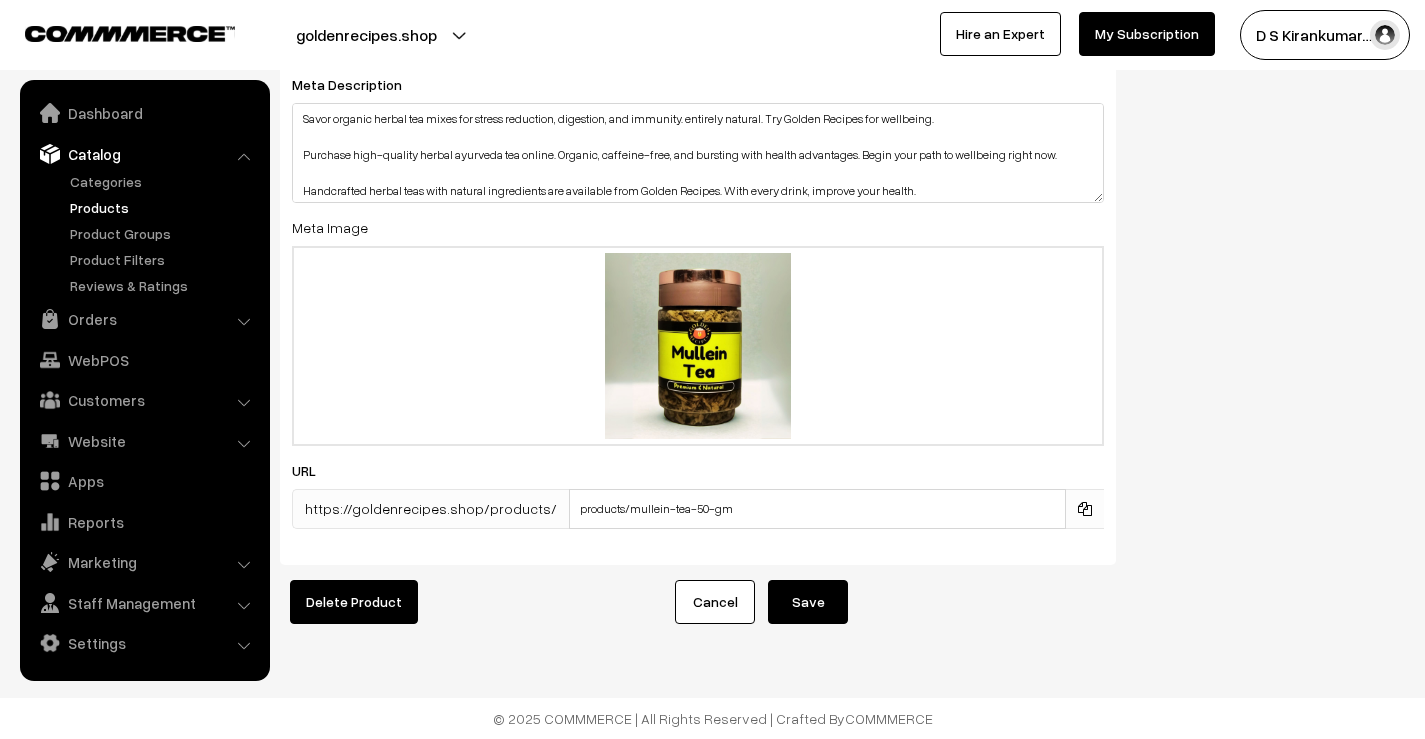 click on "Save" at bounding box center (808, 602) 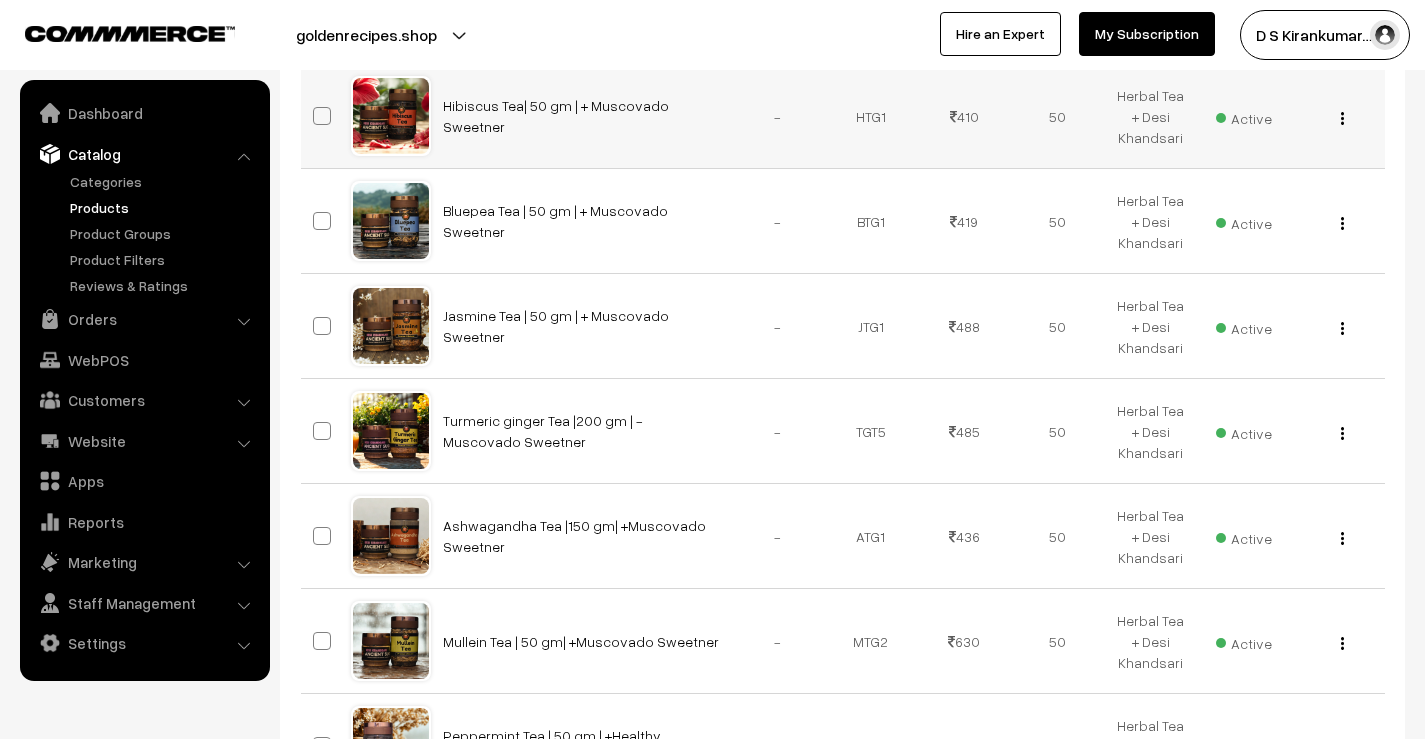 scroll, scrollTop: 1011, scrollLeft: 0, axis: vertical 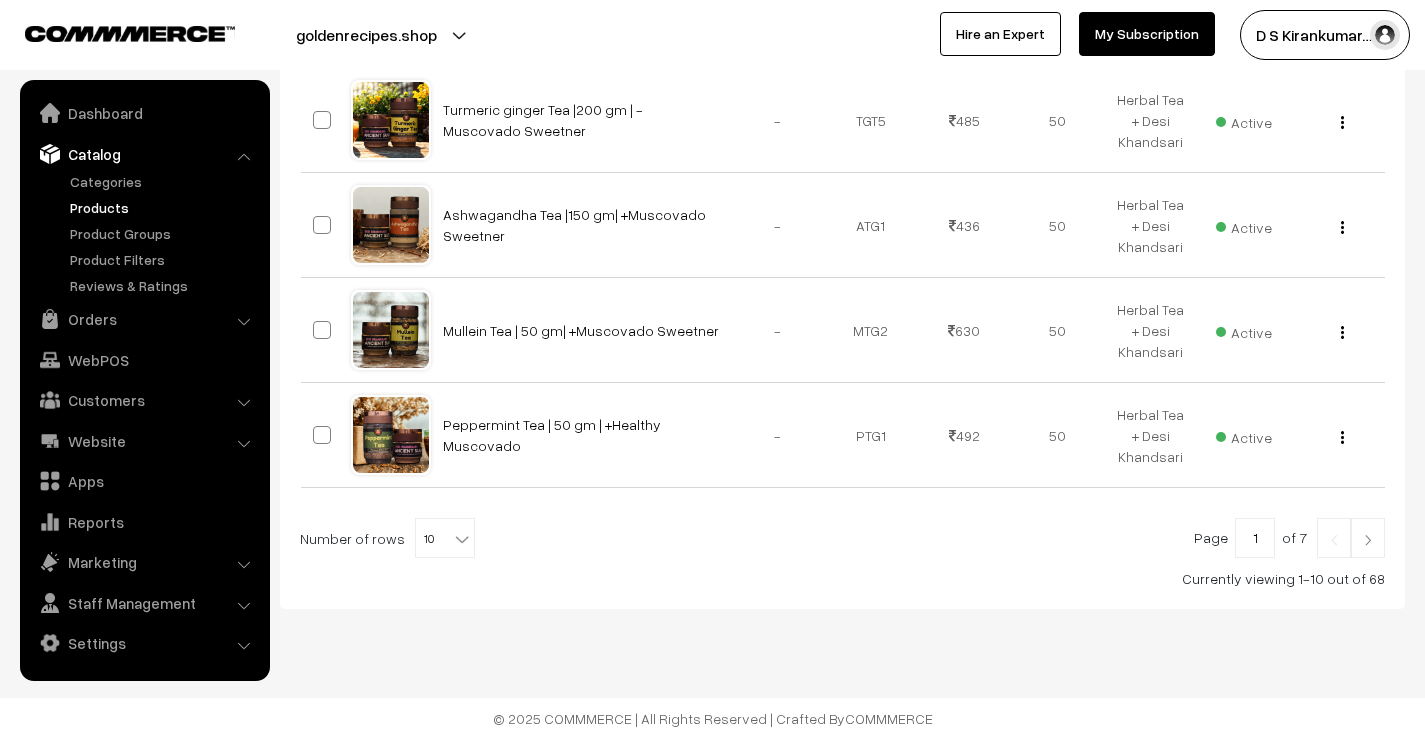 click at bounding box center [1368, 538] 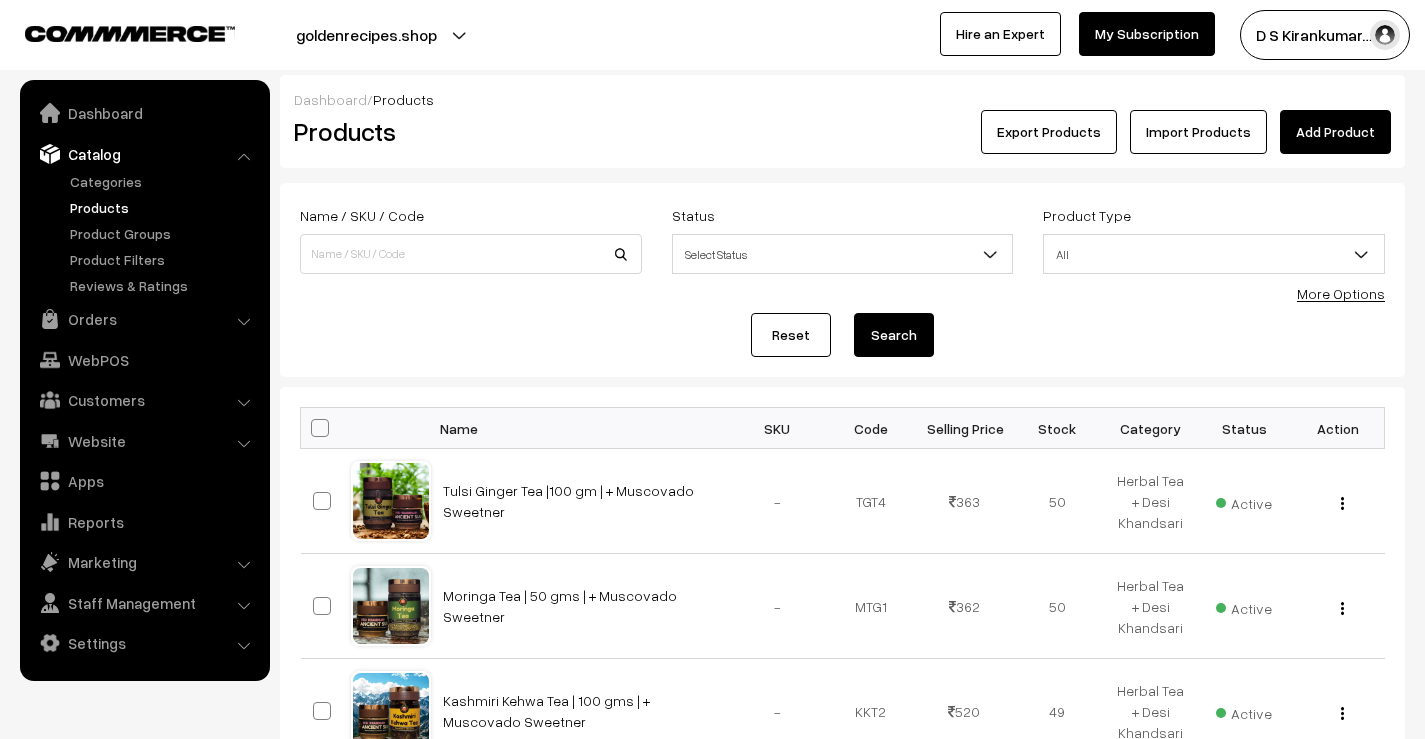 scroll, scrollTop: 1011, scrollLeft: 0, axis: vertical 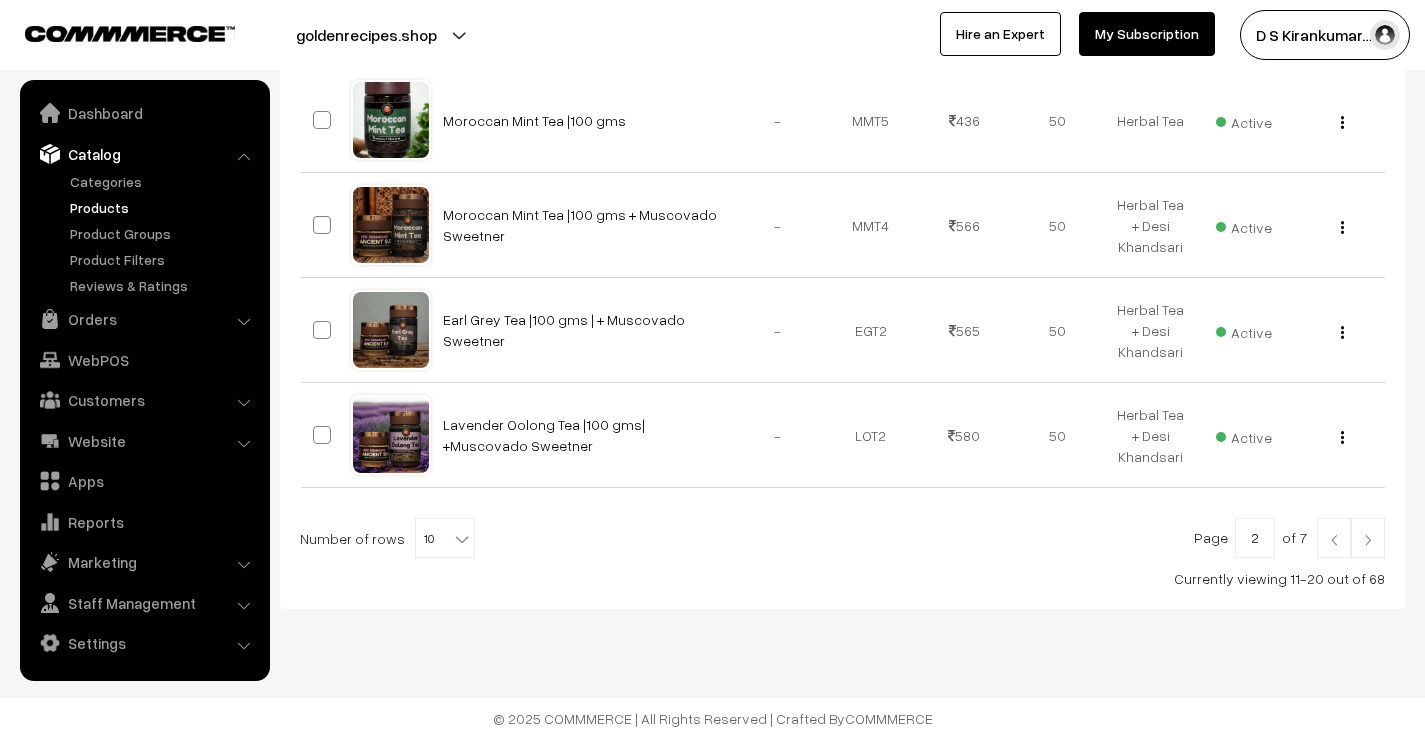 click at bounding box center [1368, 538] 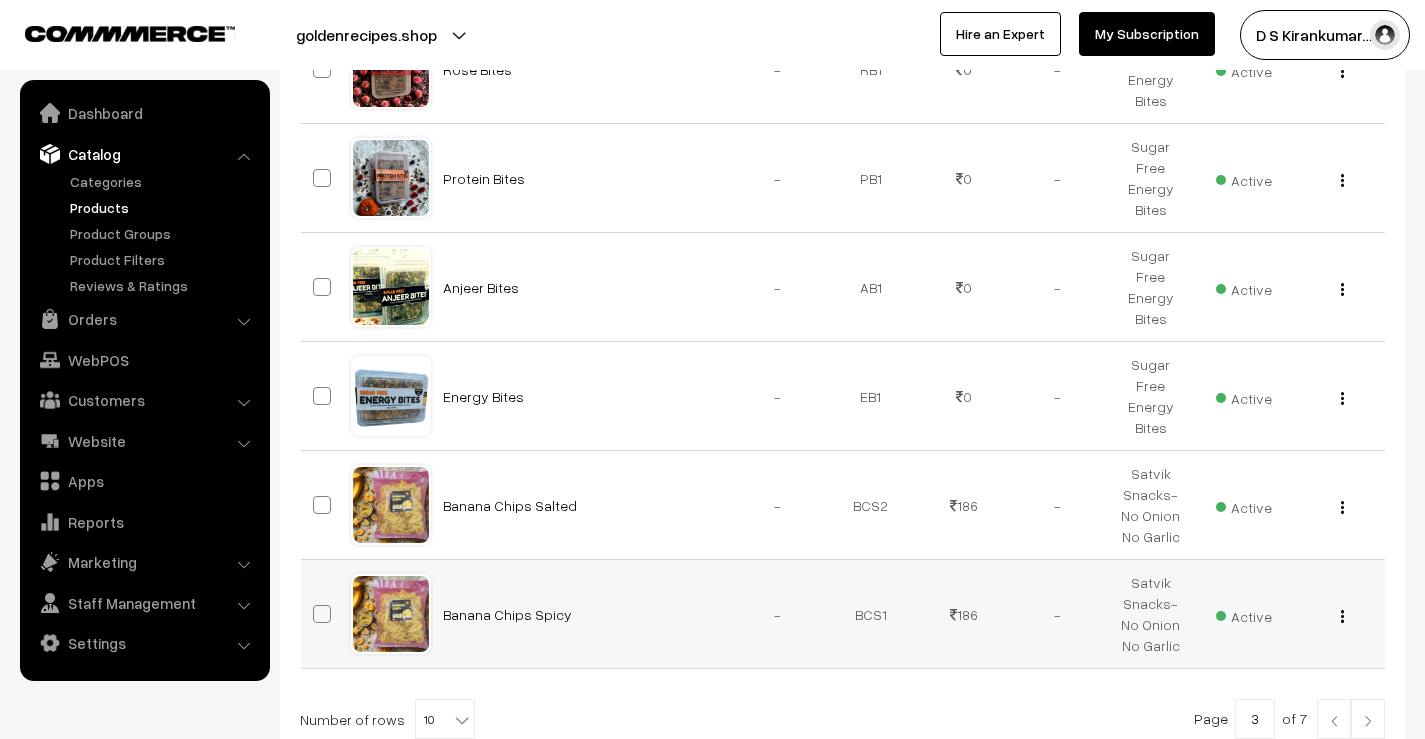 scroll, scrollTop: 1019, scrollLeft: 0, axis: vertical 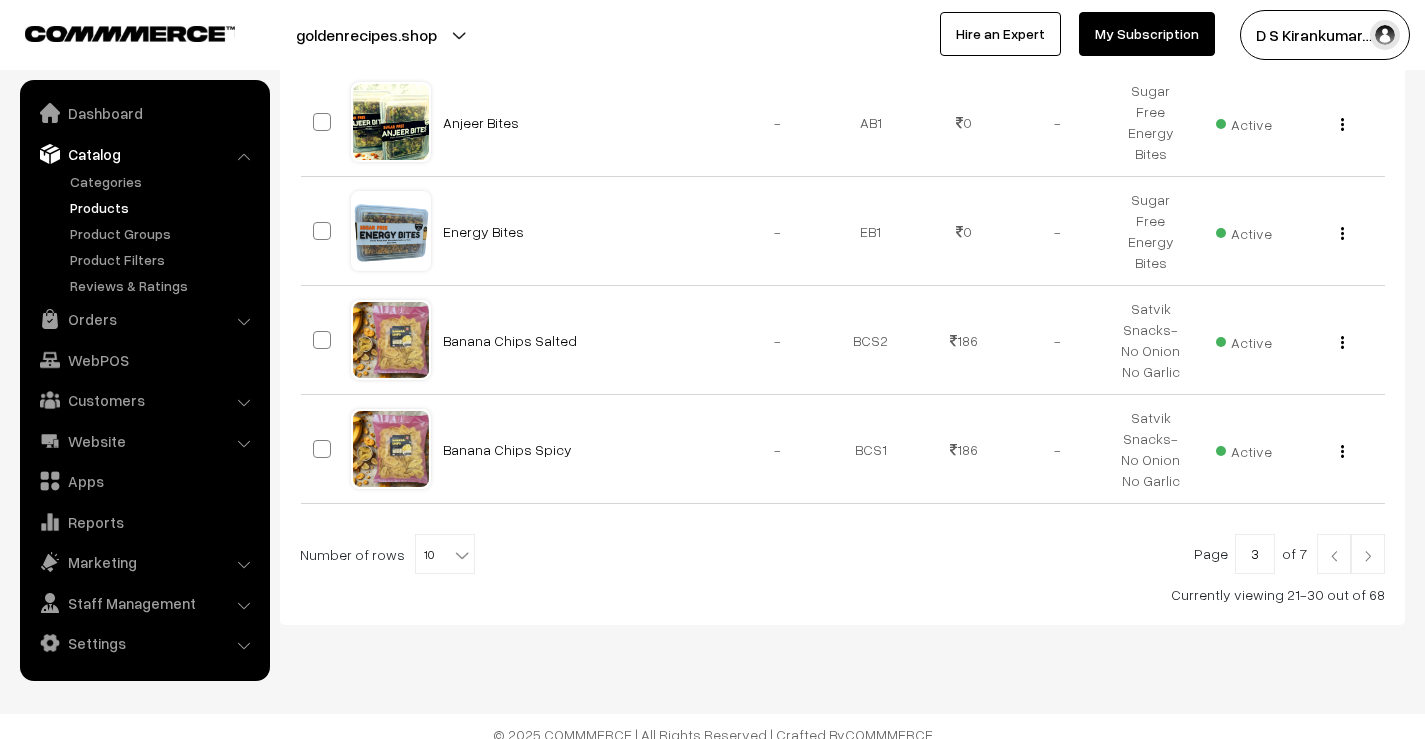 click at bounding box center [1368, 556] 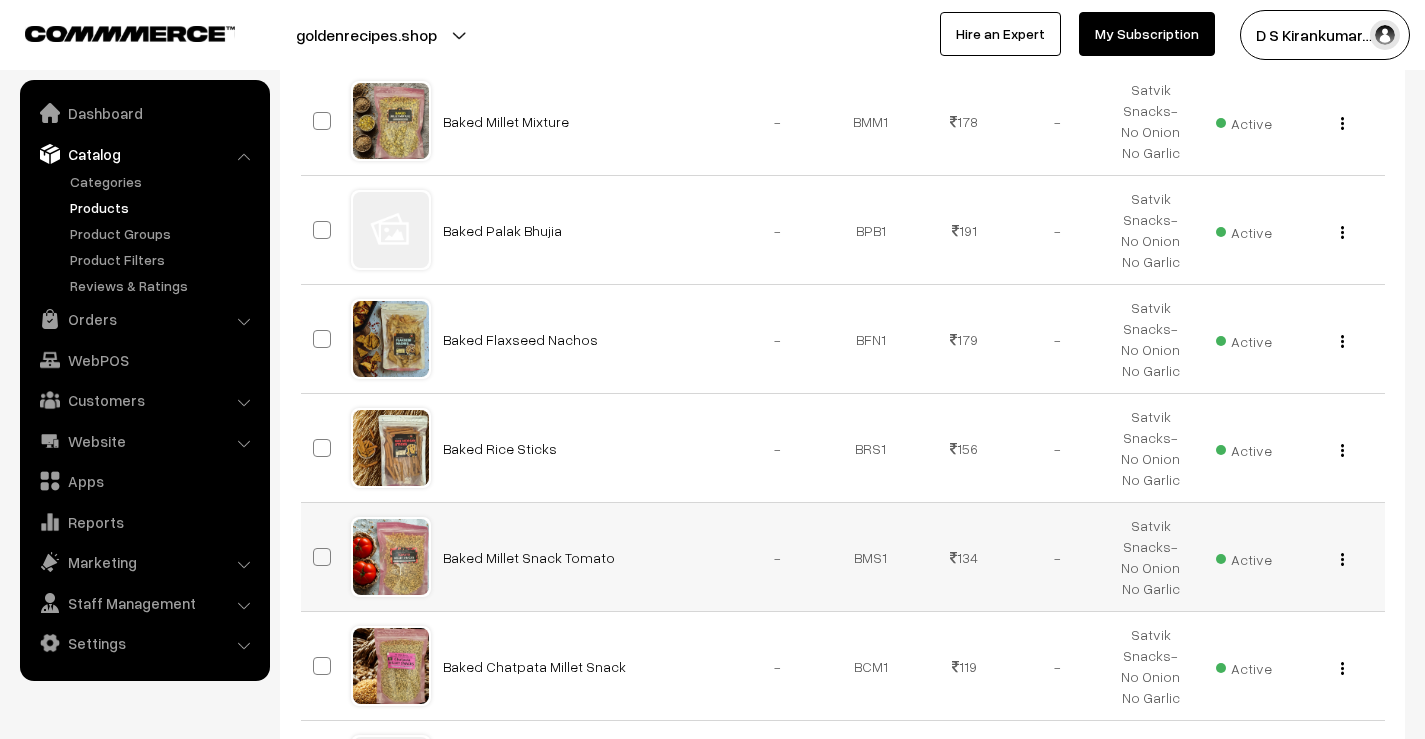 scroll, scrollTop: 1051, scrollLeft: 0, axis: vertical 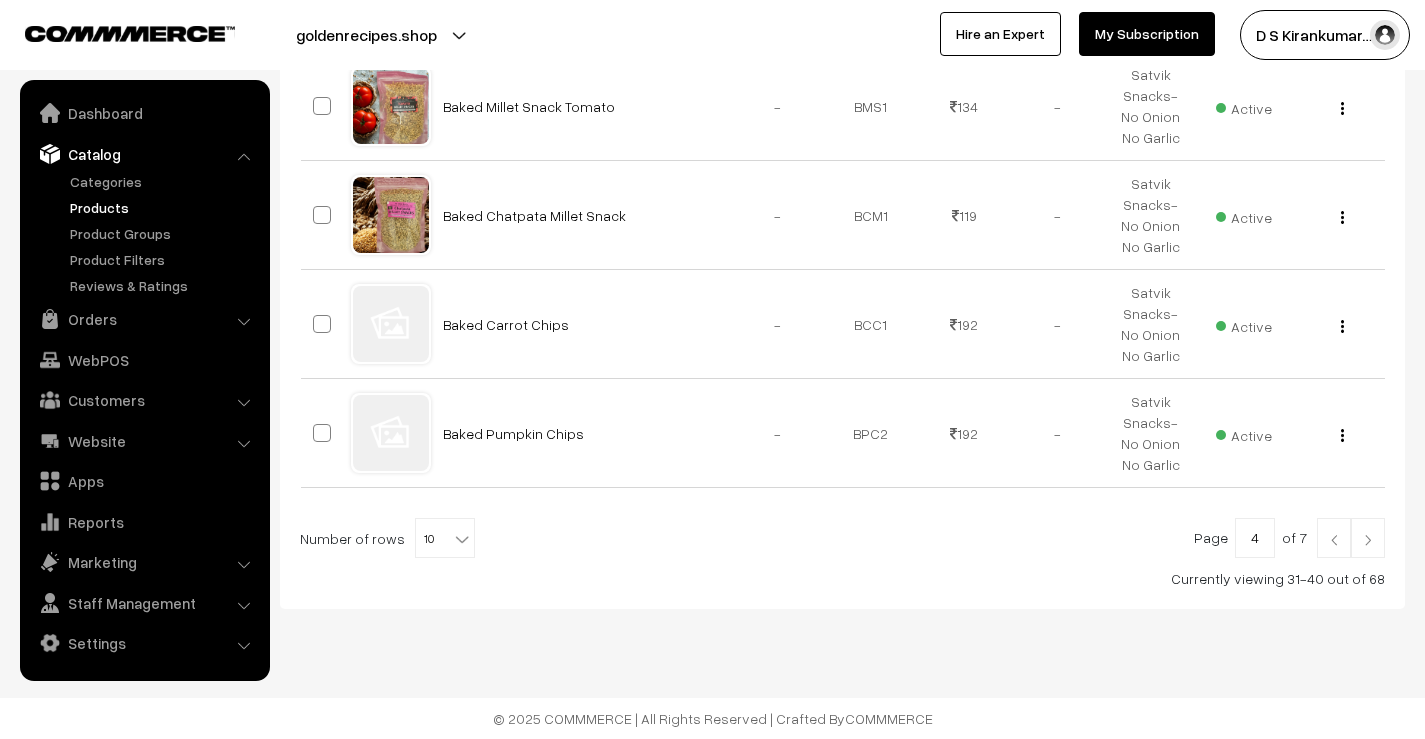 click at bounding box center [1368, 540] 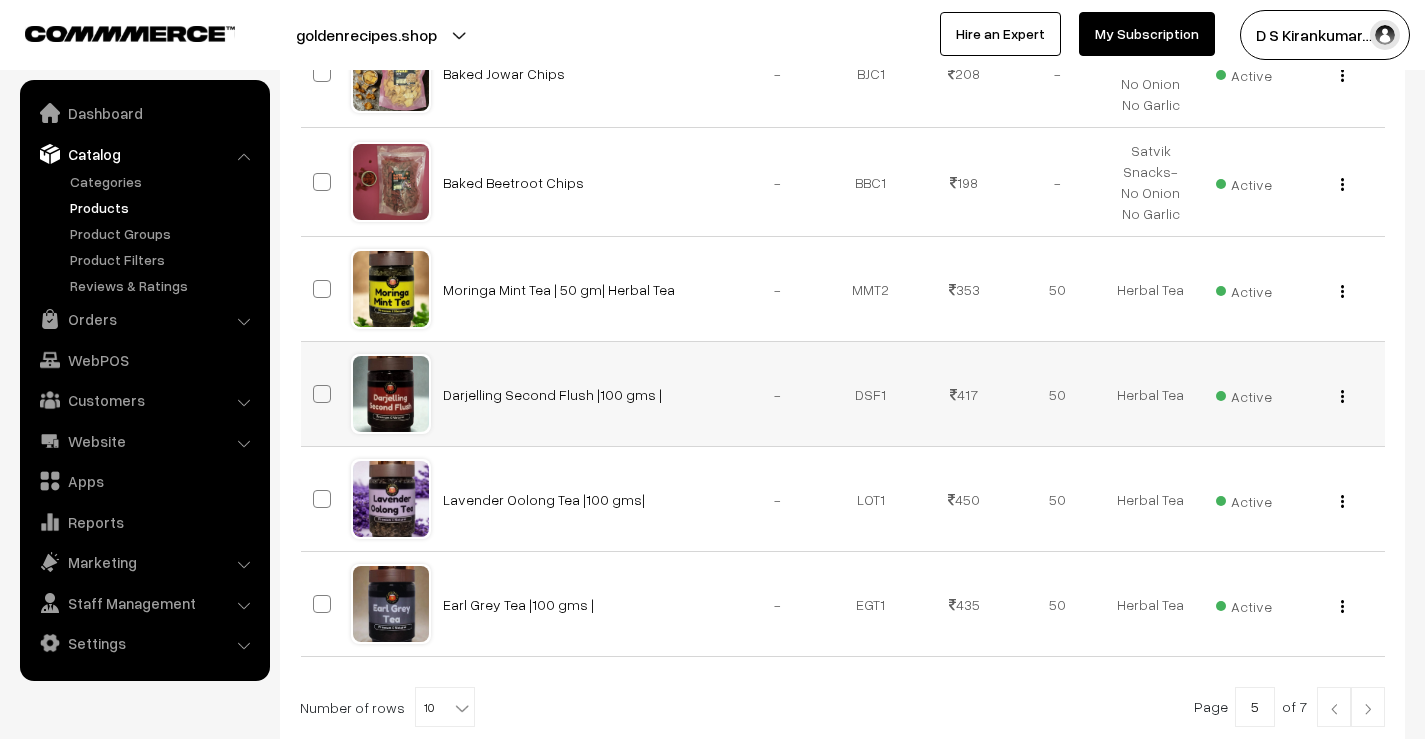 scroll, scrollTop: 1035, scrollLeft: 0, axis: vertical 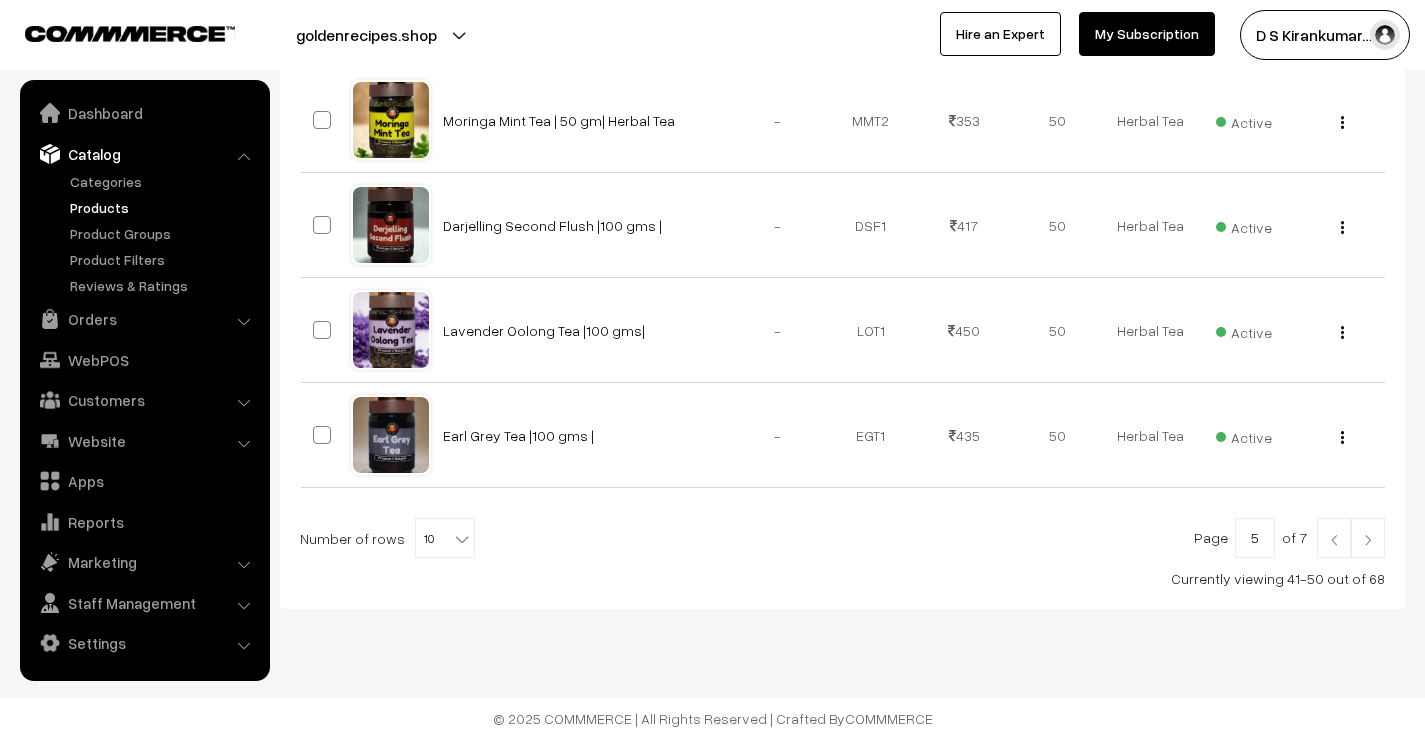 click at bounding box center (1368, 540) 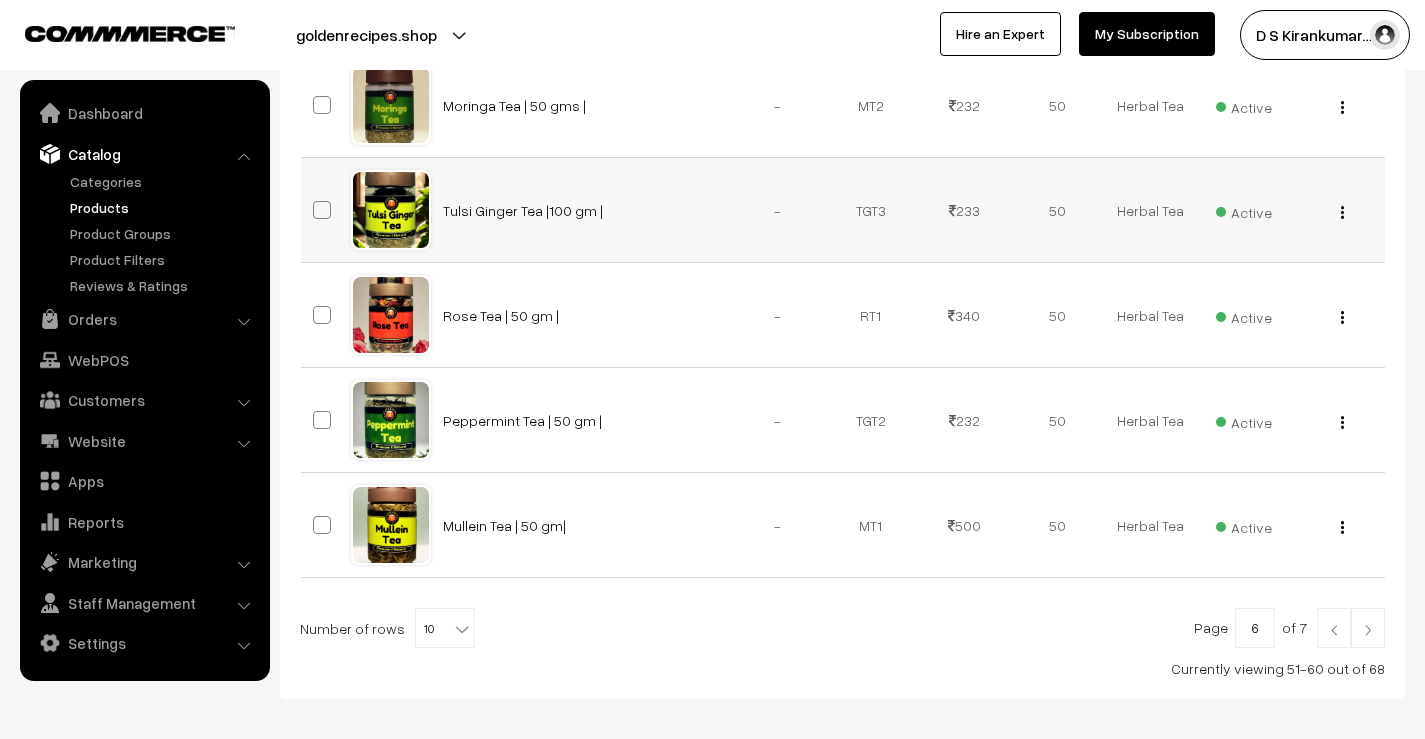 scroll, scrollTop: 1000, scrollLeft: 0, axis: vertical 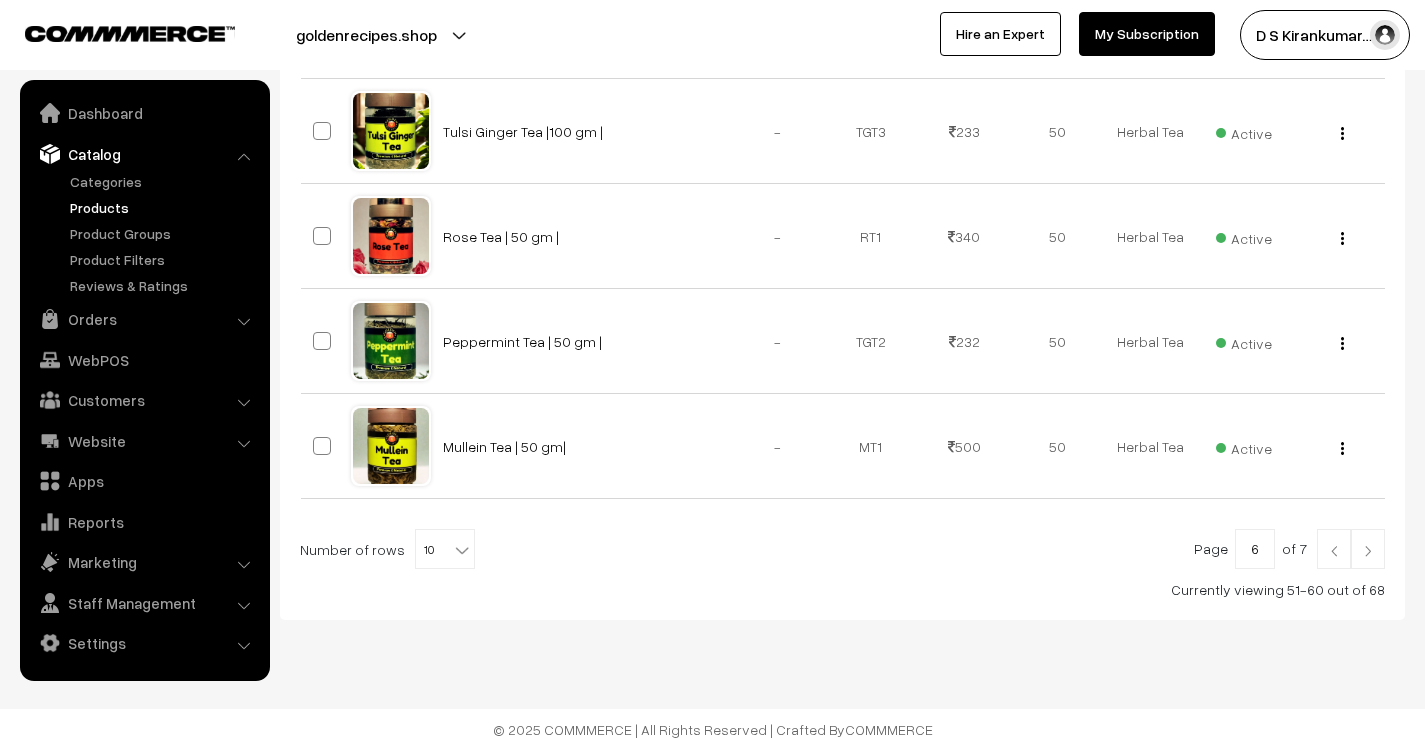 click at bounding box center [1368, 549] 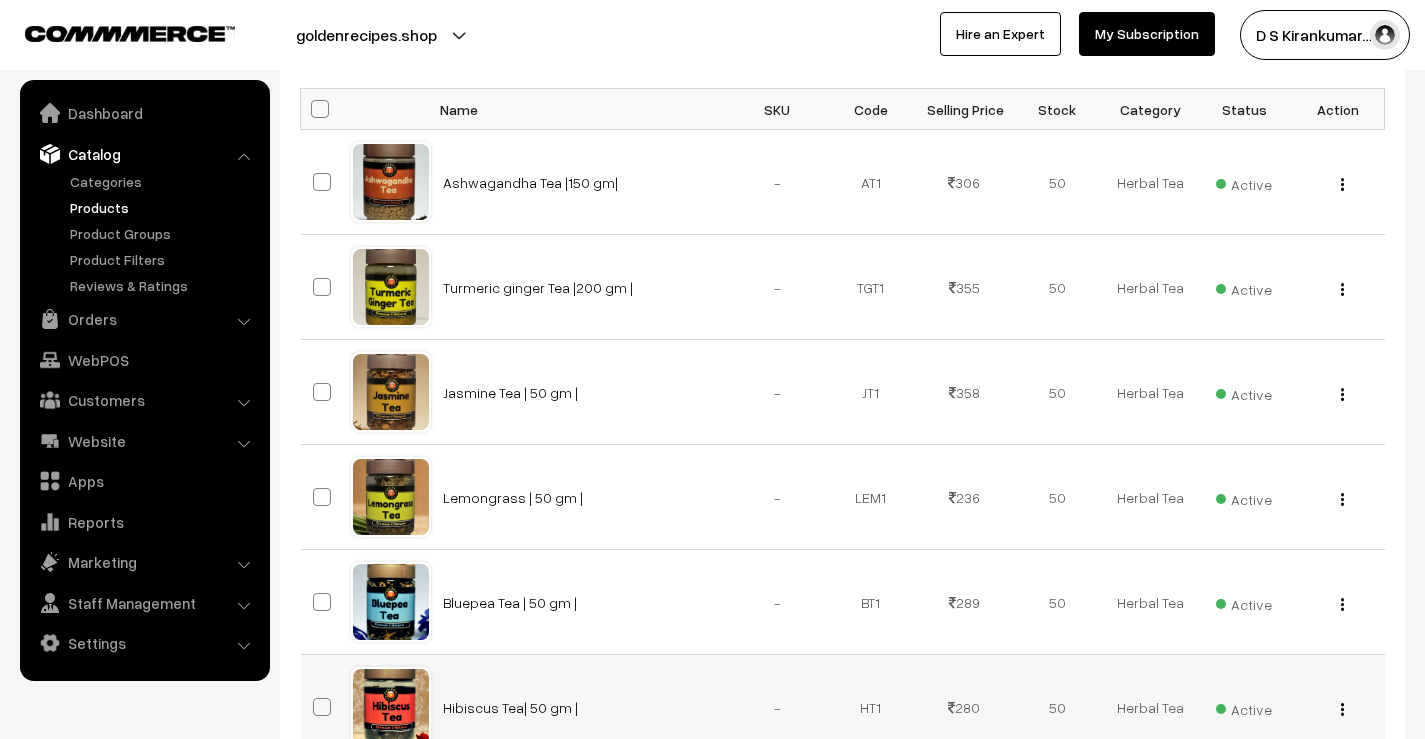 scroll, scrollTop: 300, scrollLeft: 0, axis: vertical 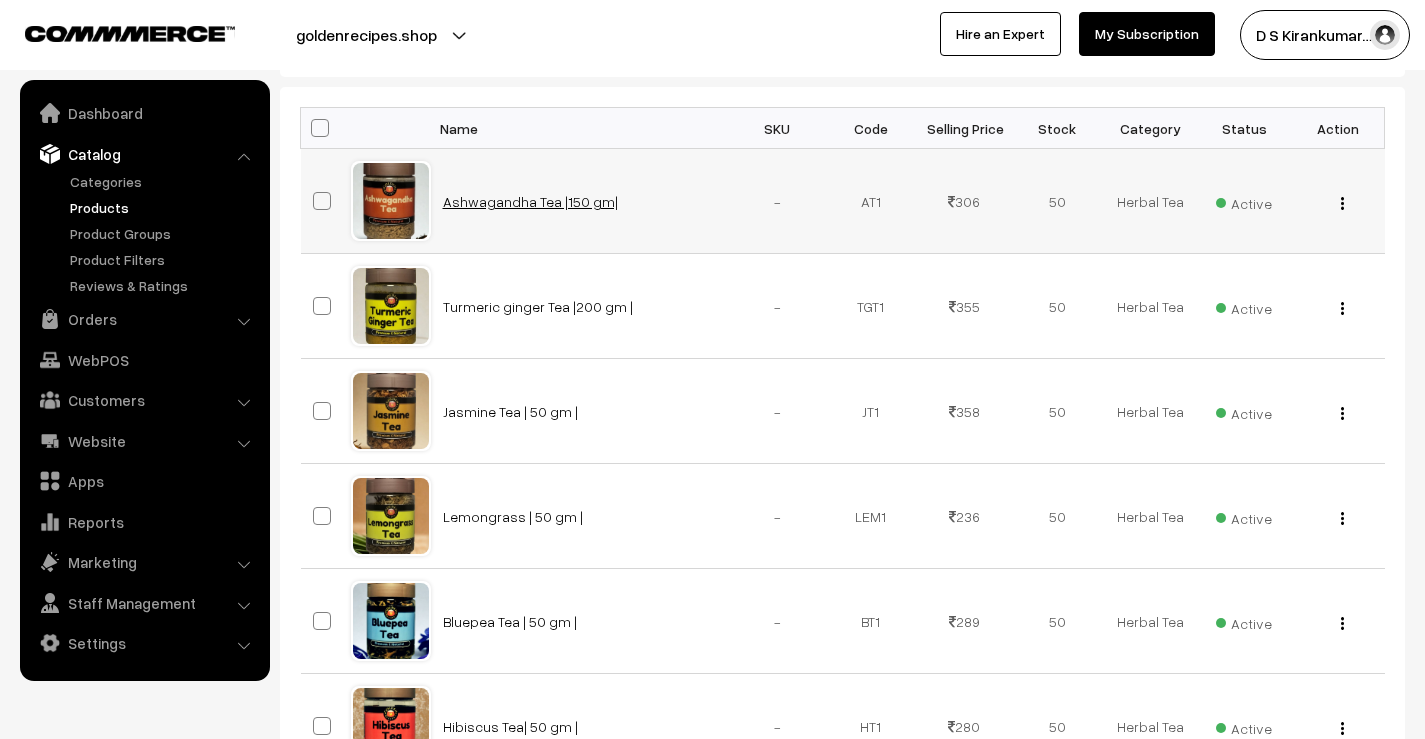 click on "Ashwagandha Tea |150 gm|" at bounding box center [530, 201] 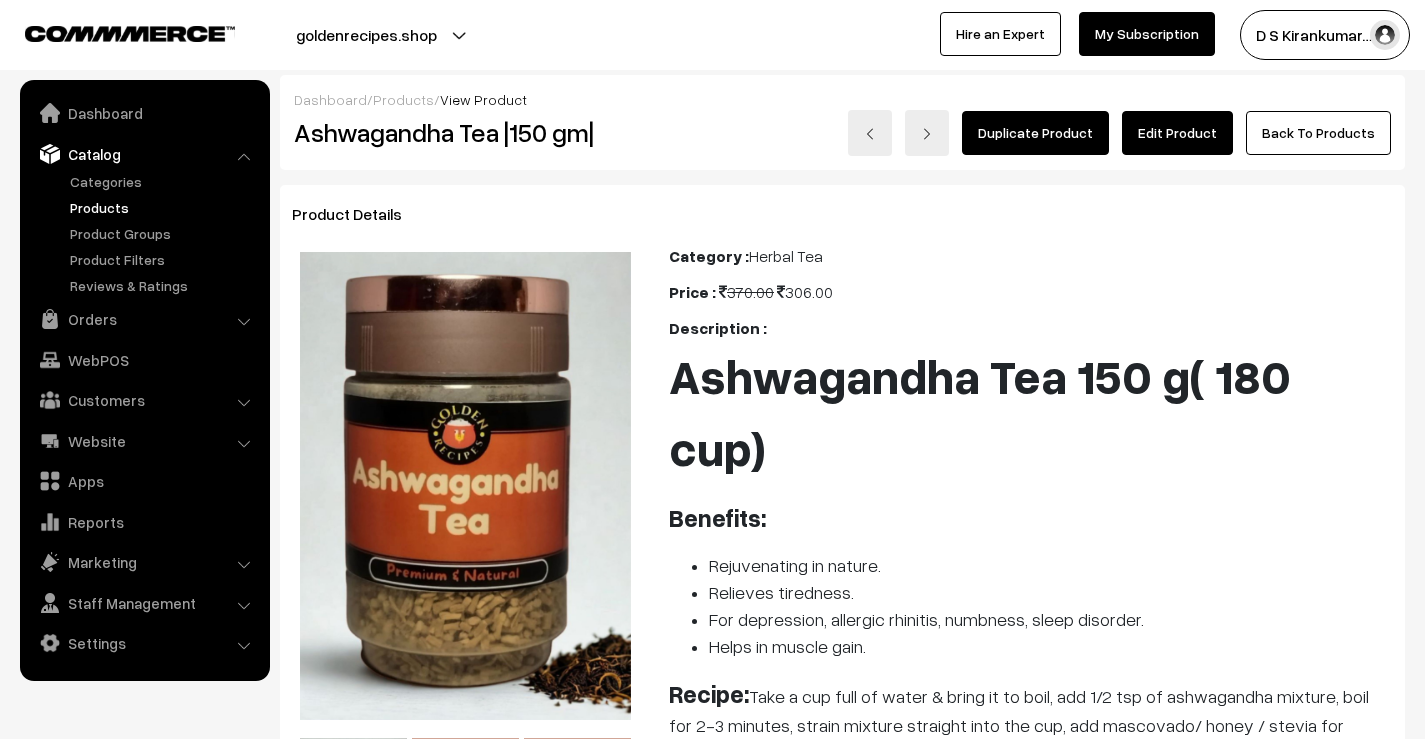 scroll, scrollTop: 0, scrollLeft: 0, axis: both 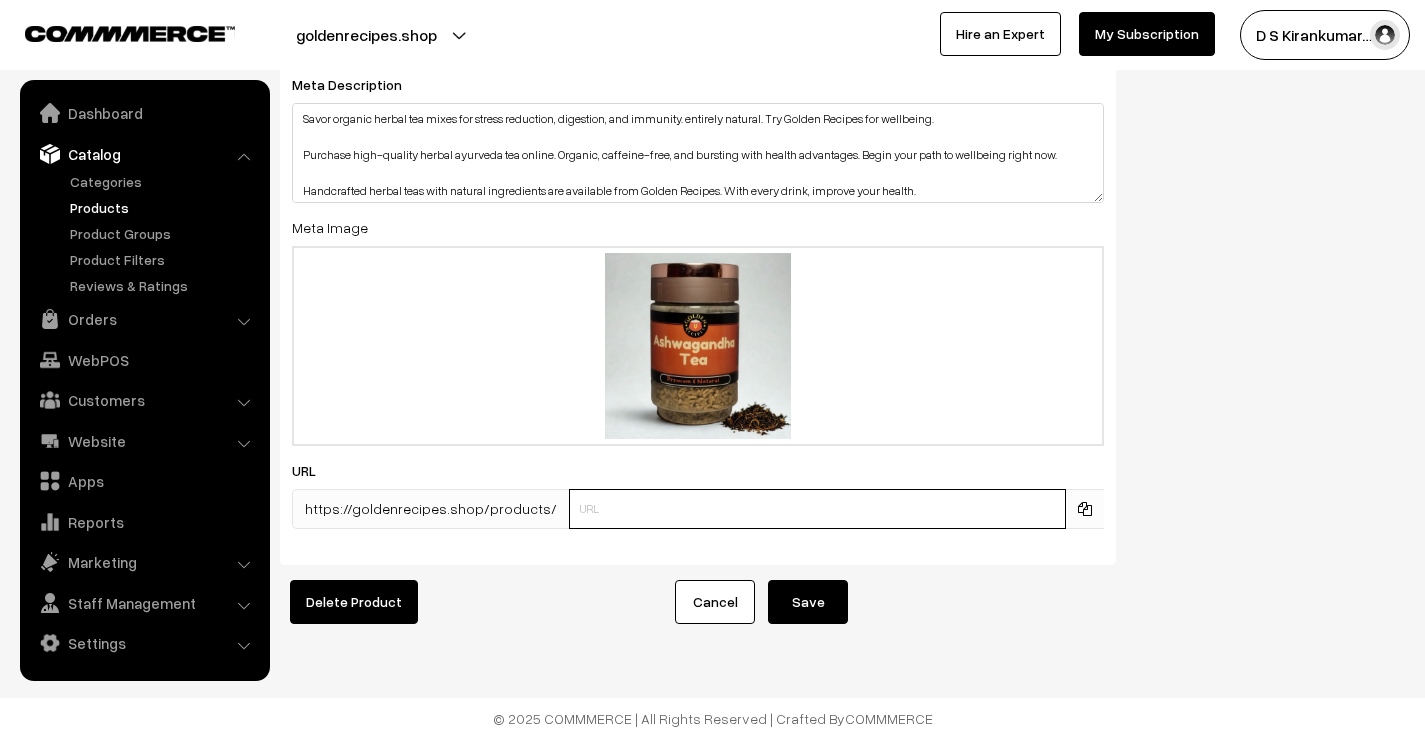 click at bounding box center [817, 509] 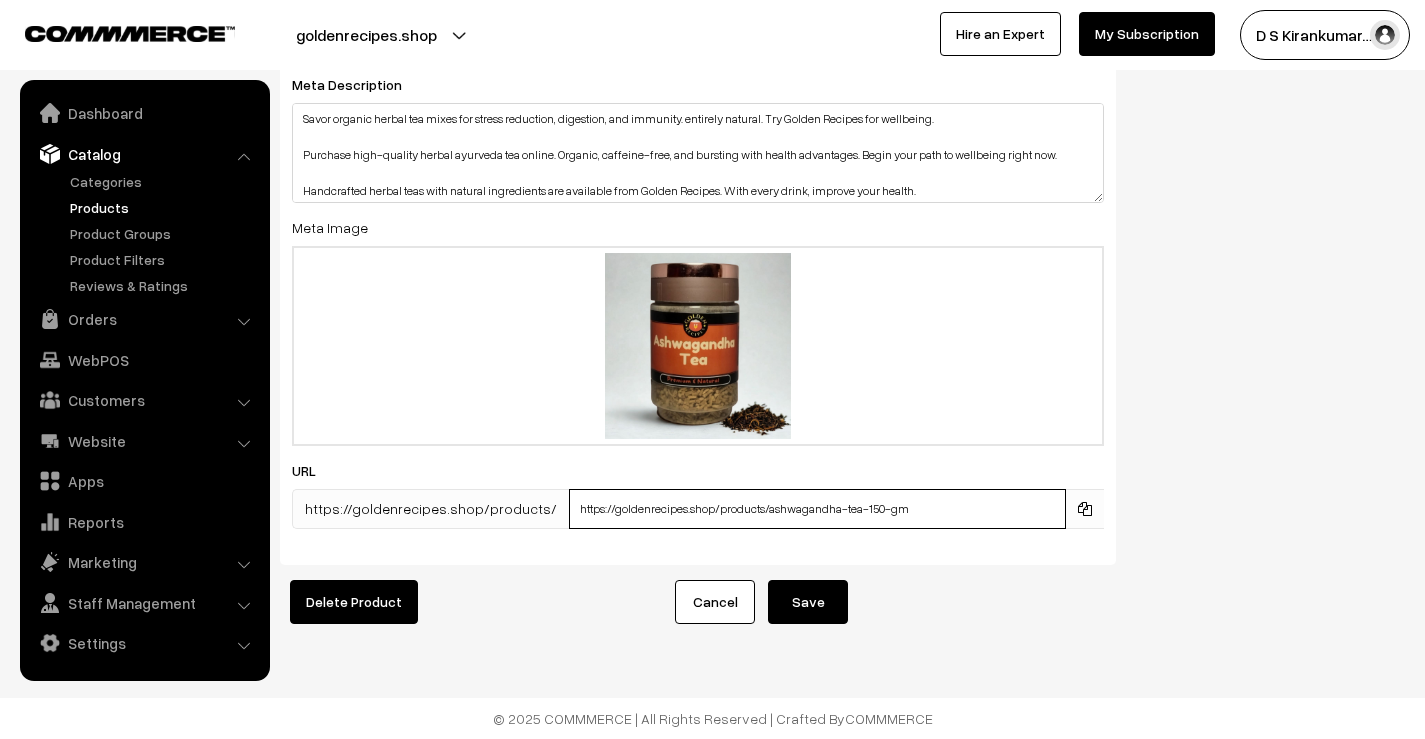 click on "https://goldenrecipes.shop/products/ashwagandha-tea-150-gm" at bounding box center (817, 509) 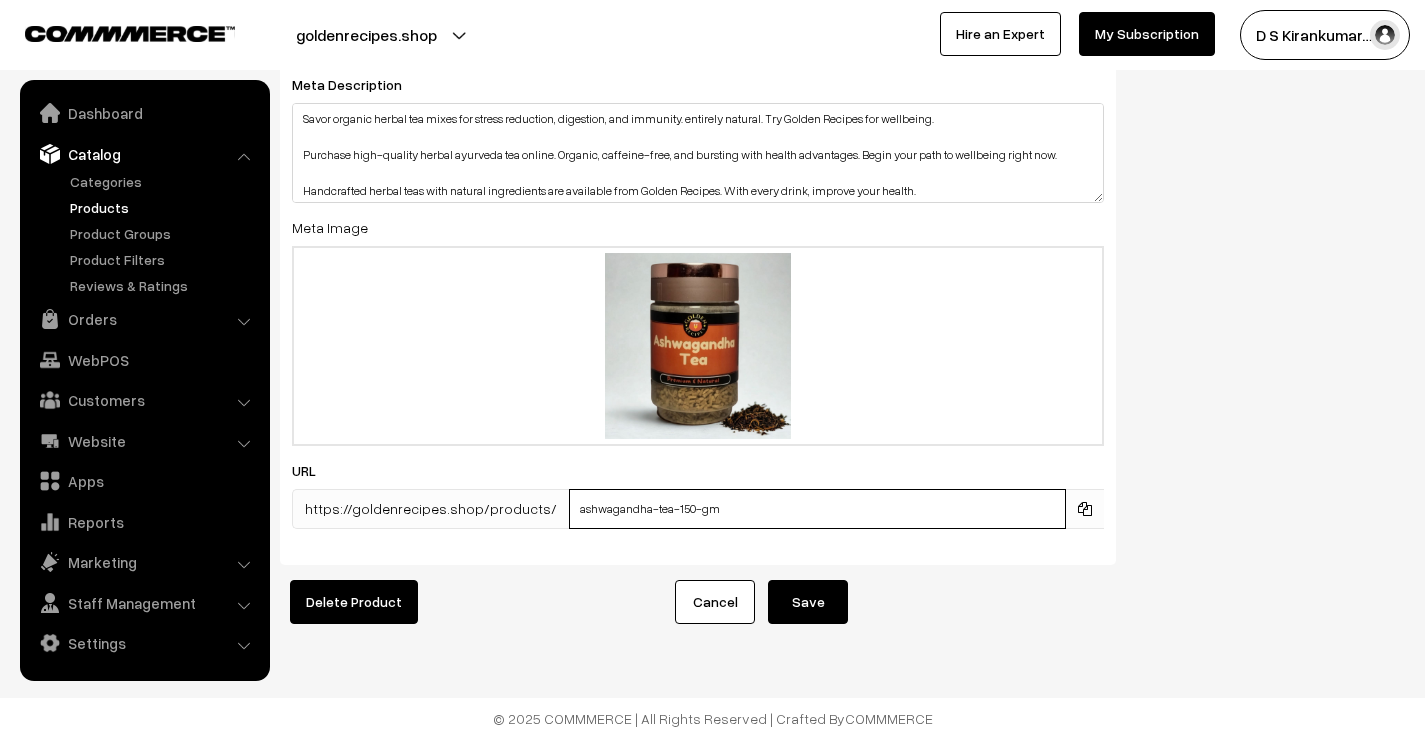 type on "ashwagandha-tea-150-gm" 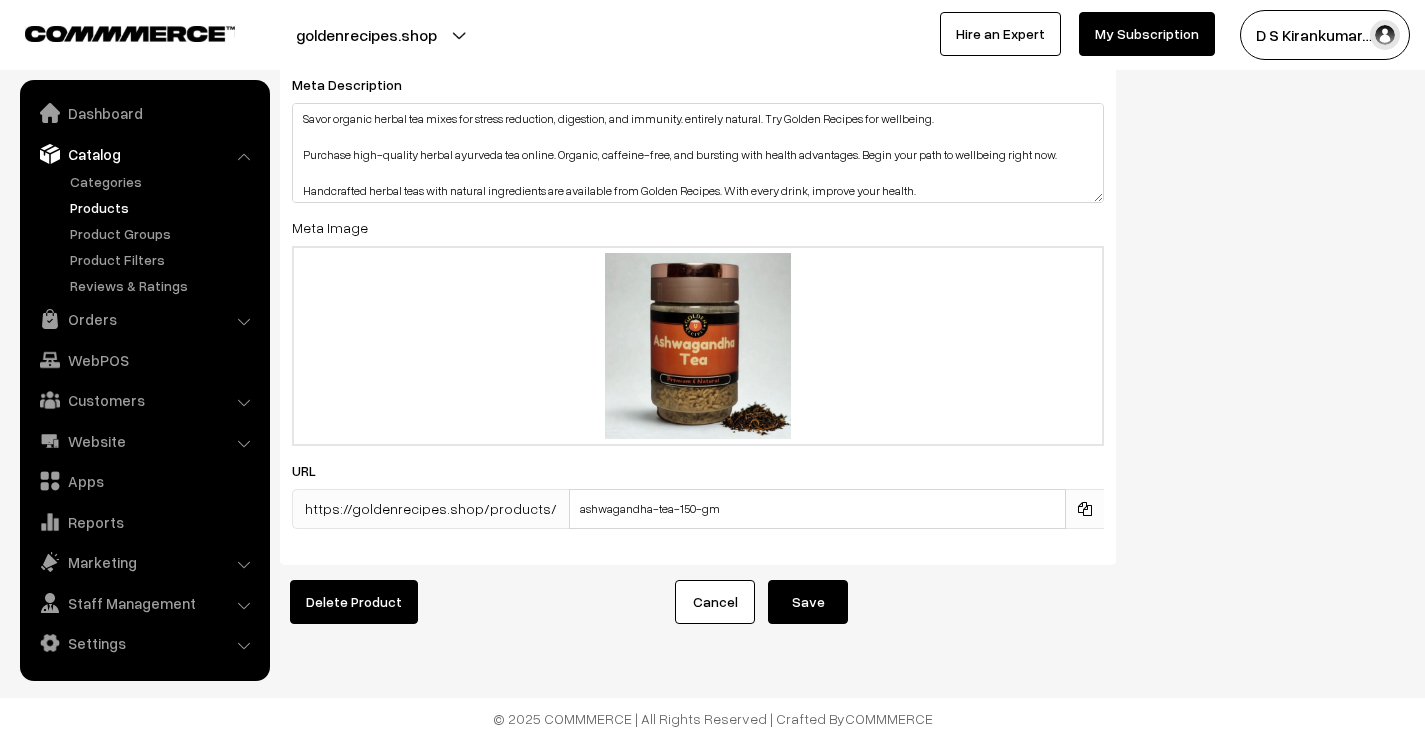 click on "Save" at bounding box center [808, 602] 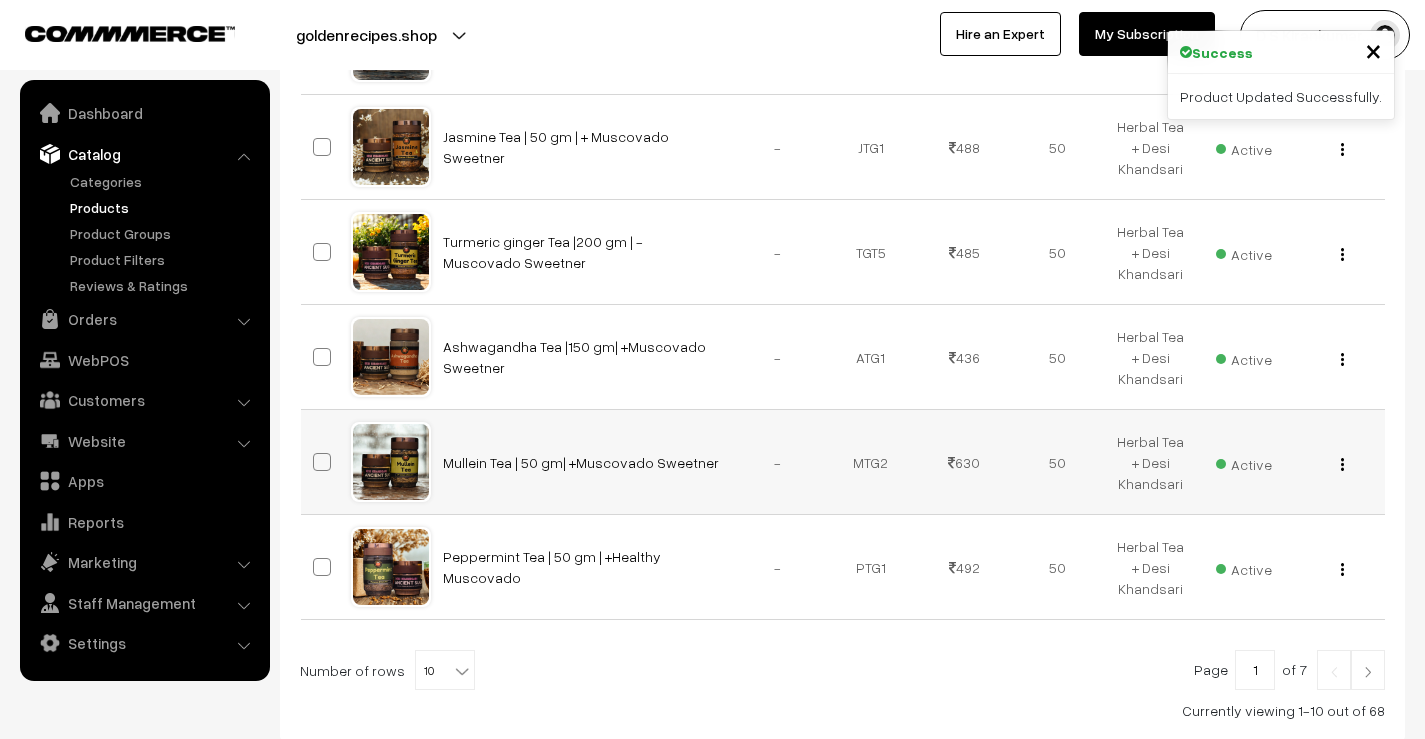 scroll, scrollTop: 1011, scrollLeft: 0, axis: vertical 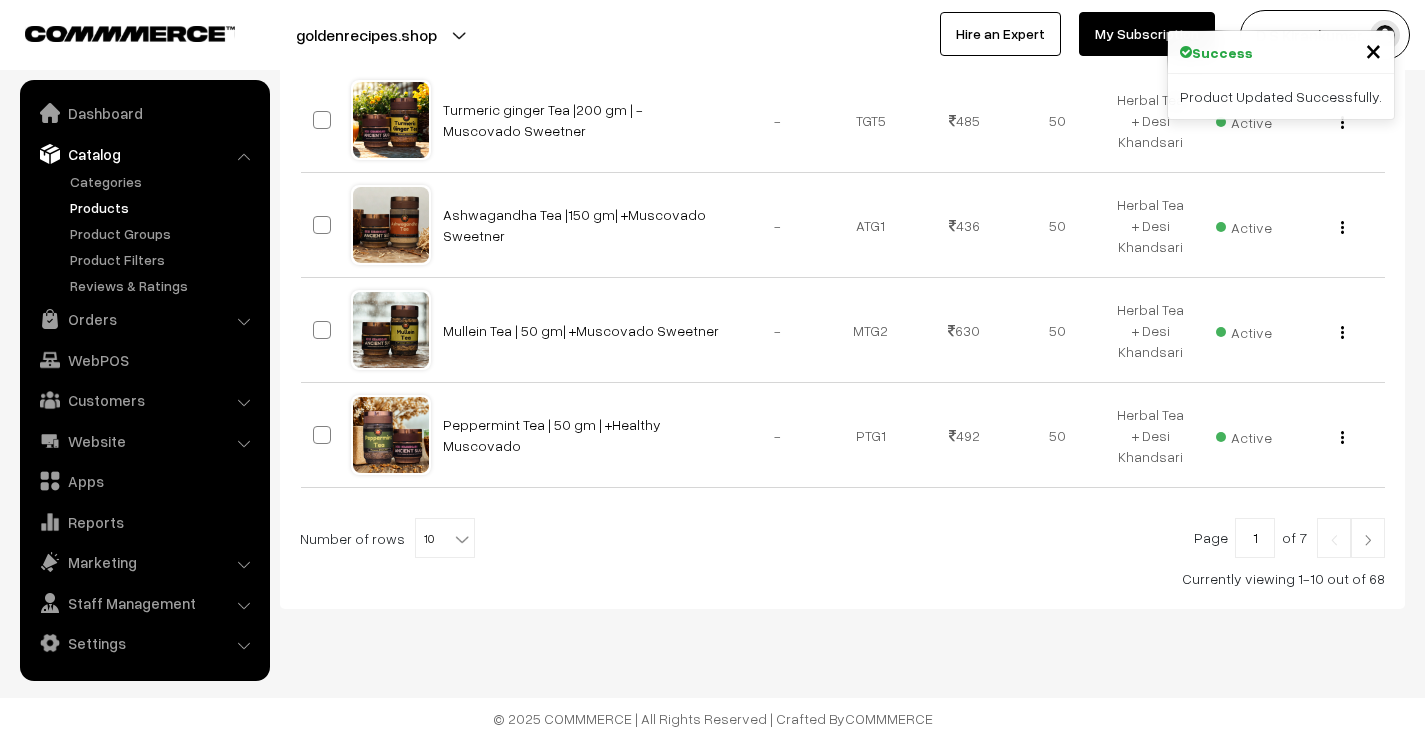 click at bounding box center [1368, 538] 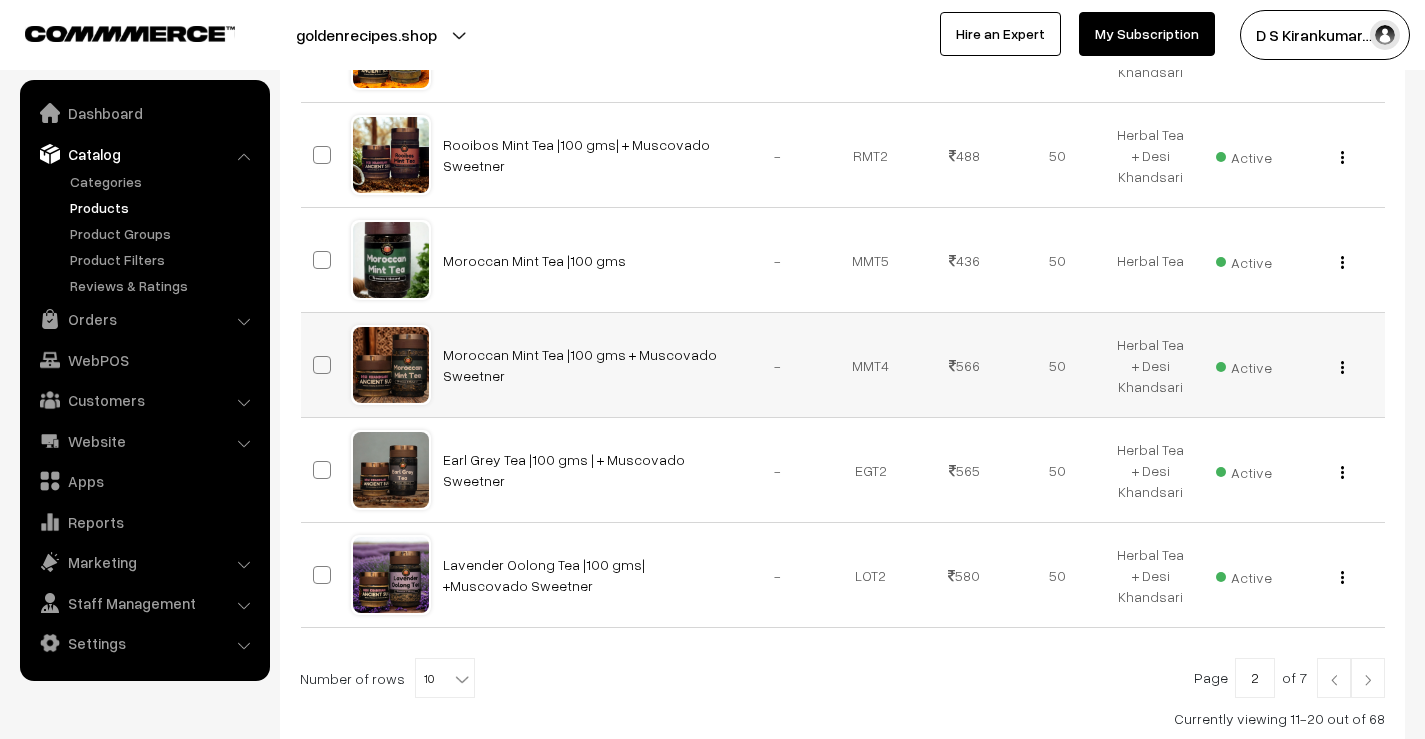 scroll, scrollTop: 1011, scrollLeft: 0, axis: vertical 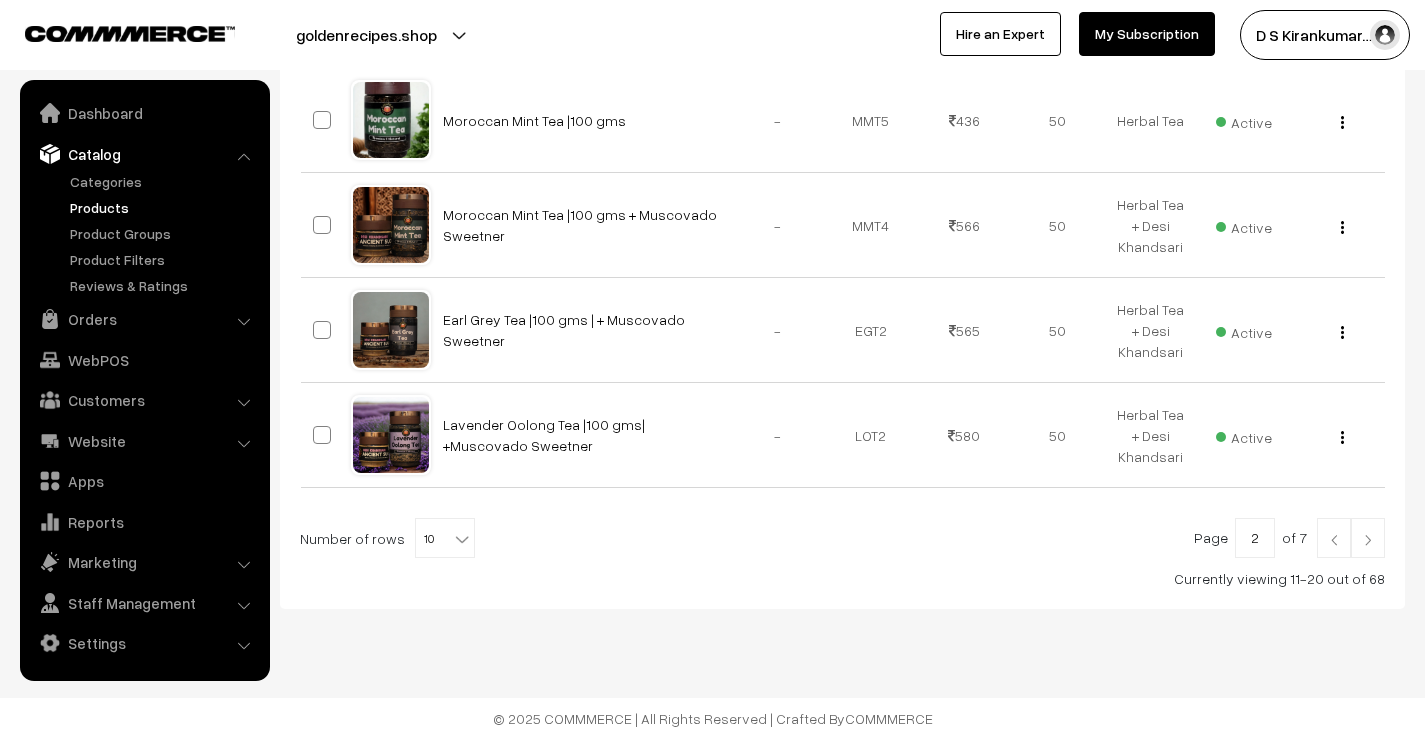 click at bounding box center [1368, 540] 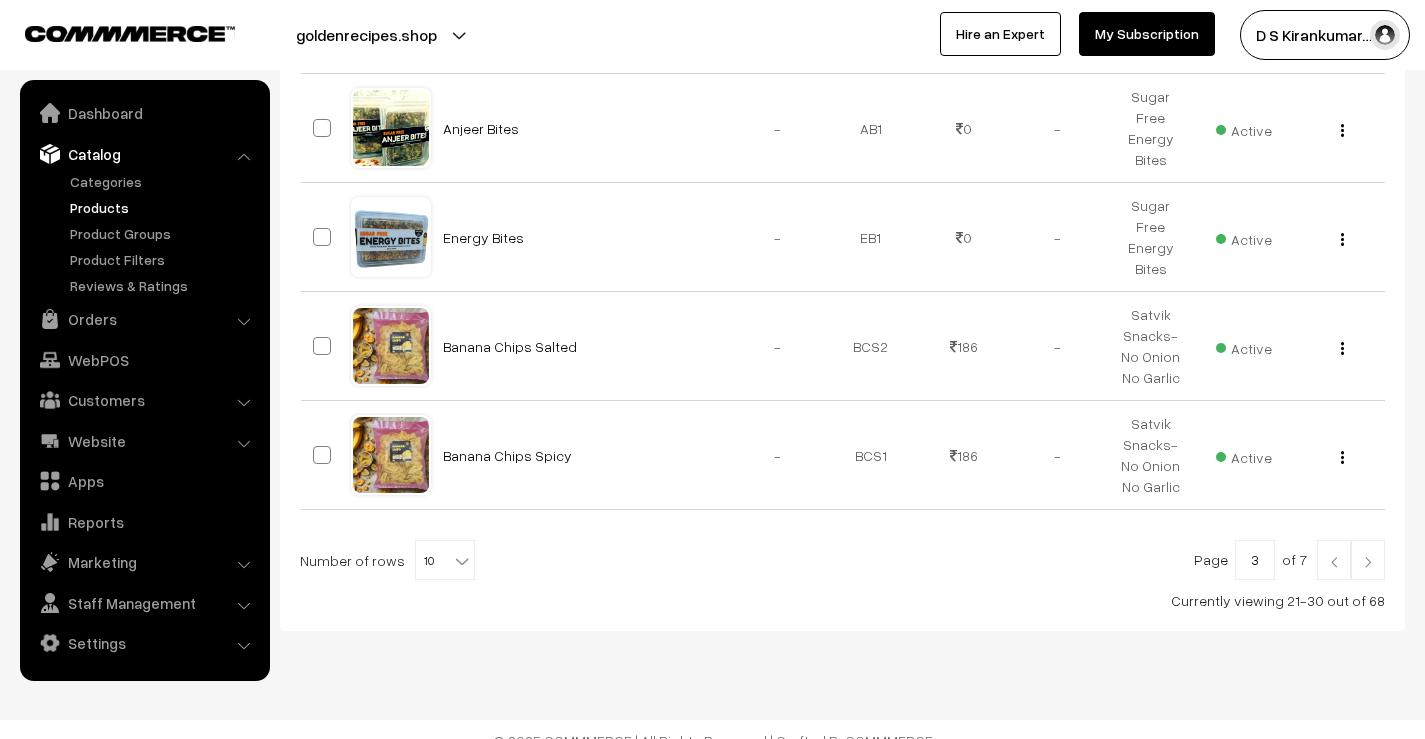 scroll, scrollTop: 1019, scrollLeft: 0, axis: vertical 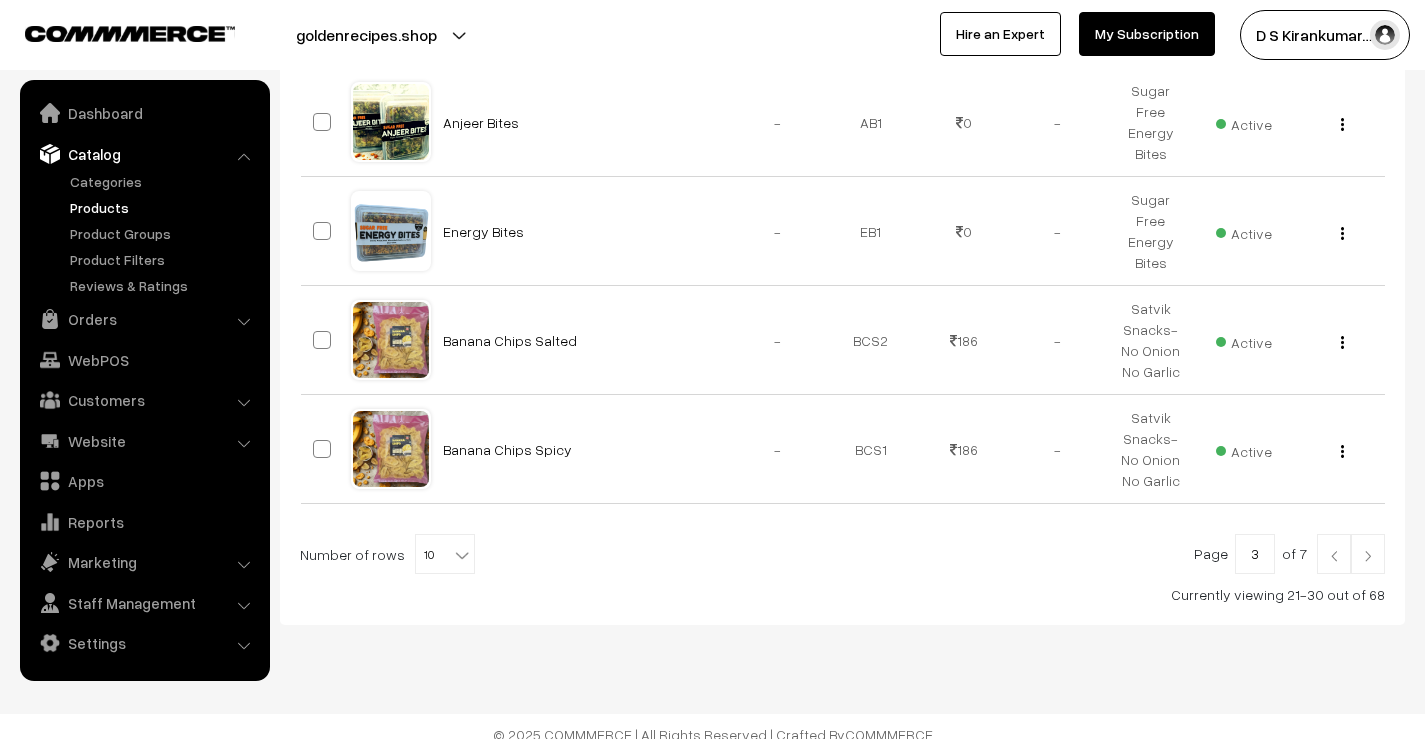 click at bounding box center [1368, 556] 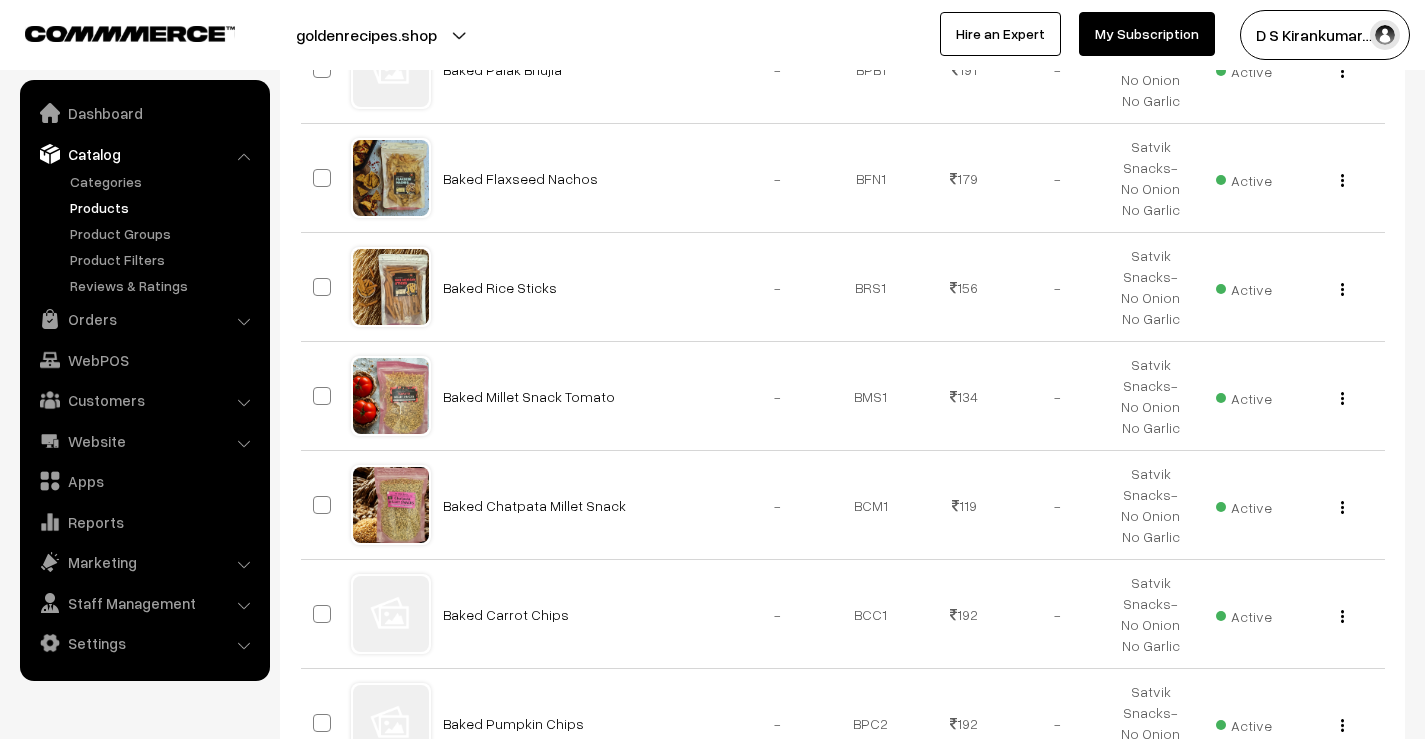 scroll, scrollTop: 1000, scrollLeft: 0, axis: vertical 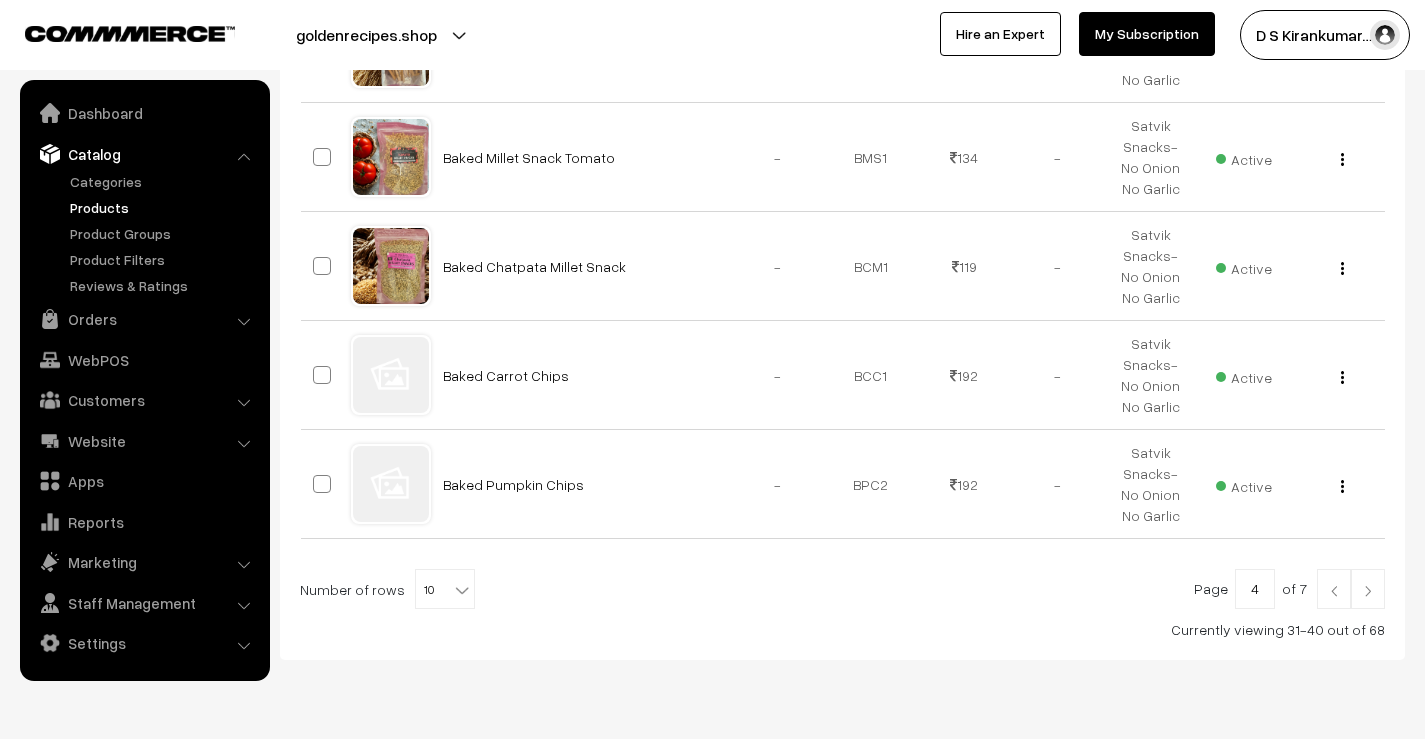 click at bounding box center [1368, 589] 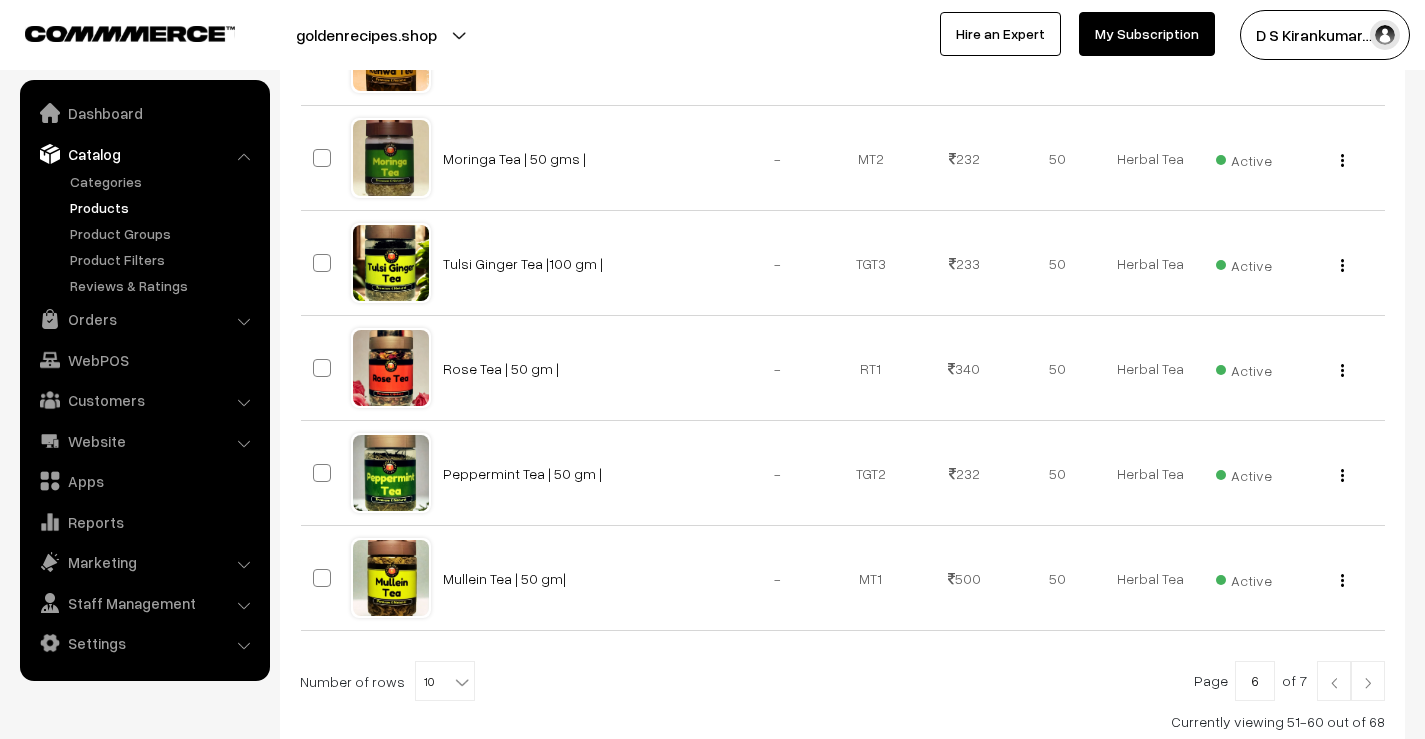 scroll, scrollTop: 900, scrollLeft: 0, axis: vertical 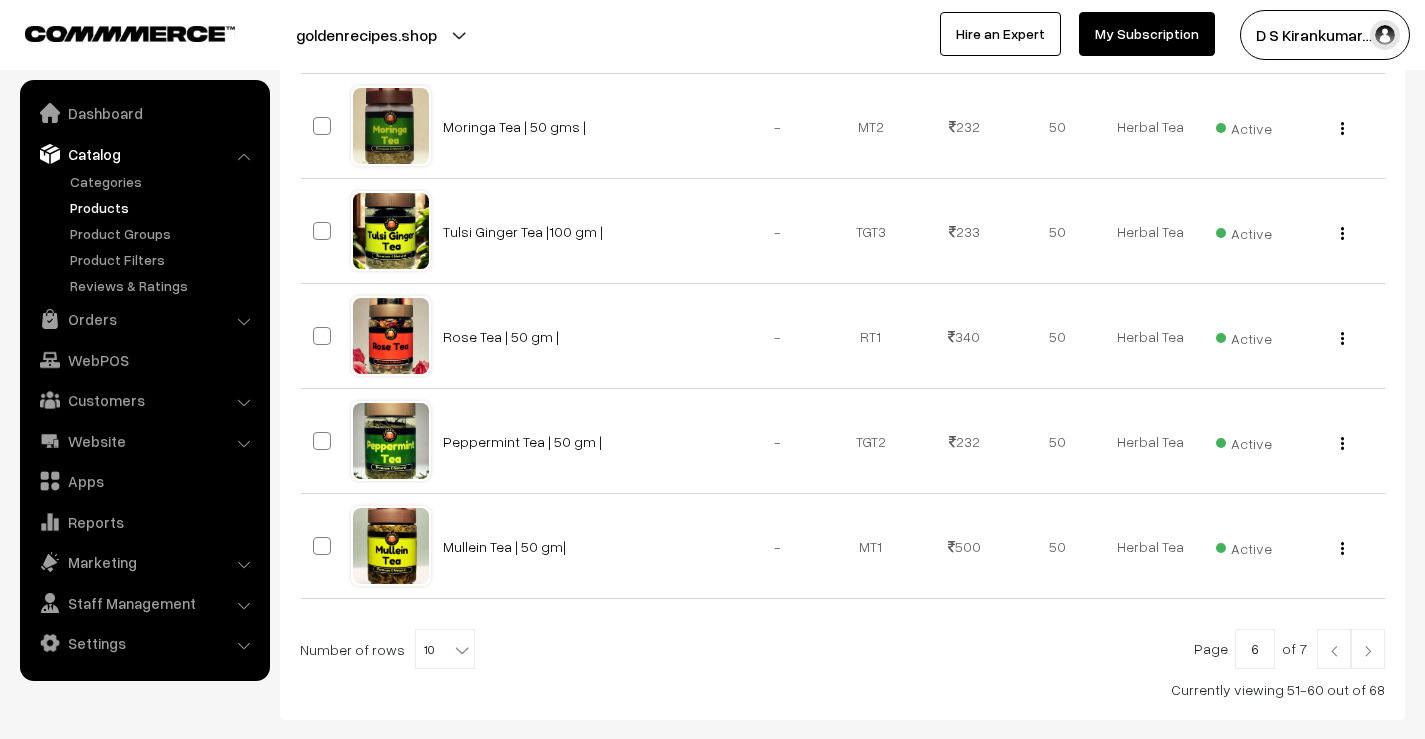 click at bounding box center (1368, 651) 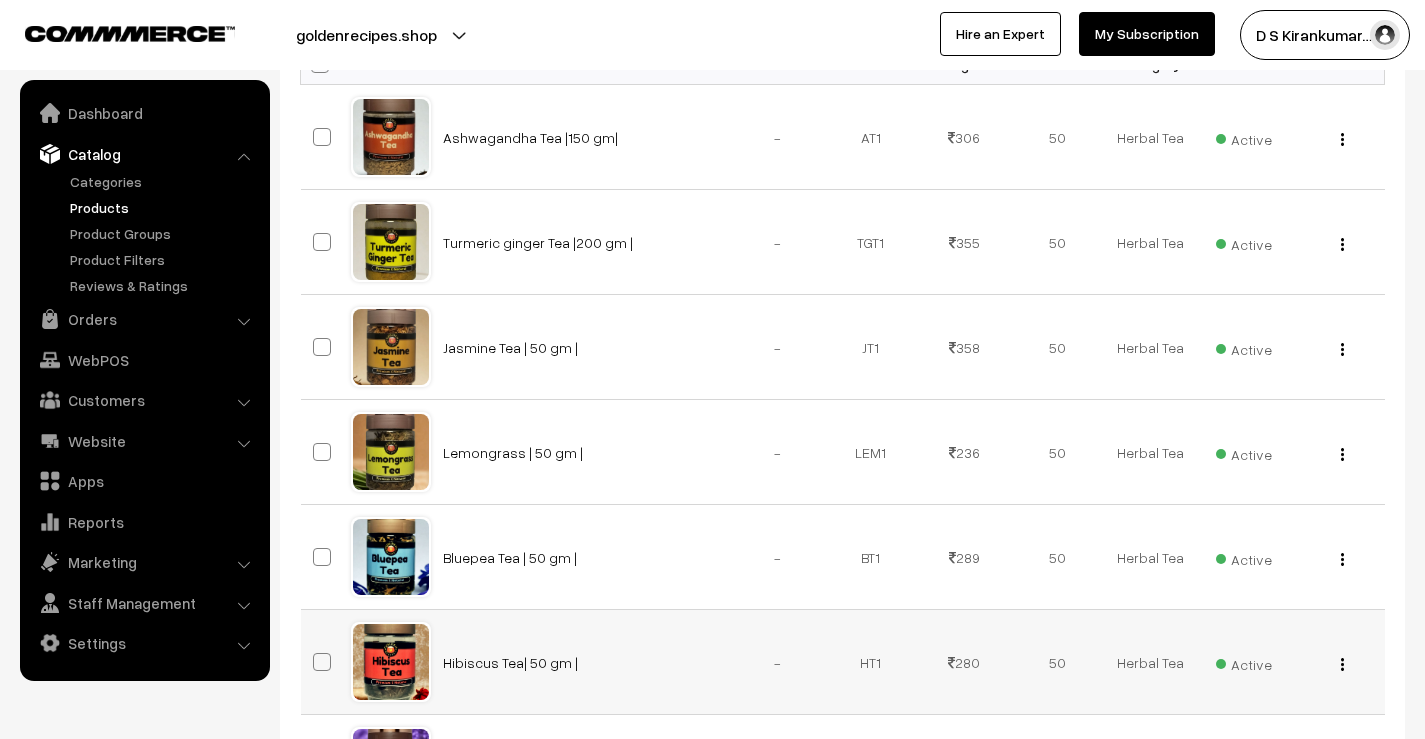 scroll, scrollTop: 400, scrollLeft: 0, axis: vertical 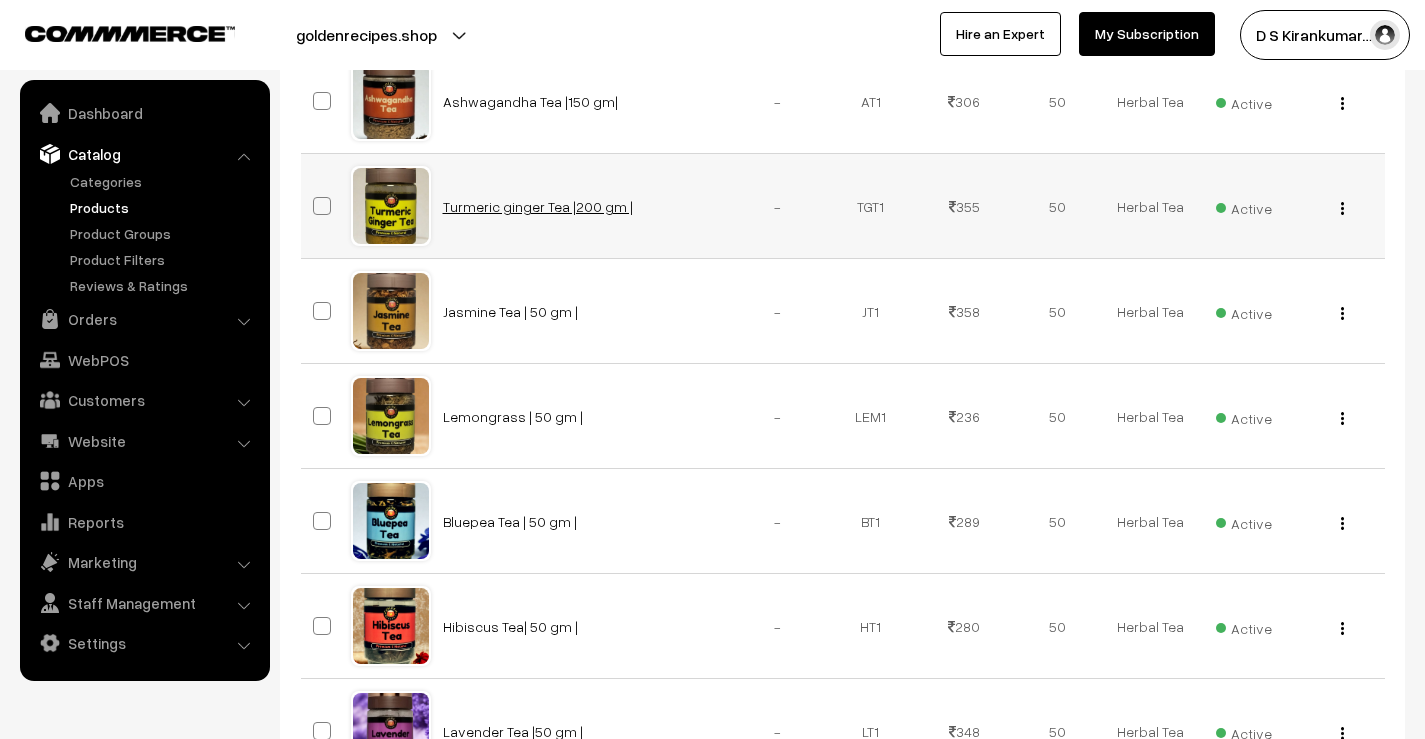 click on "Turmeric ginger Tea |200 gm |" at bounding box center (538, 206) 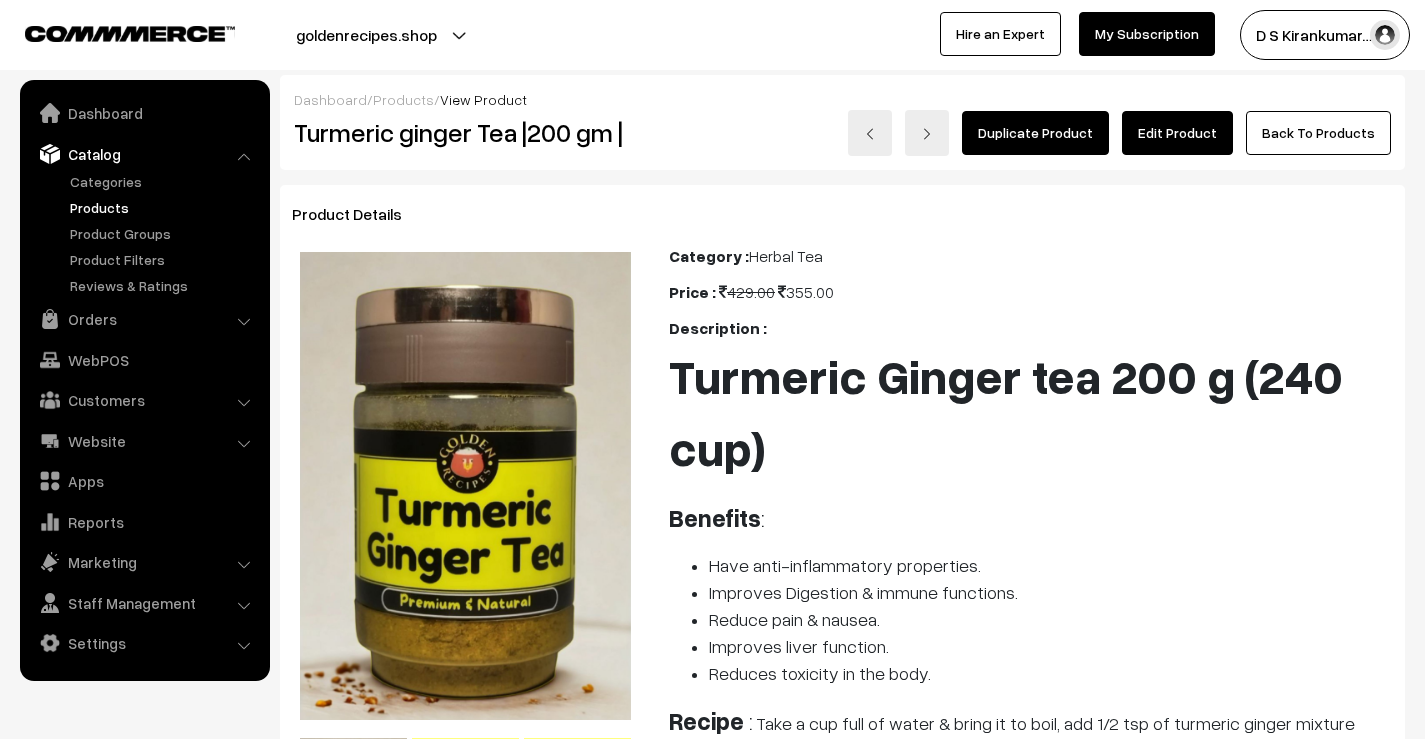 scroll, scrollTop: 0, scrollLeft: 0, axis: both 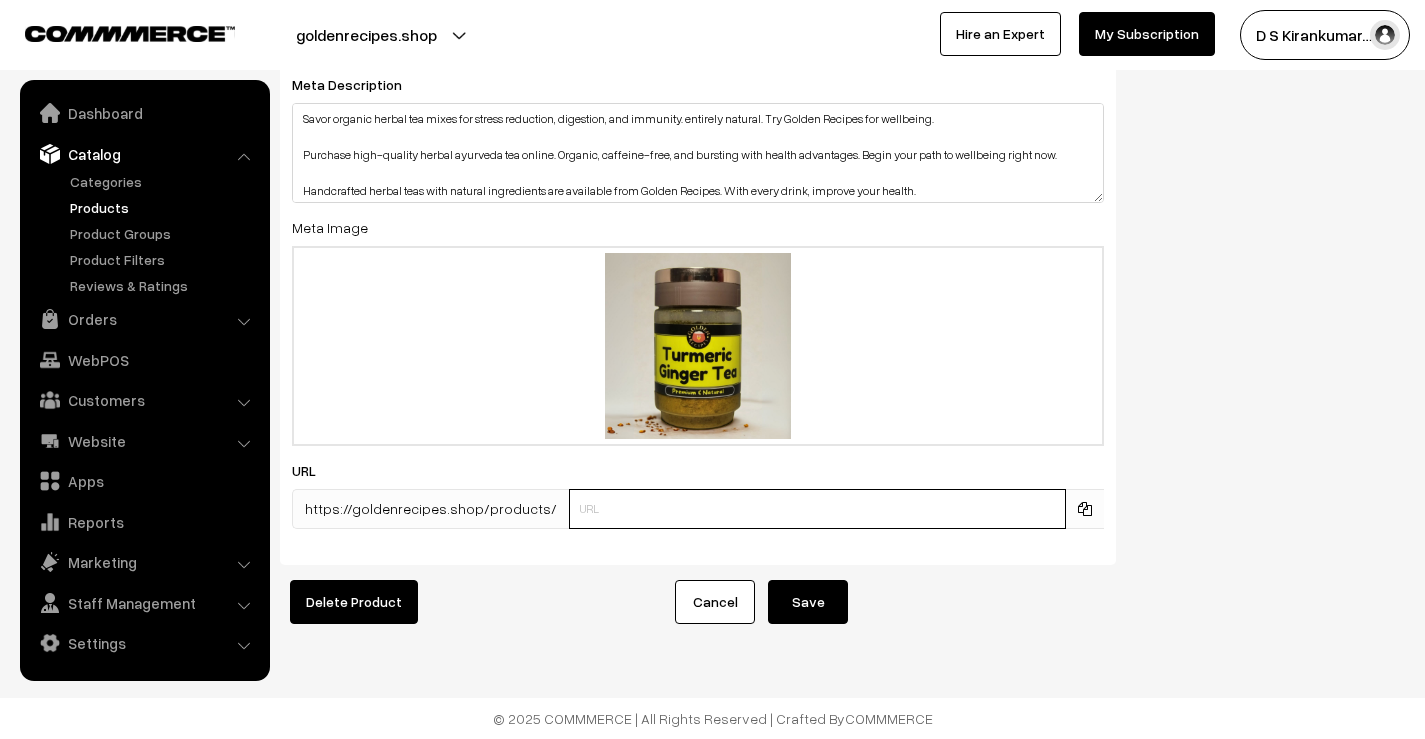 click at bounding box center [817, 509] 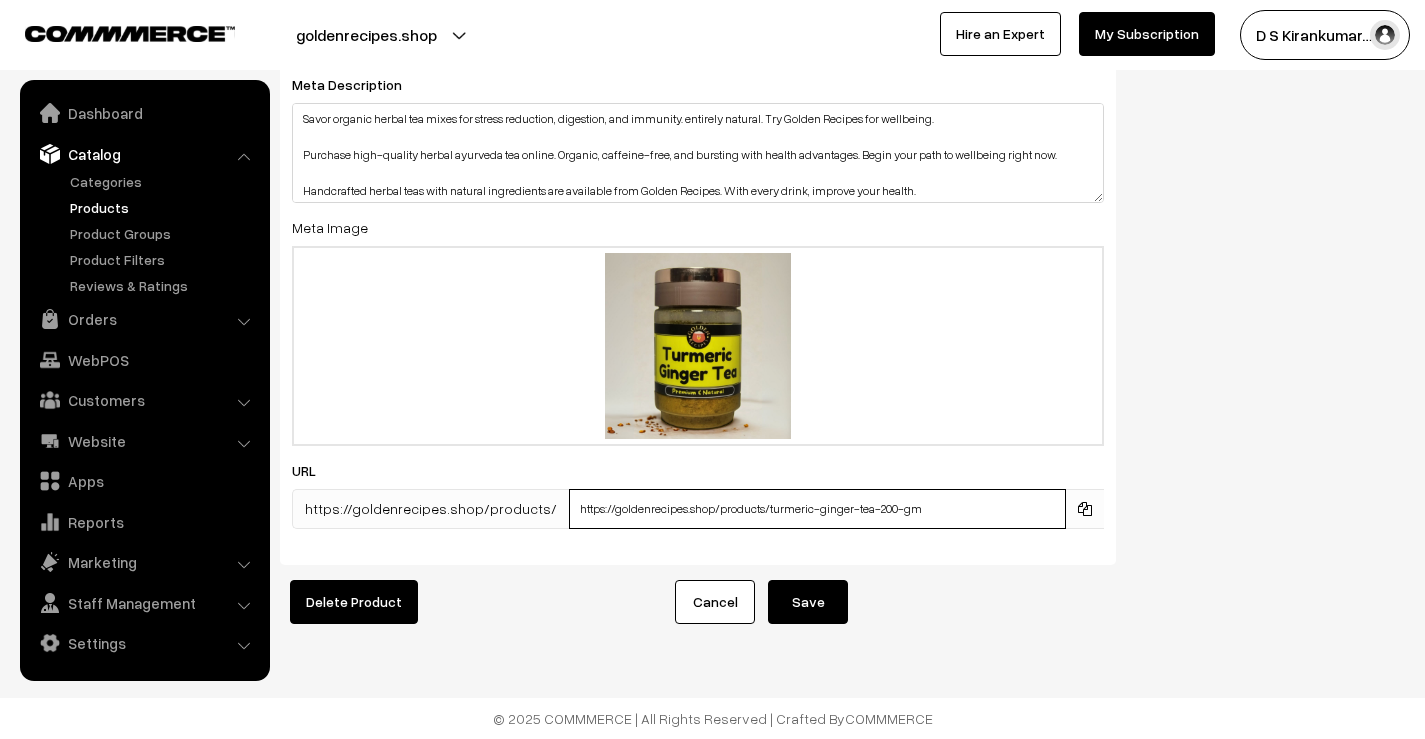 click on "https://goldenrecipes.shop/products/turmeric-ginger-tea-200-gm" at bounding box center (817, 509) 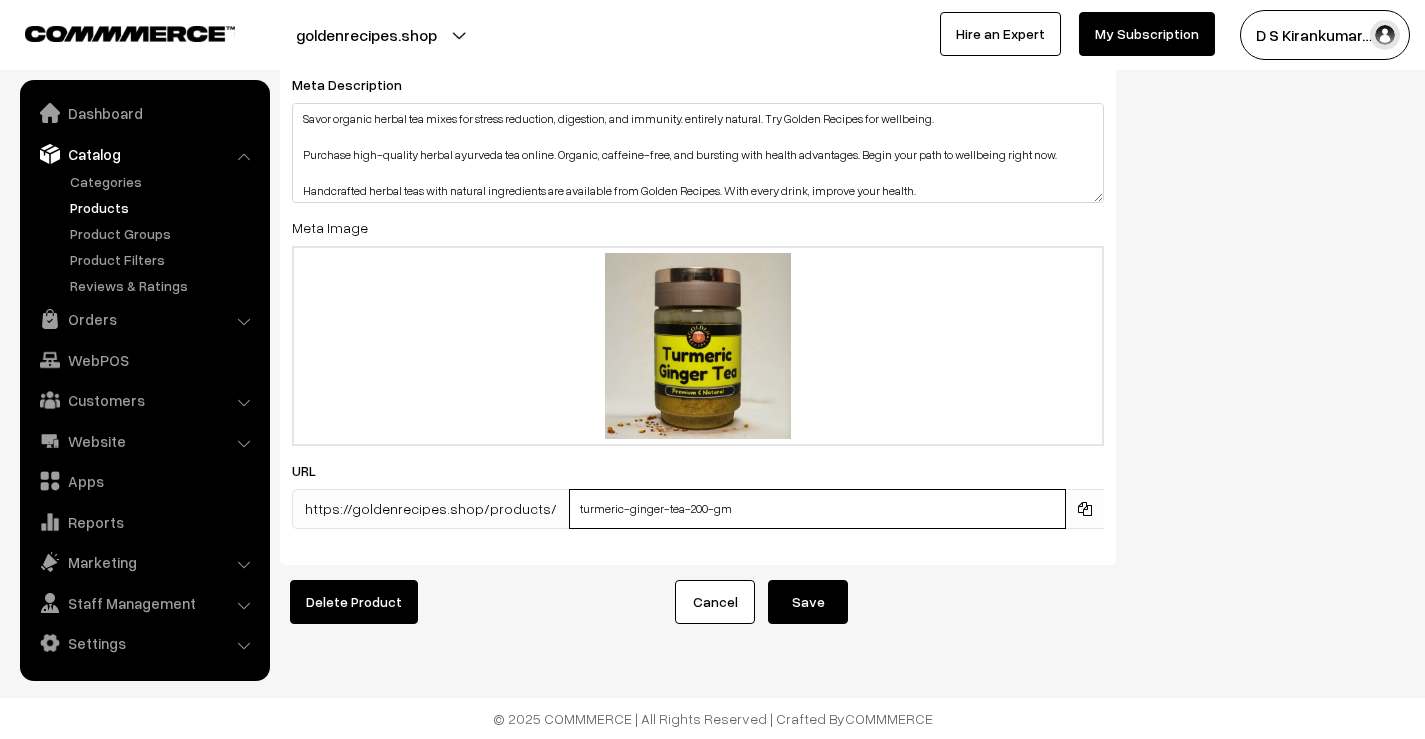 type on "turmeric-ginger-tea-200-gm" 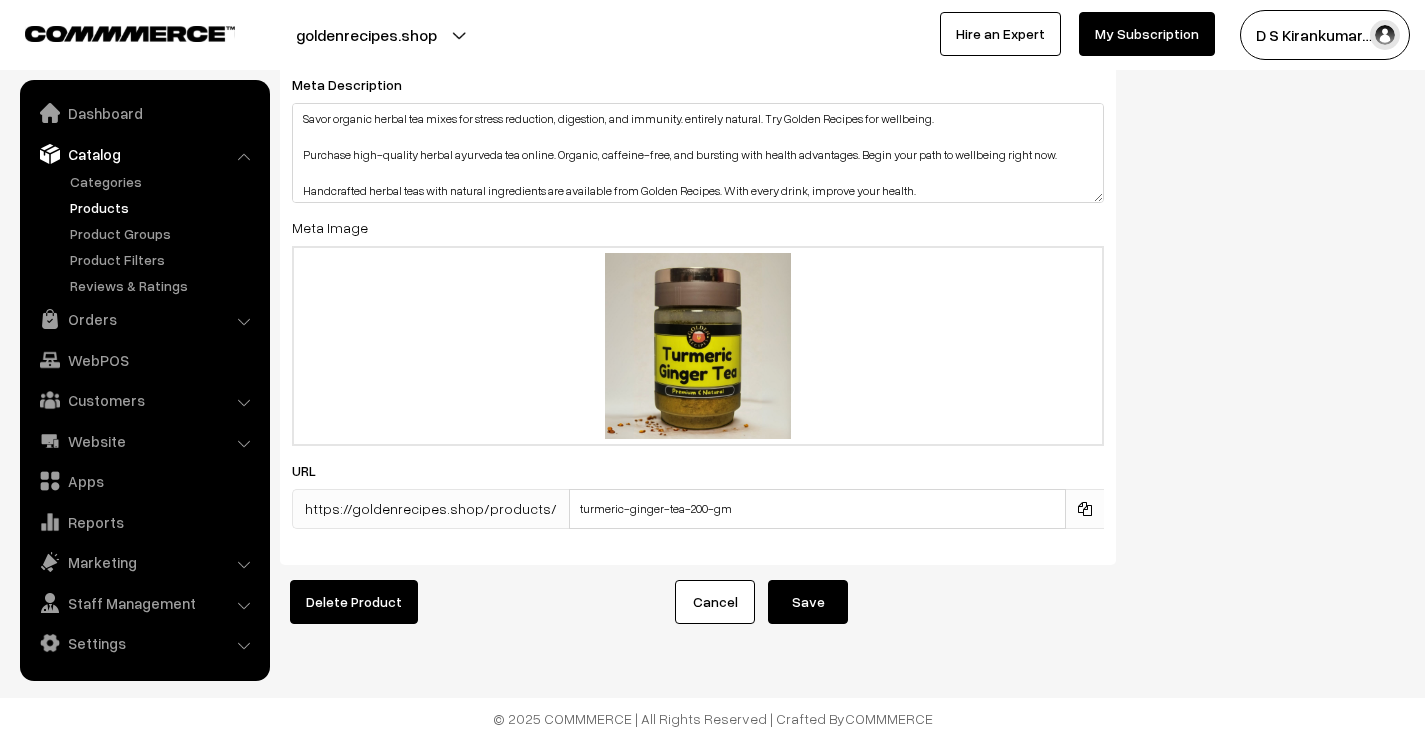 click on "Save" at bounding box center [808, 602] 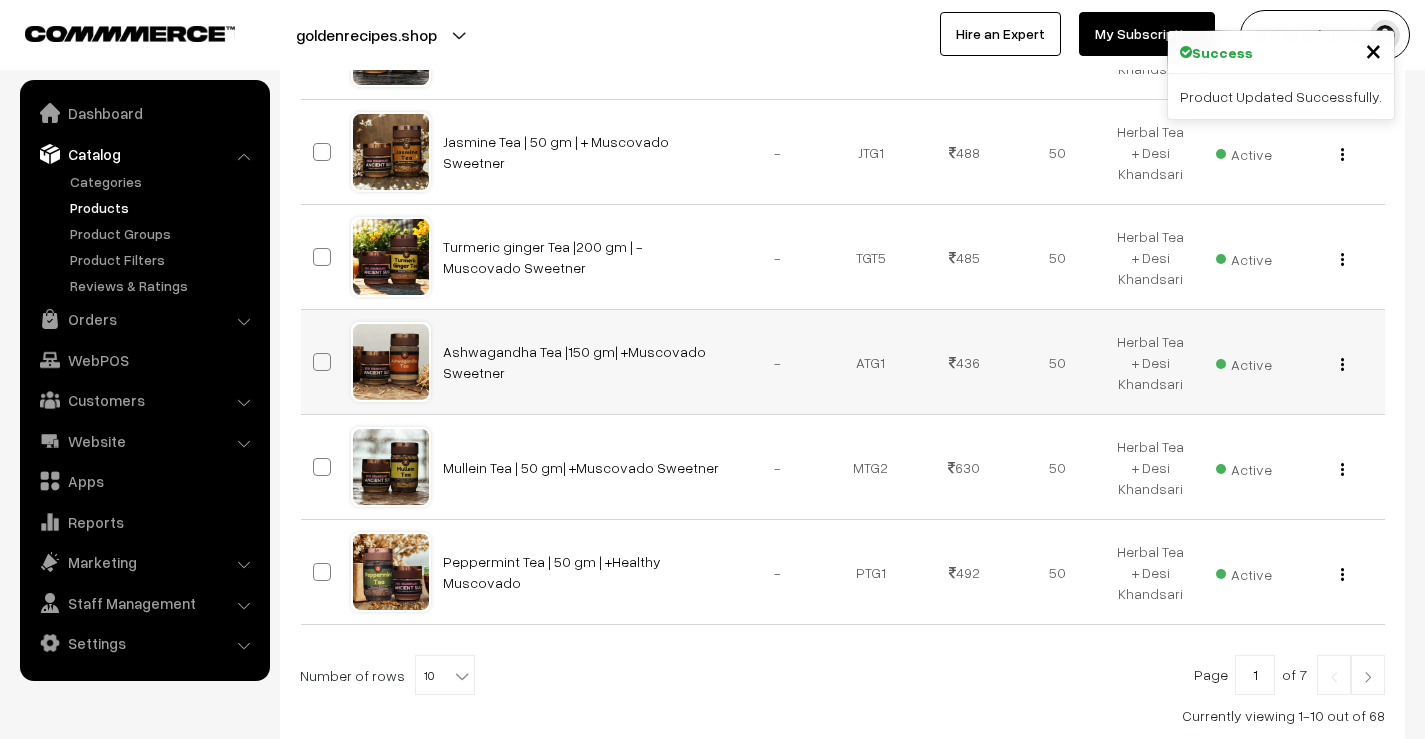 scroll, scrollTop: 1011, scrollLeft: 0, axis: vertical 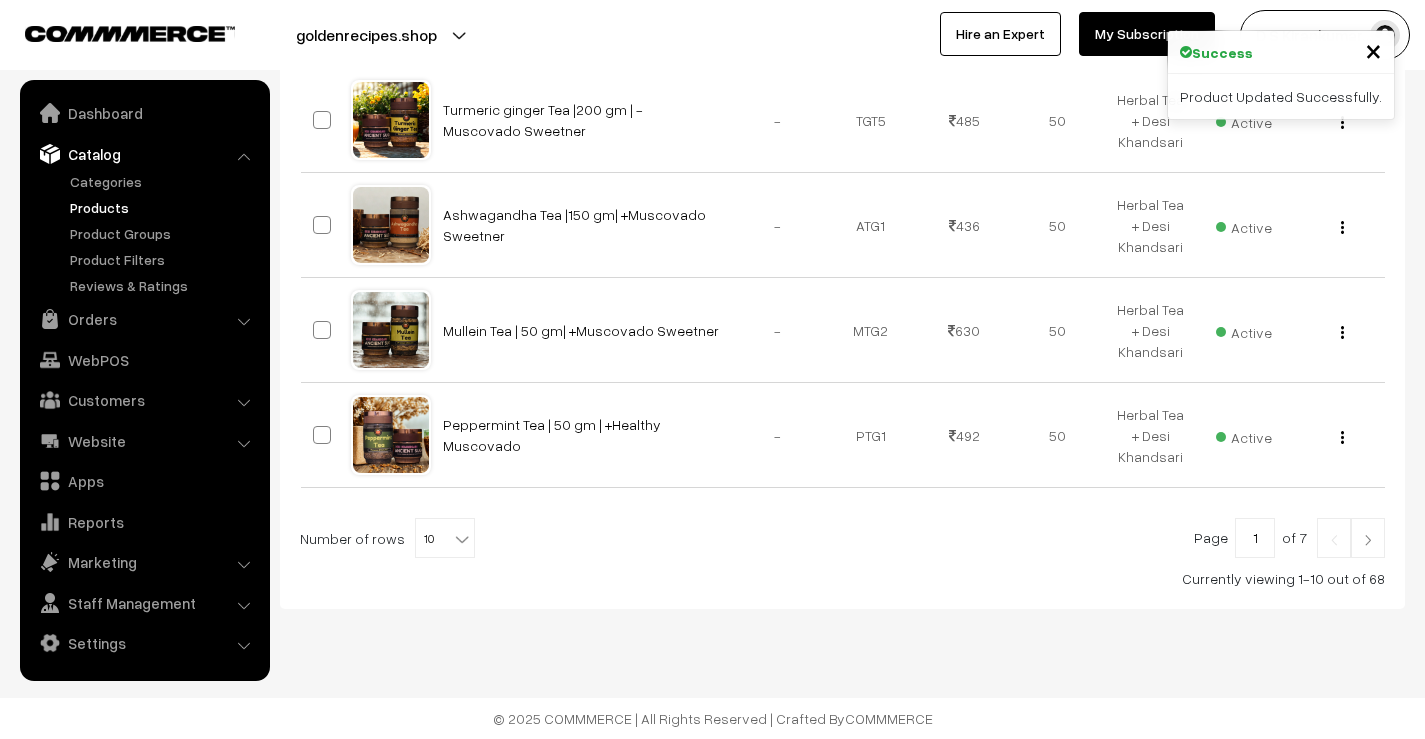 click at bounding box center [1368, 540] 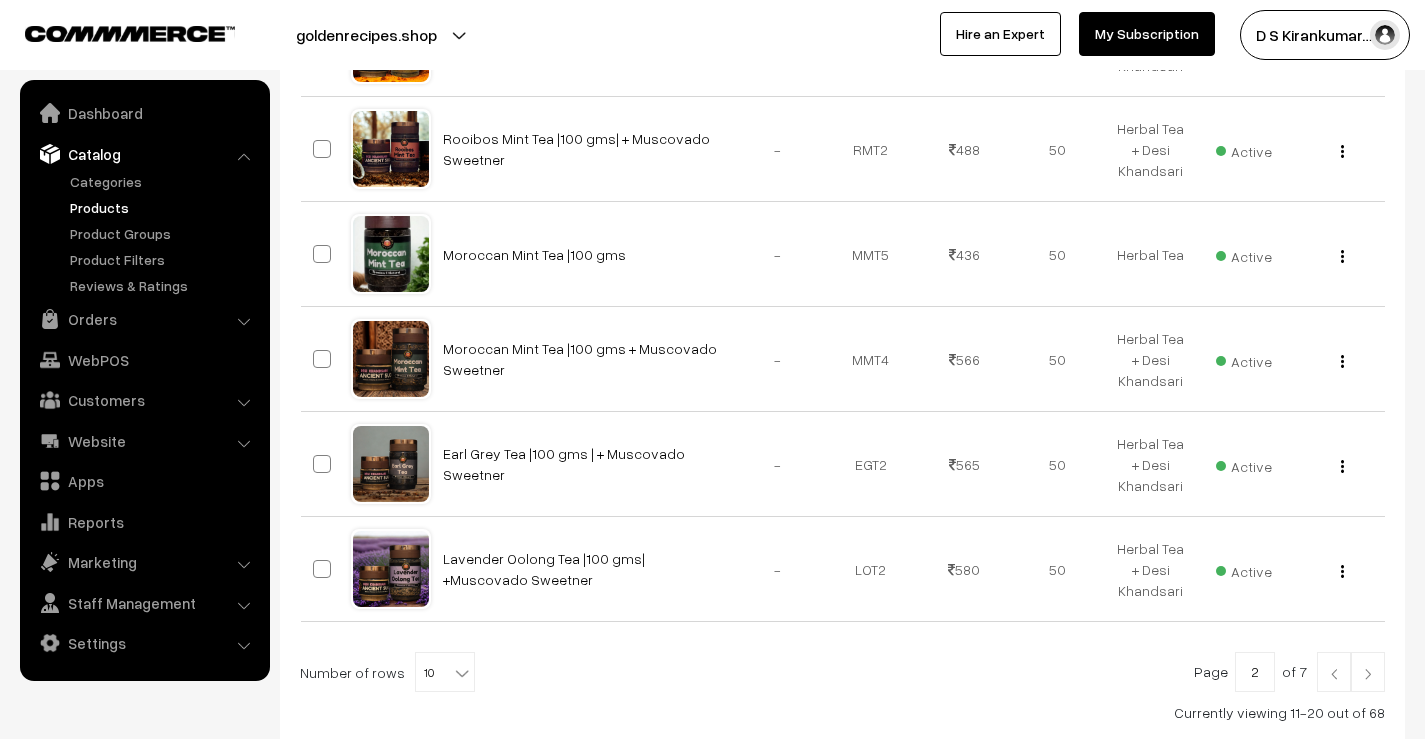 scroll, scrollTop: 1011, scrollLeft: 0, axis: vertical 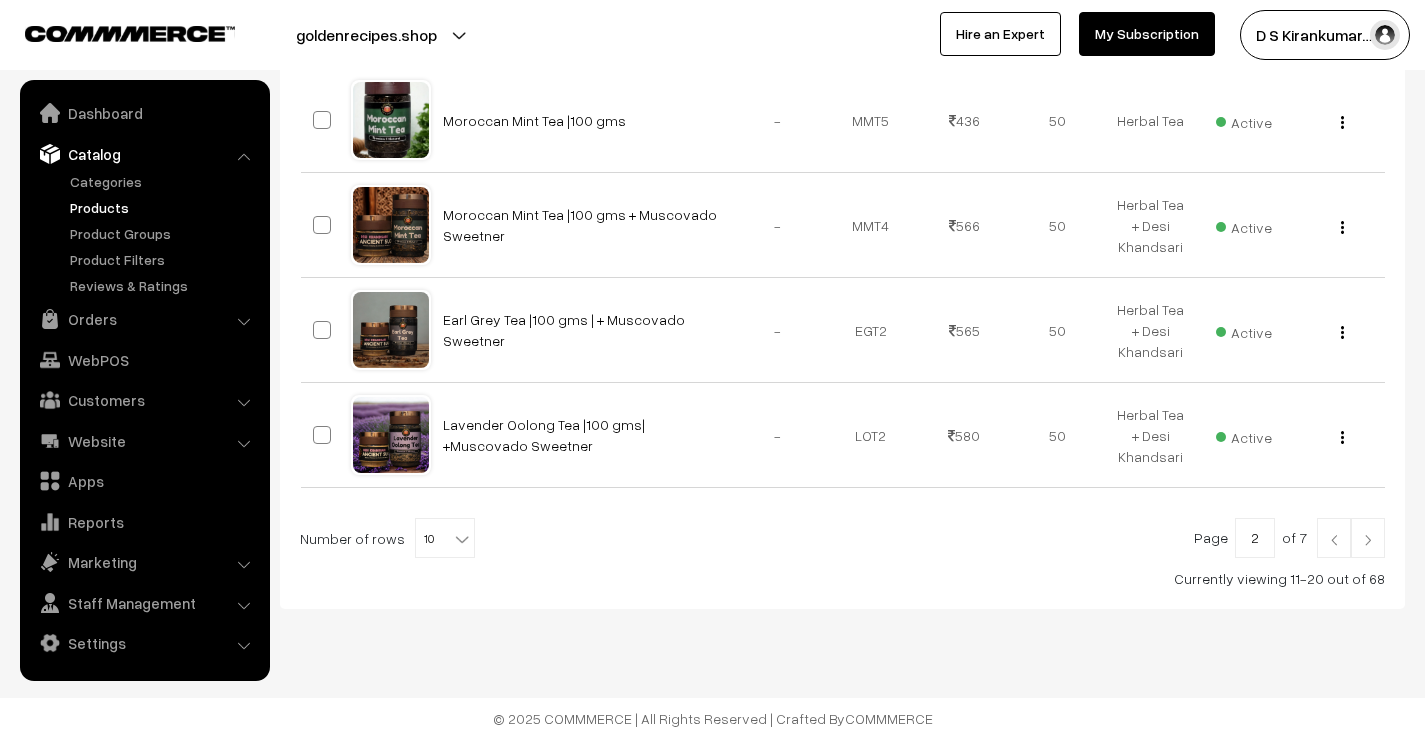 click at bounding box center [1368, 540] 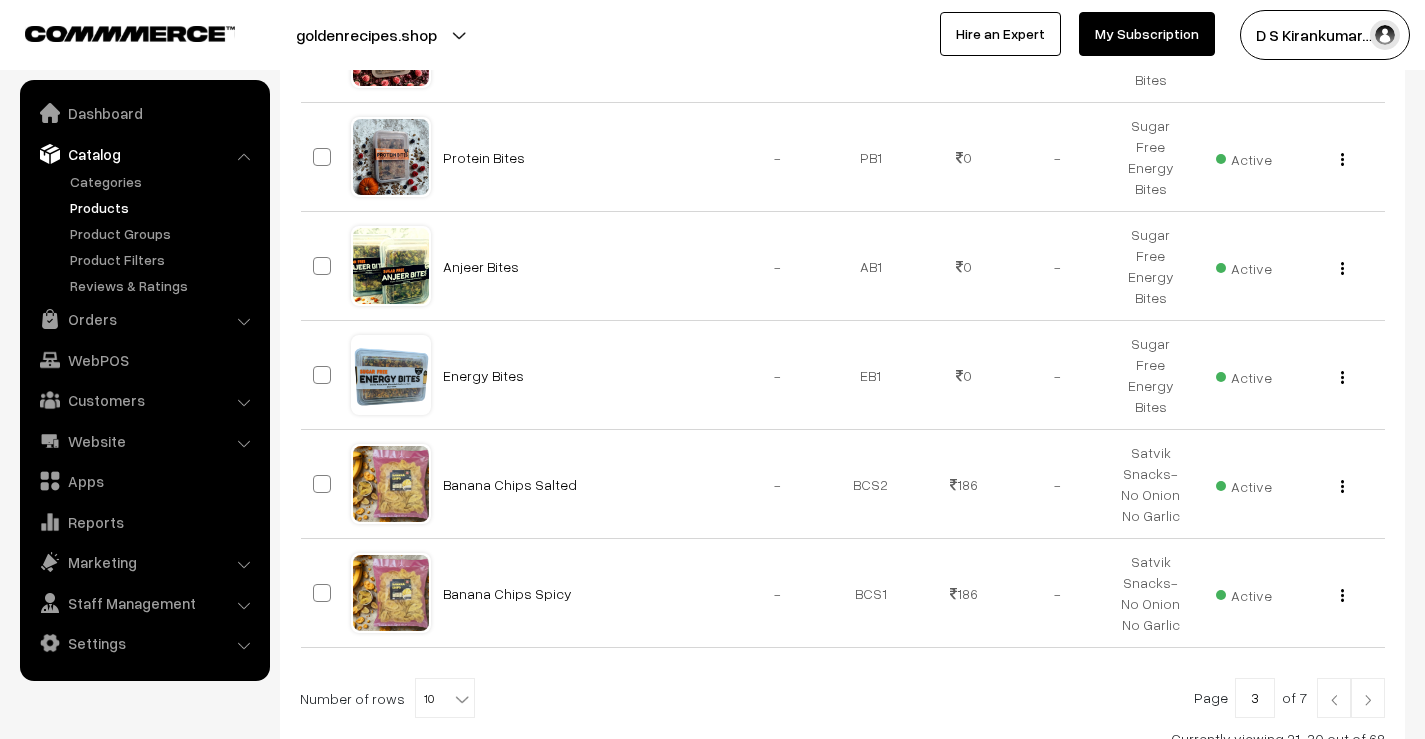 scroll, scrollTop: 1019, scrollLeft: 0, axis: vertical 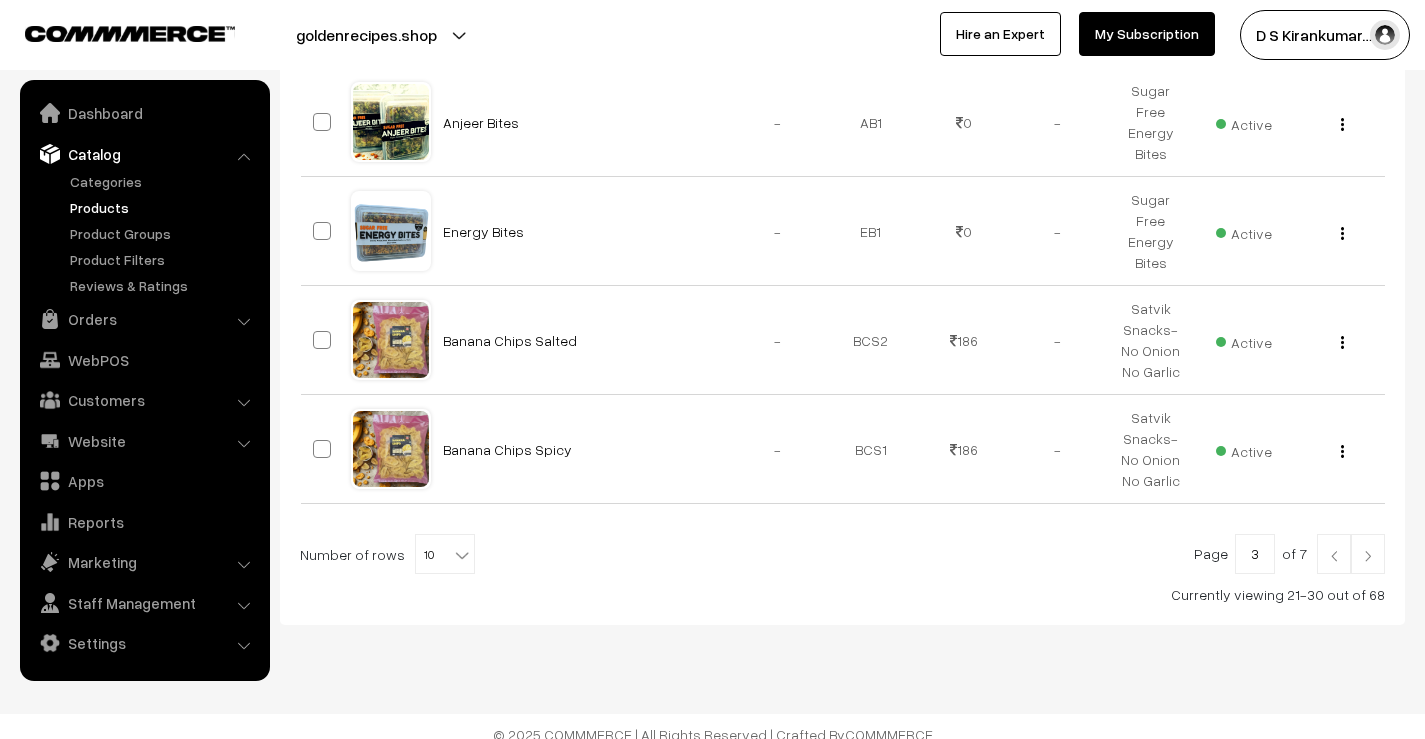 click at bounding box center [1368, 556] 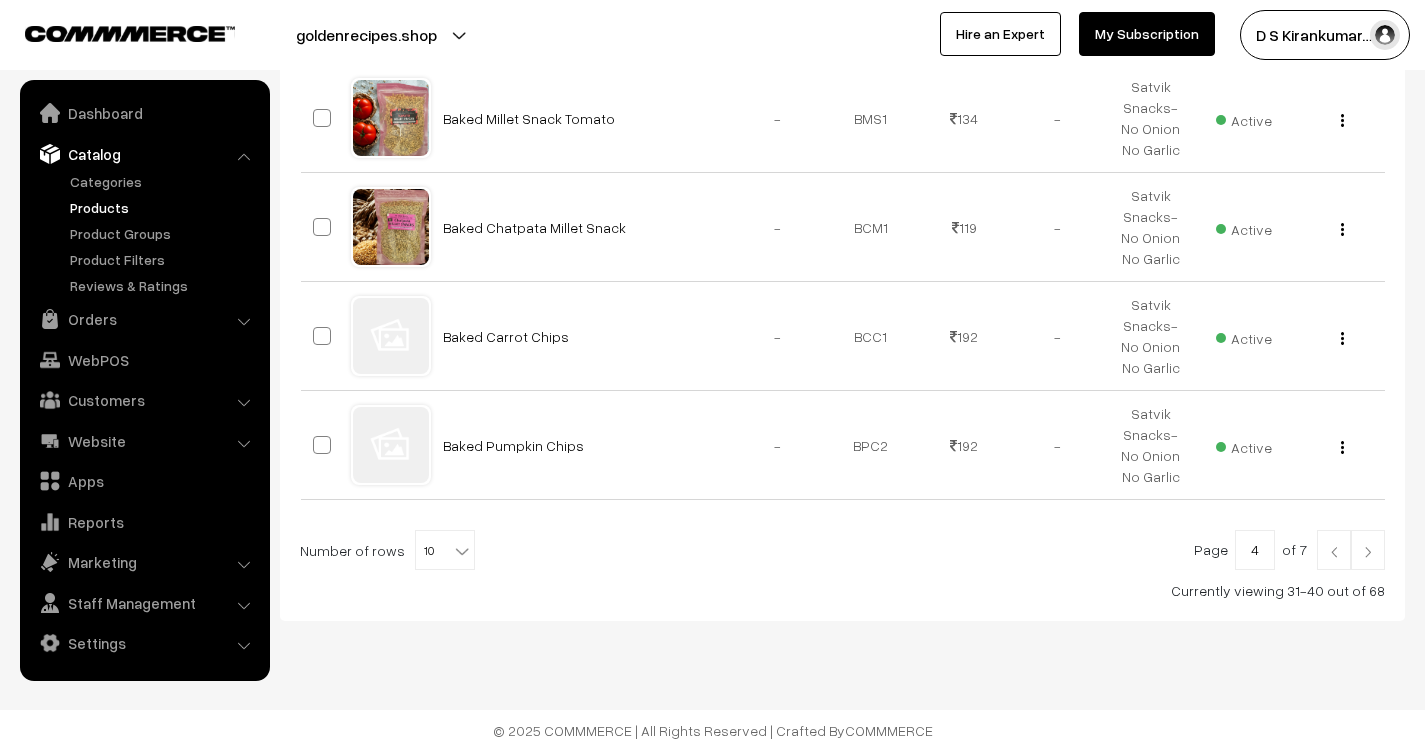 scroll, scrollTop: 1051, scrollLeft: 0, axis: vertical 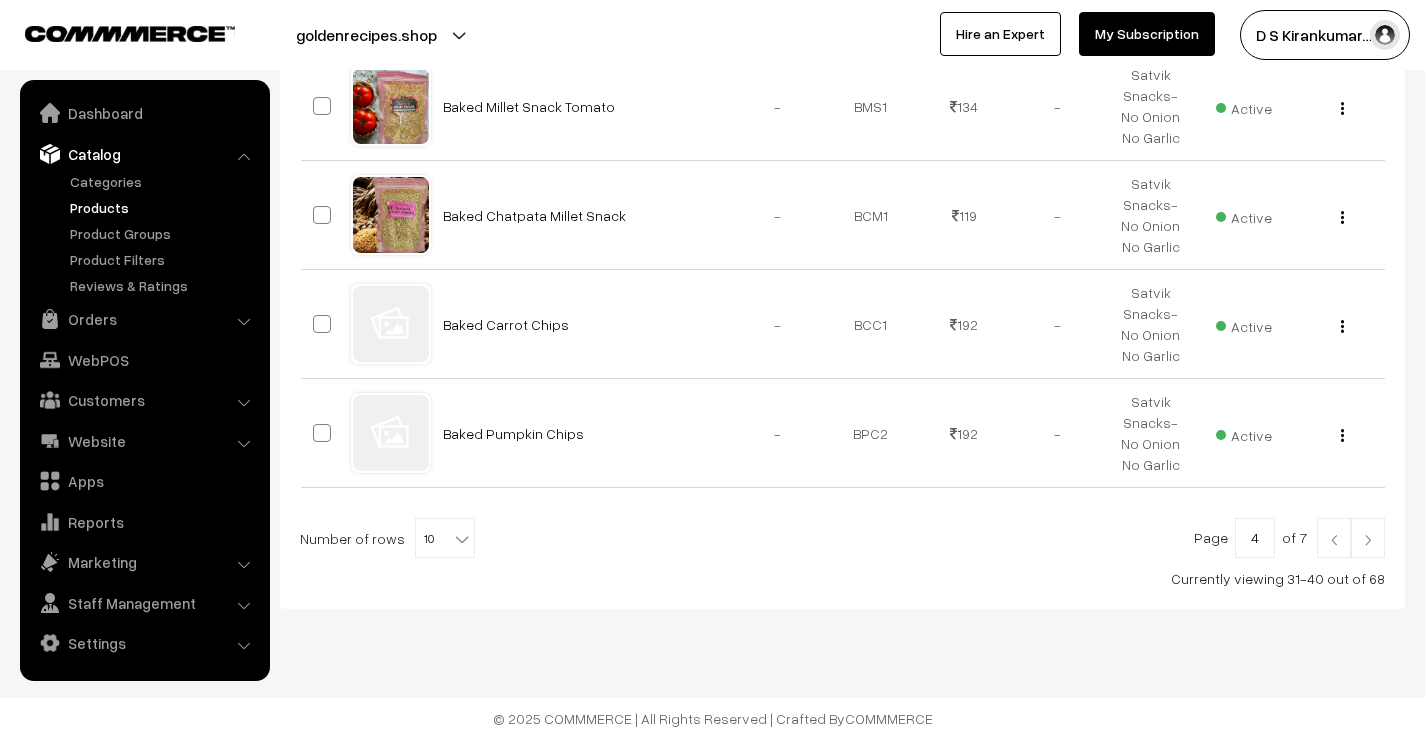 click at bounding box center [1368, 540] 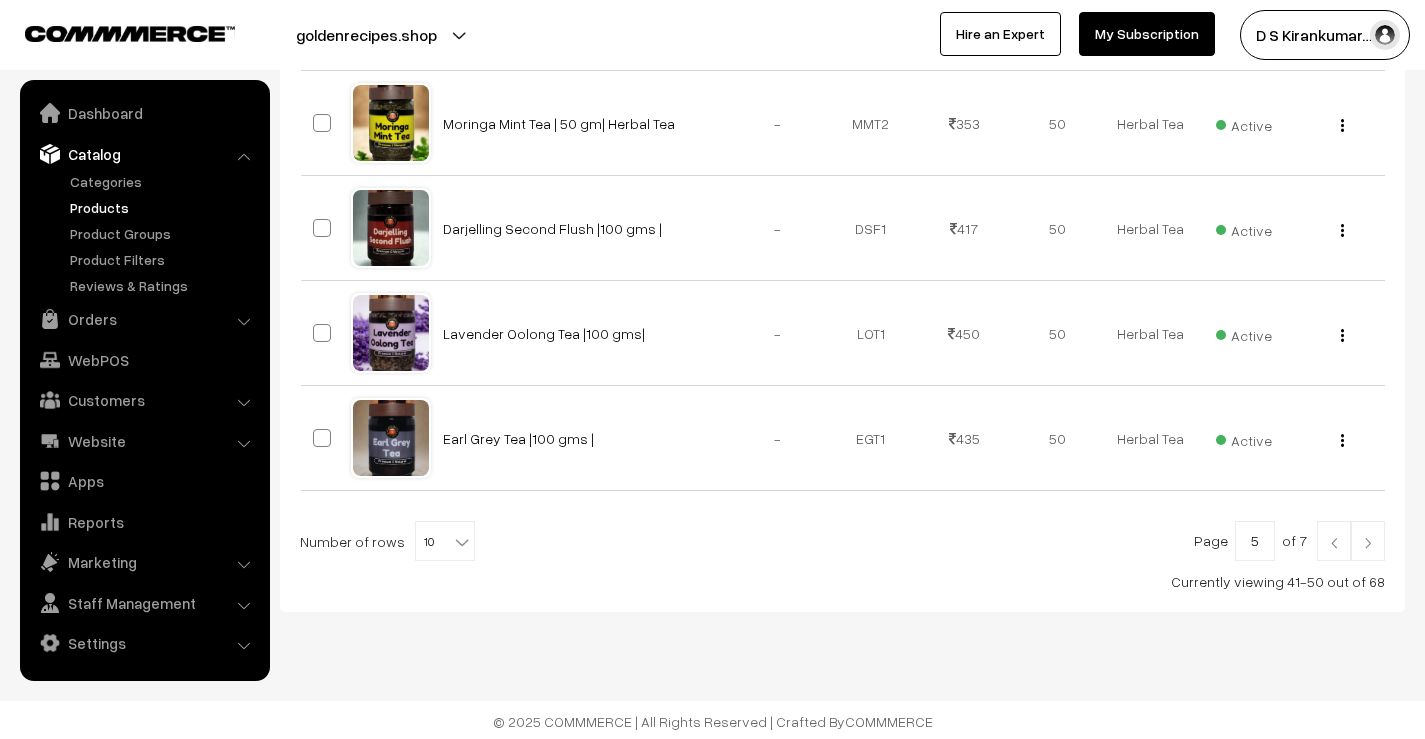 scroll, scrollTop: 1035, scrollLeft: 0, axis: vertical 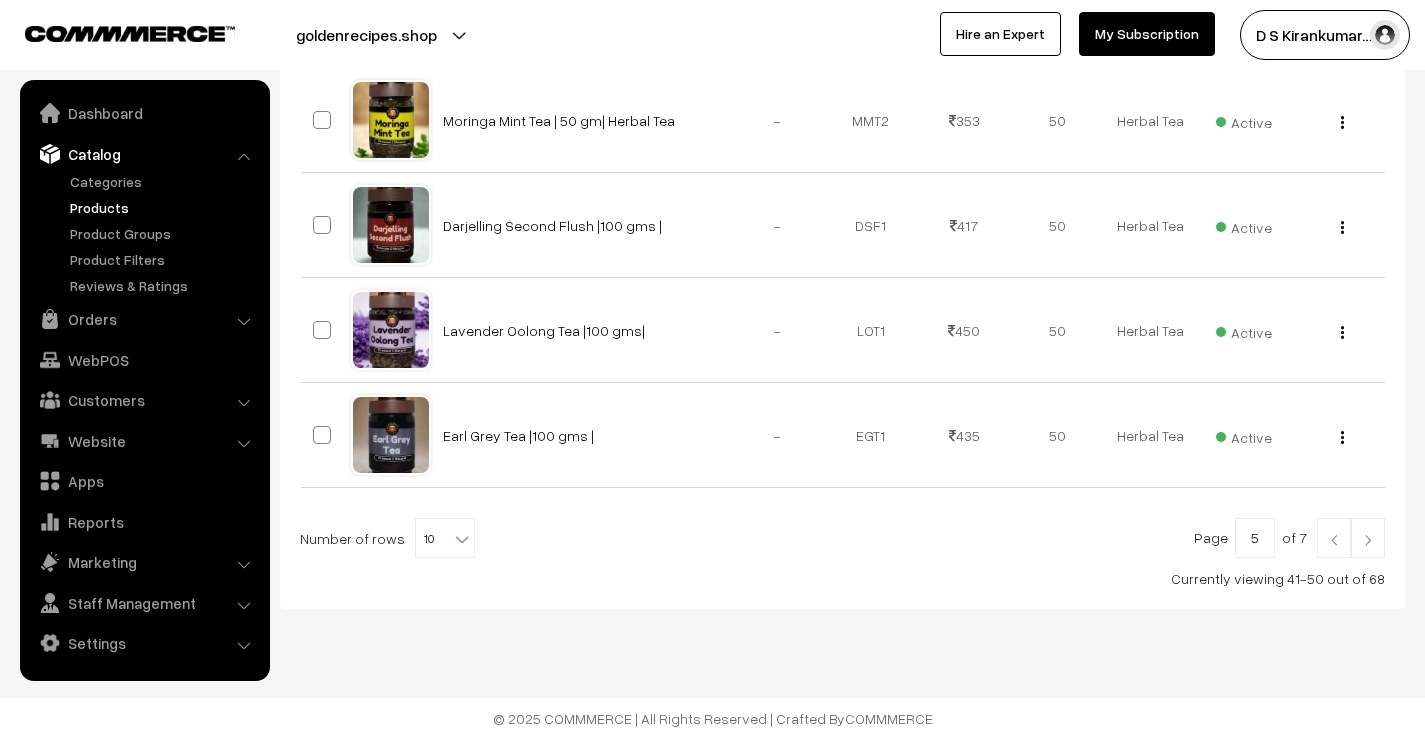 click at bounding box center [1368, 540] 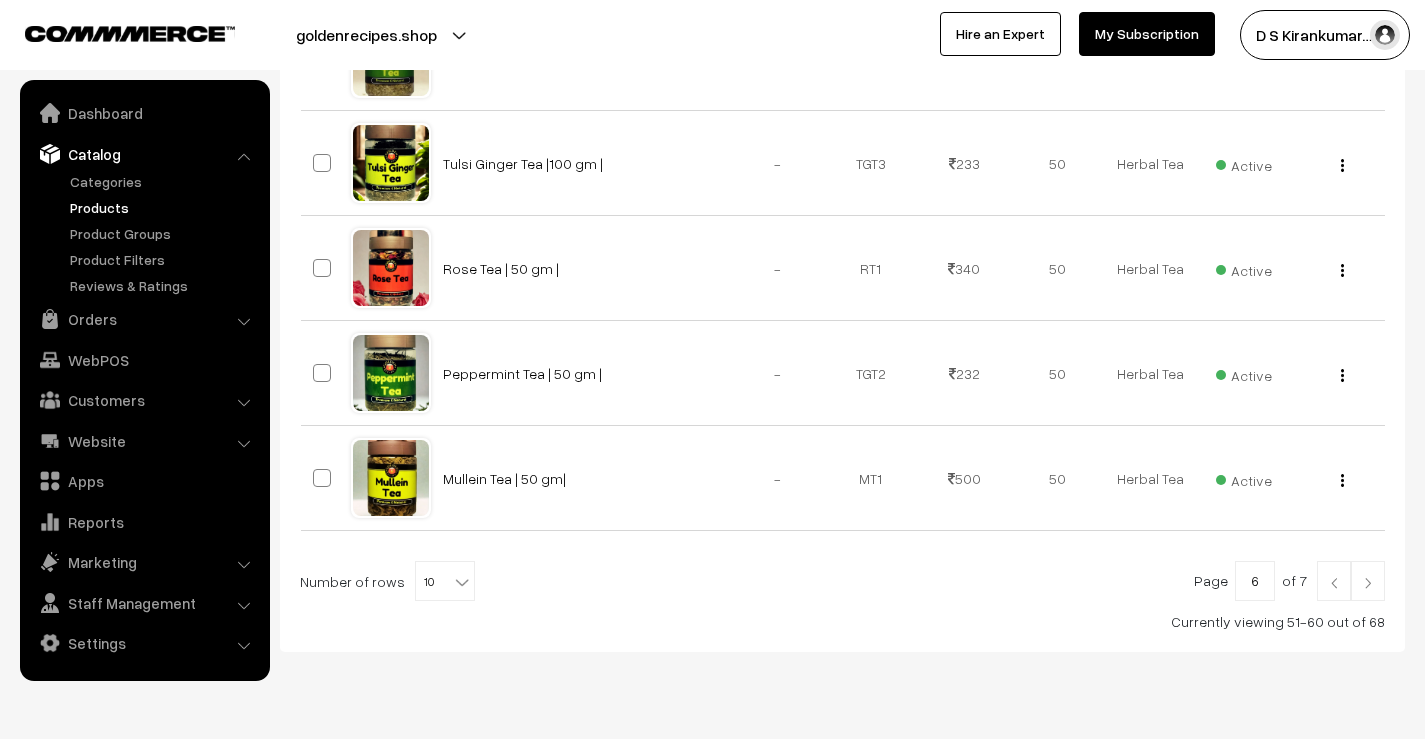 scroll, scrollTop: 1000, scrollLeft: 0, axis: vertical 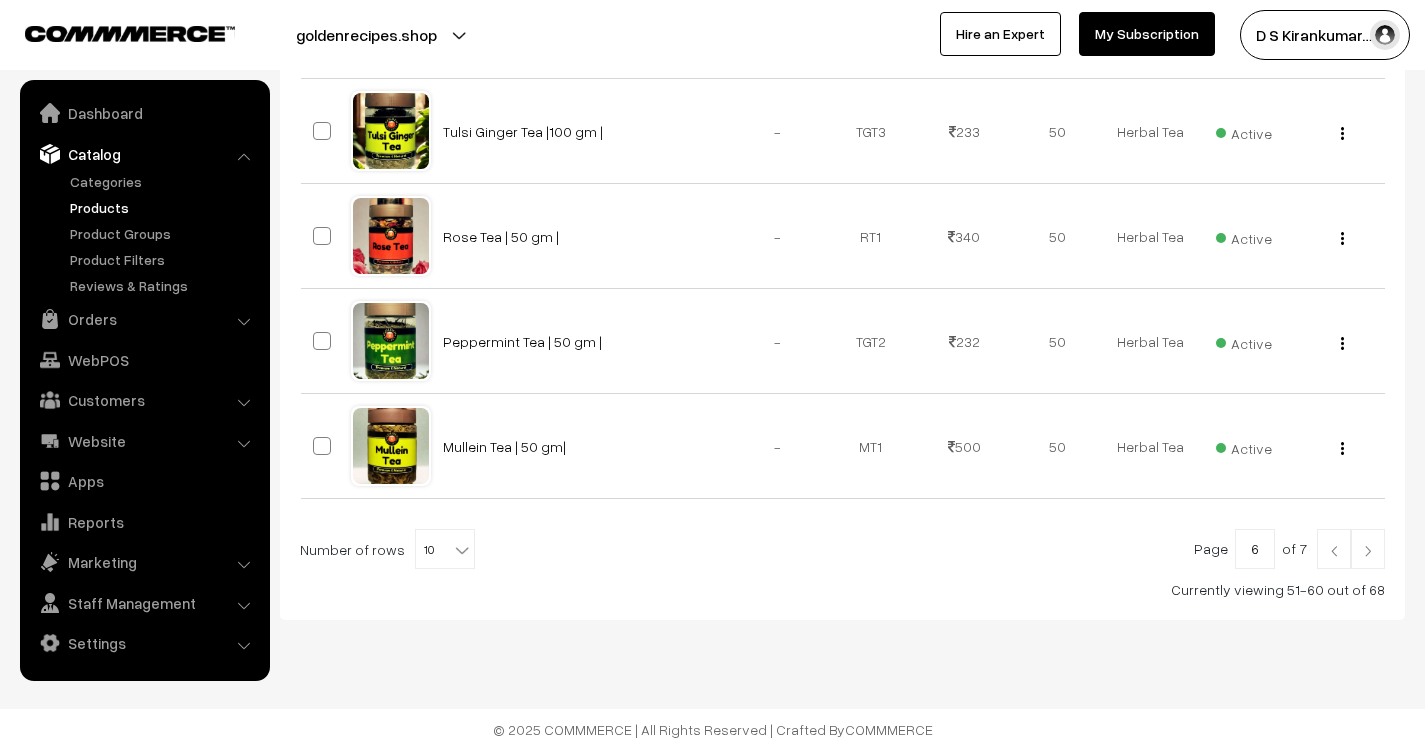 click at bounding box center [1368, 549] 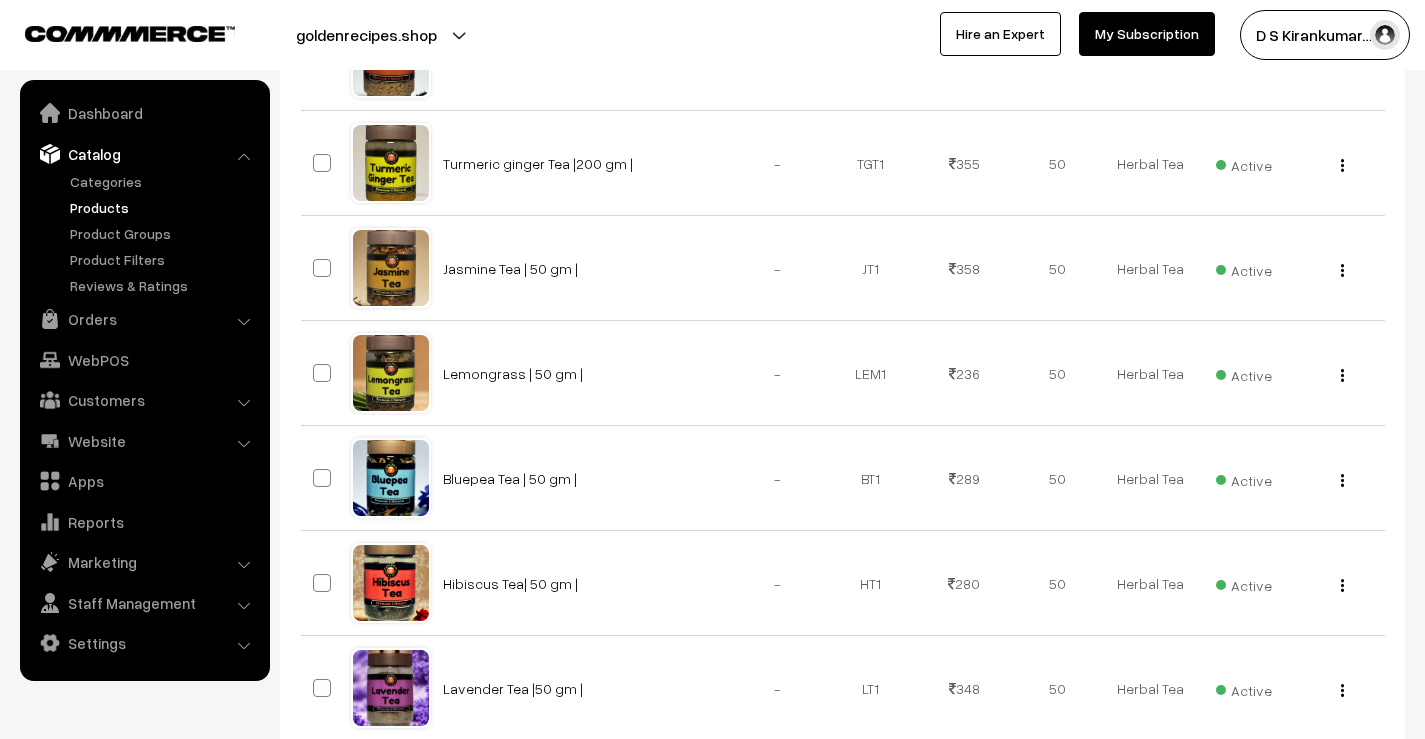 scroll, scrollTop: 500, scrollLeft: 0, axis: vertical 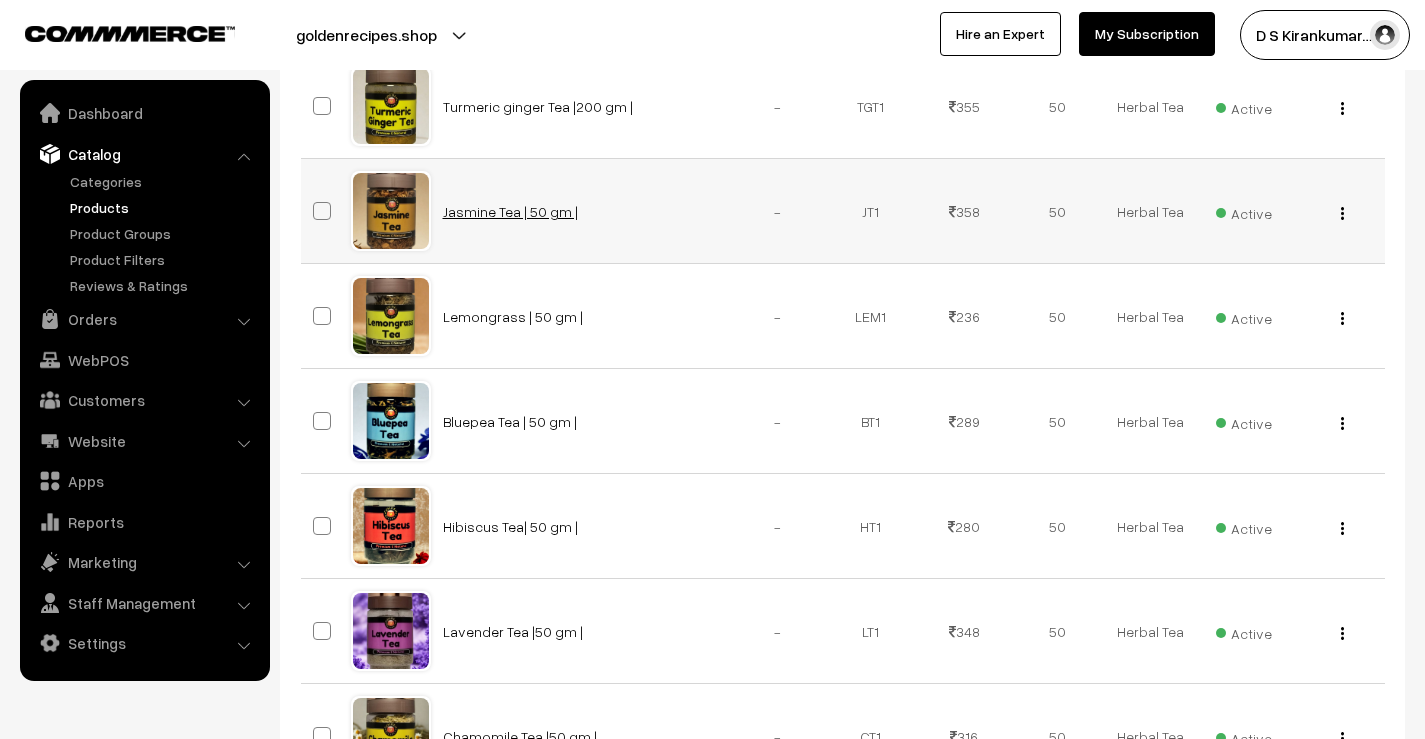 click on "Jasmine Tea | 50 gm |" at bounding box center [510, 211] 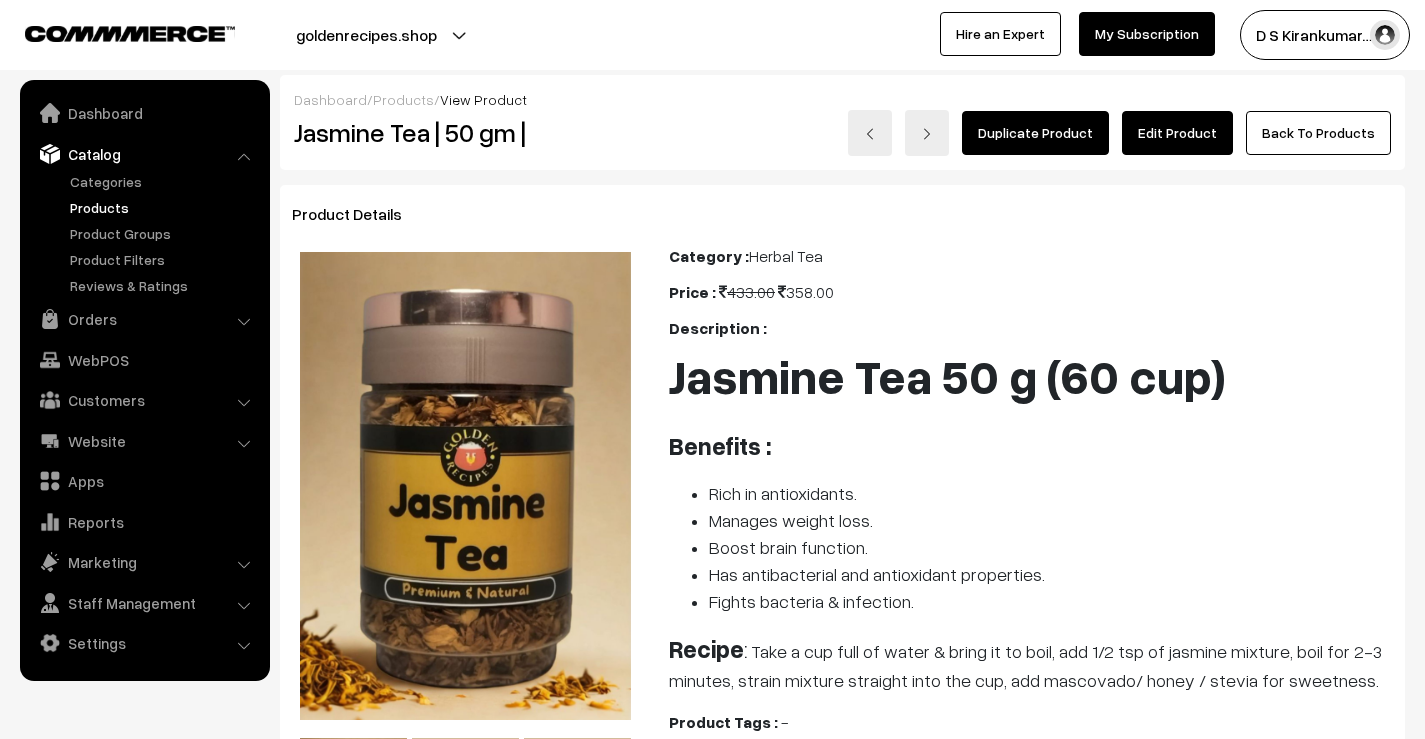 scroll, scrollTop: 0, scrollLeft: 0, axis: both 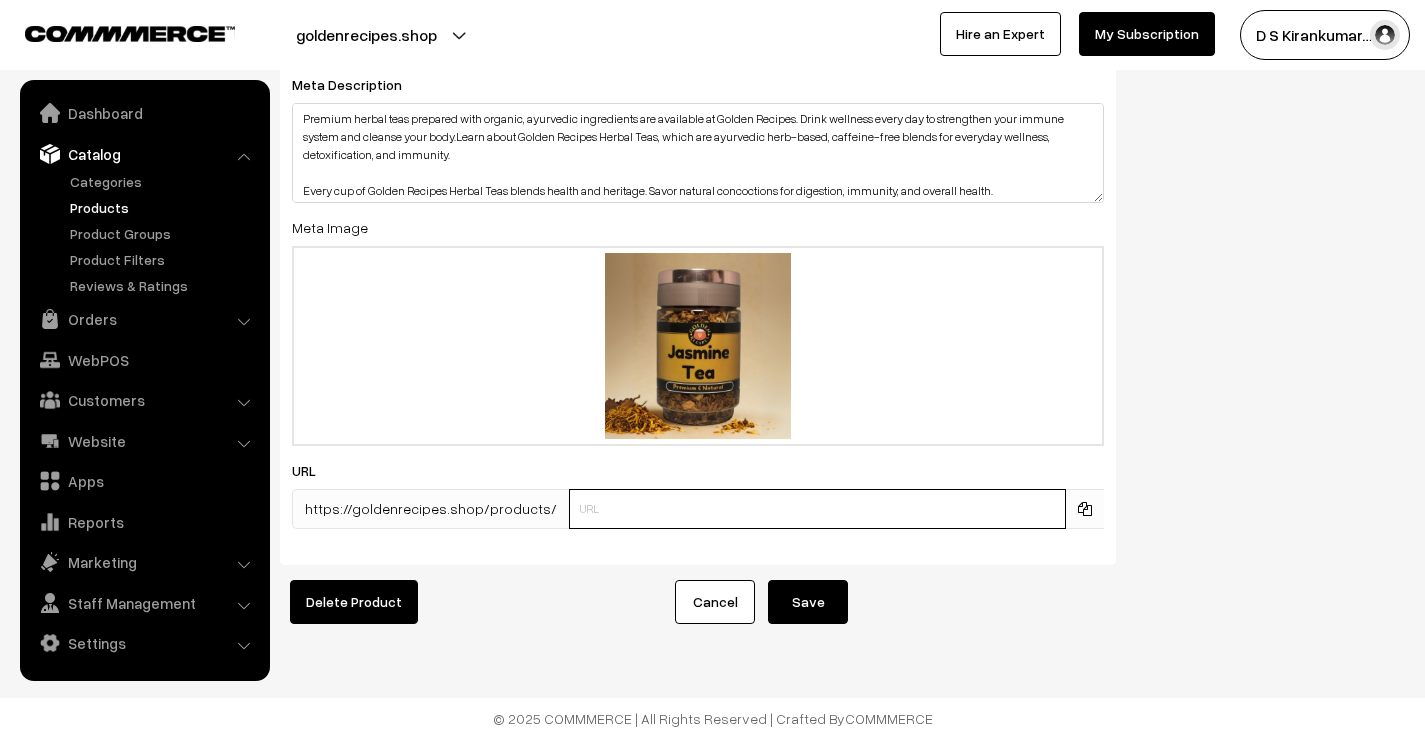click at bounding box center (817, 509) 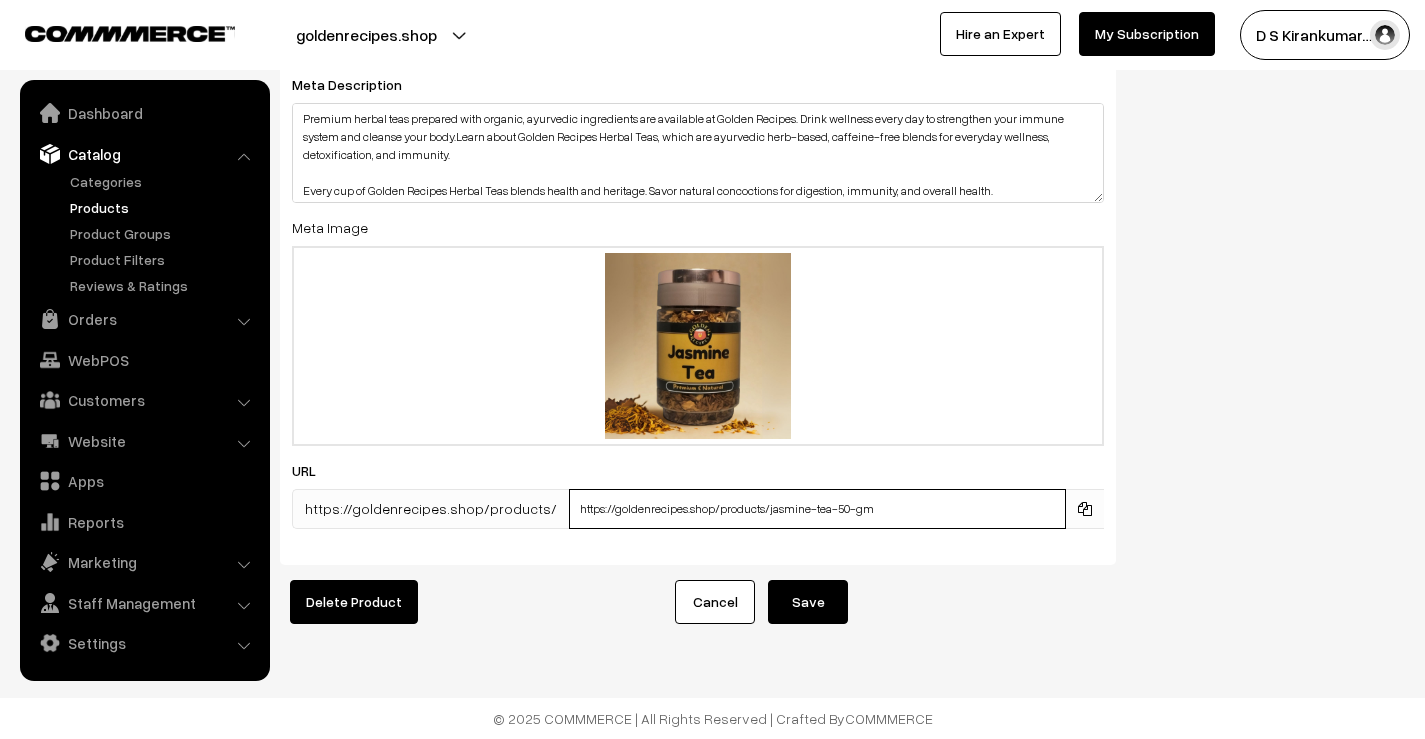 click on "https://goldenrecipes.shop/products/jasmine-tea-50-gm" at bounding box center [817, 509] 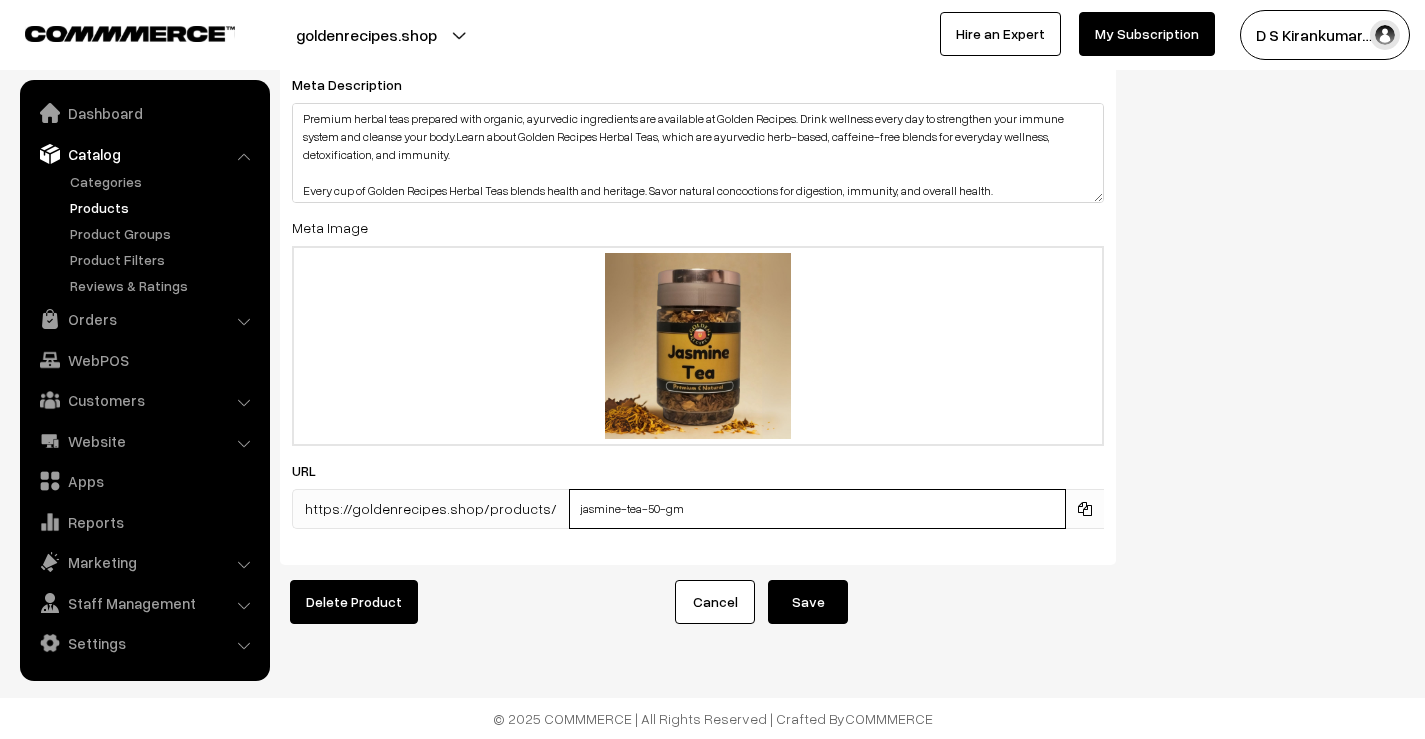 type on "jasmine-tea-50-gm" 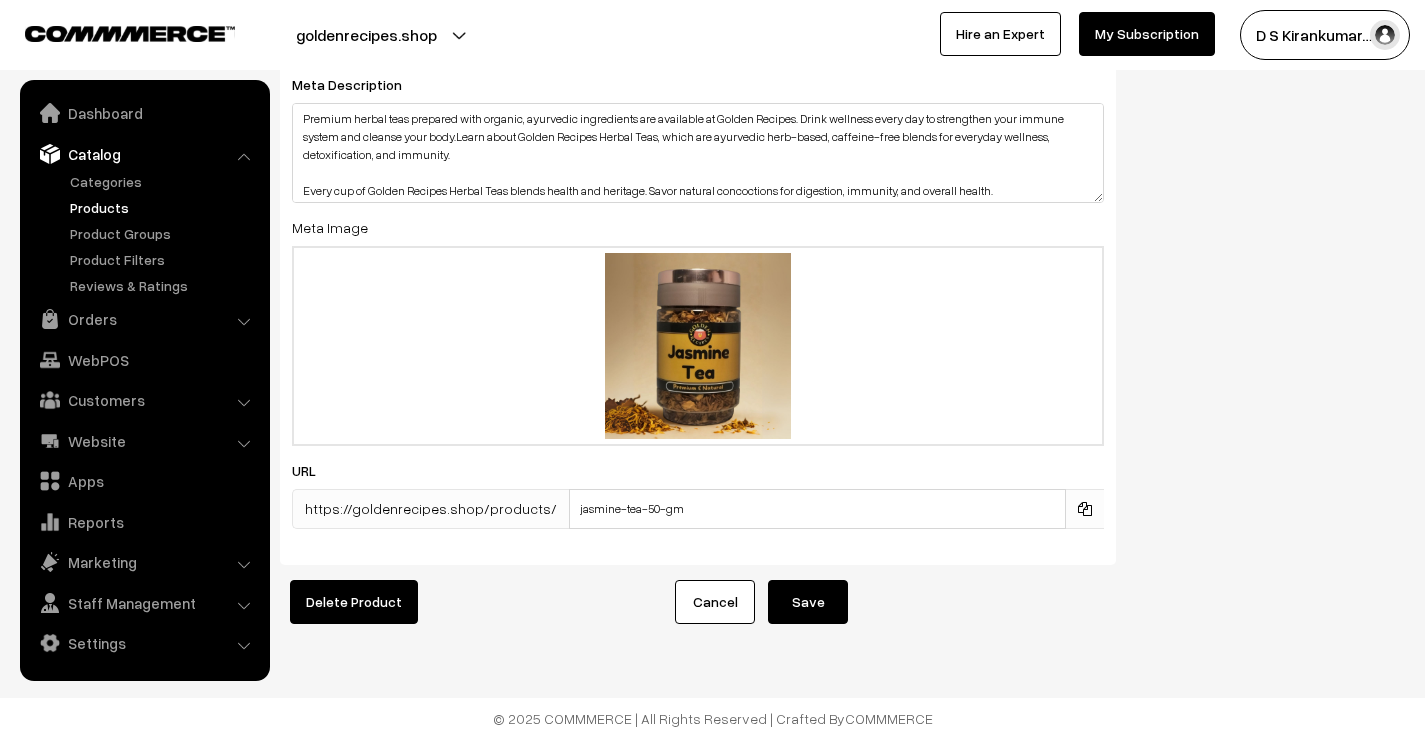 click on "Save" at bounding box center (808, 602) 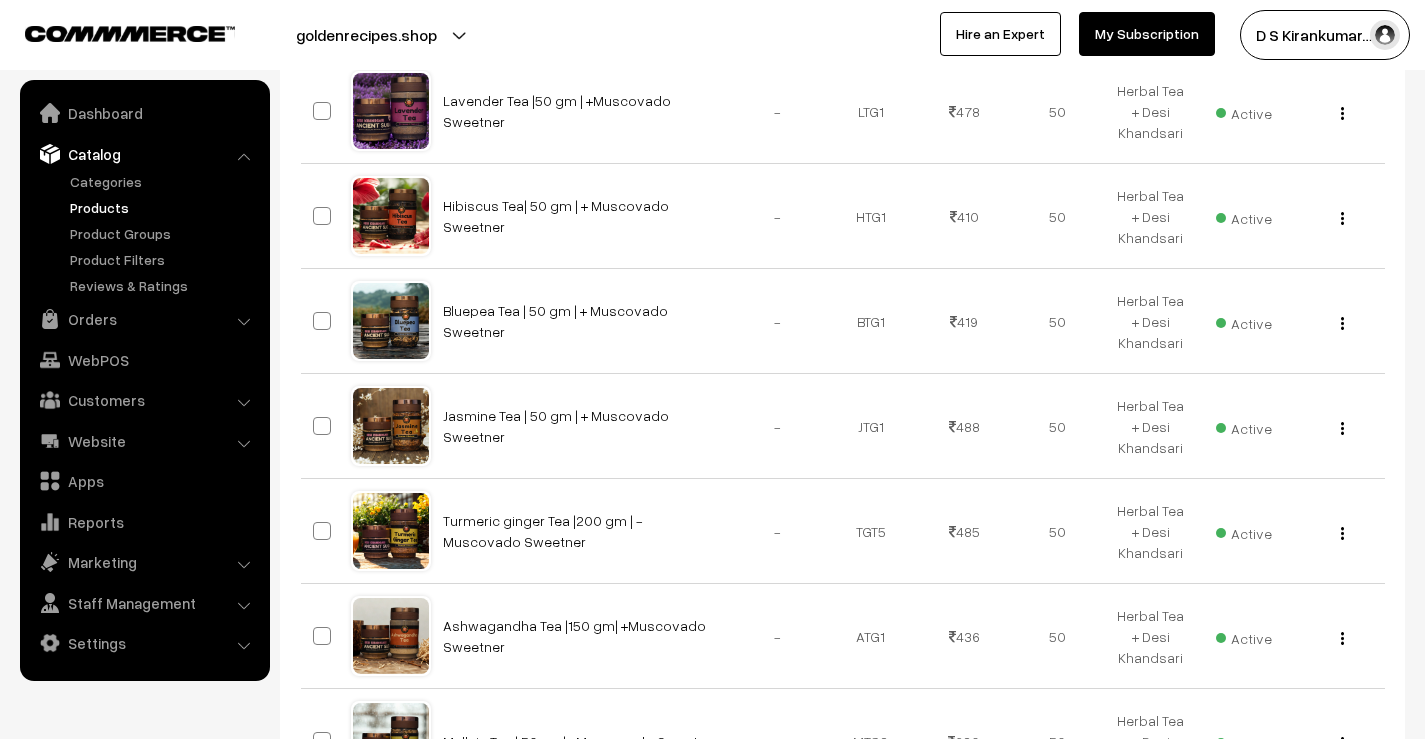 scroll, scrollTop: 1011, scrollLeft: 0, axis: vertical 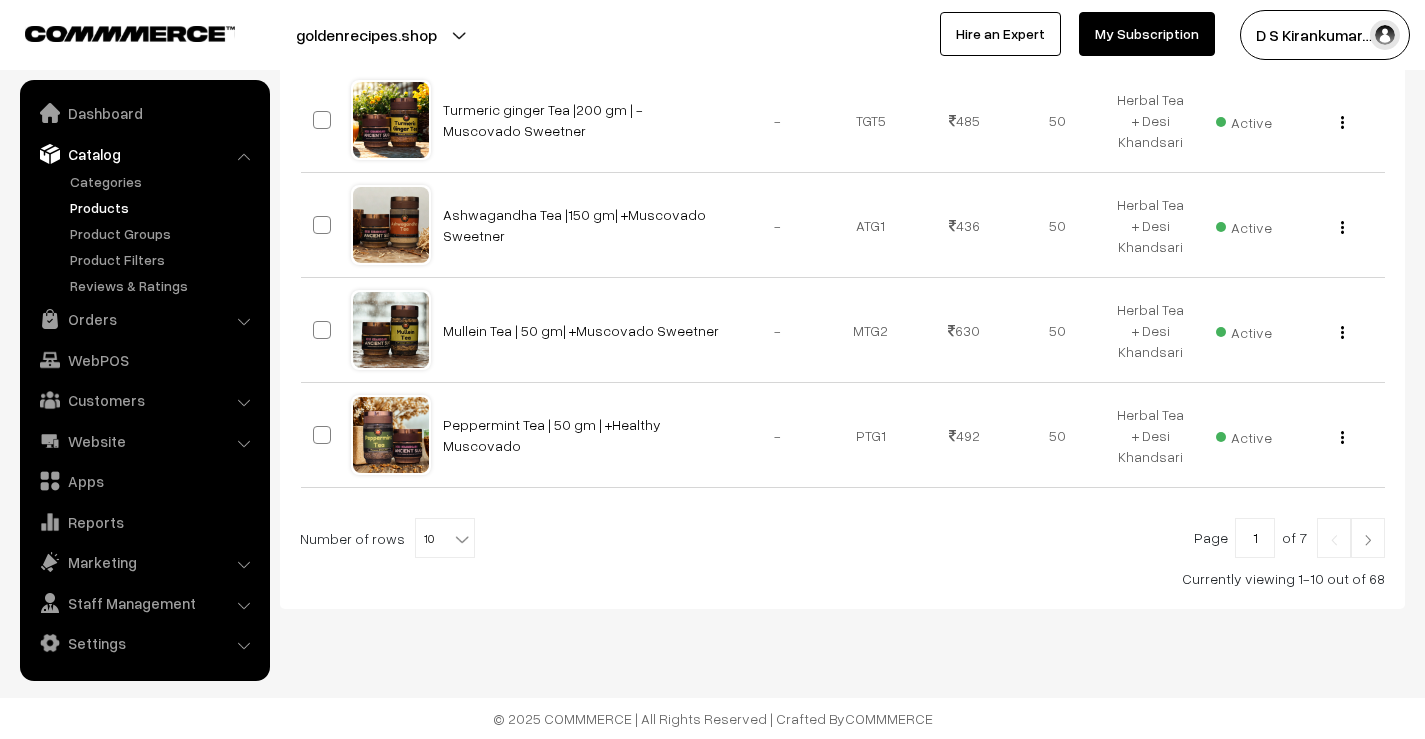 click at bounding box center [1368, 538] 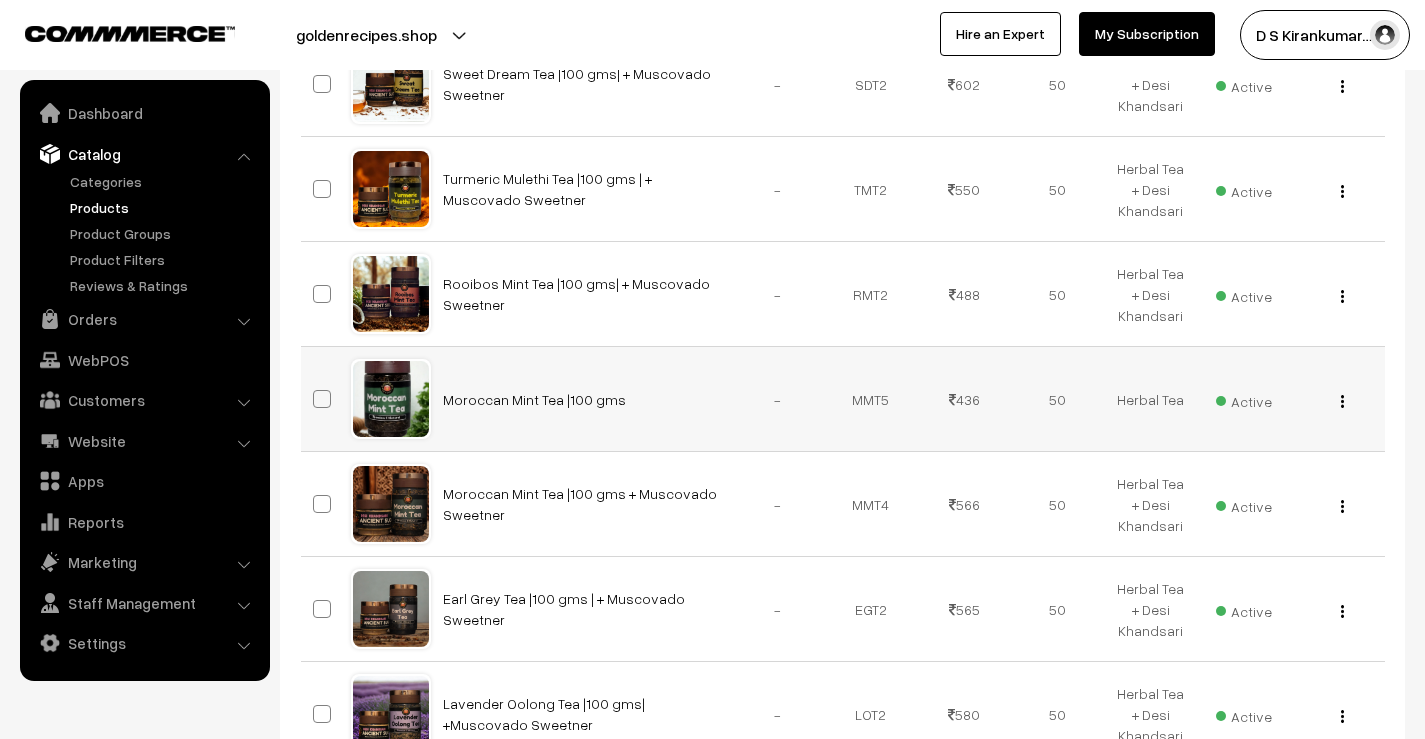 scroll, scrollTop: 1011, scrollLeft: 0, axis: vertical 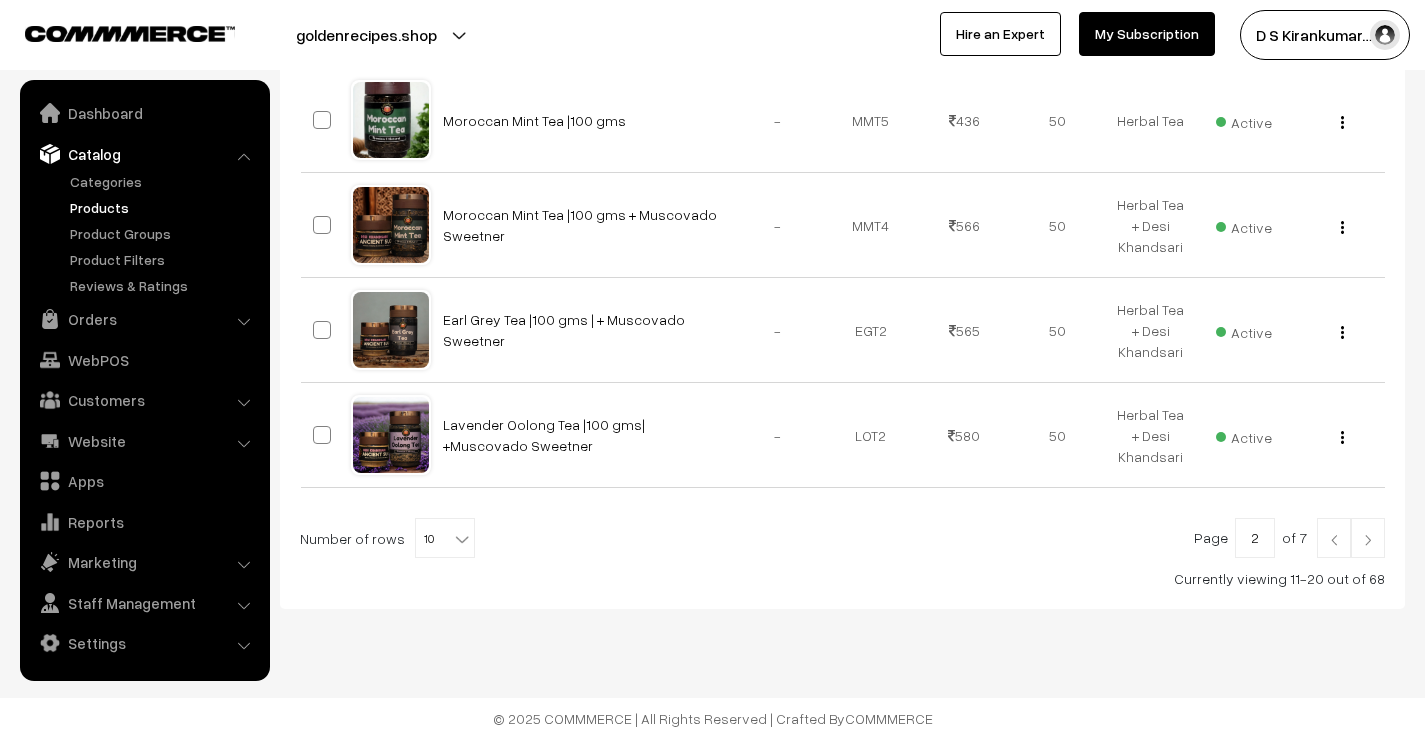 click at bounding box center [1368, 540] 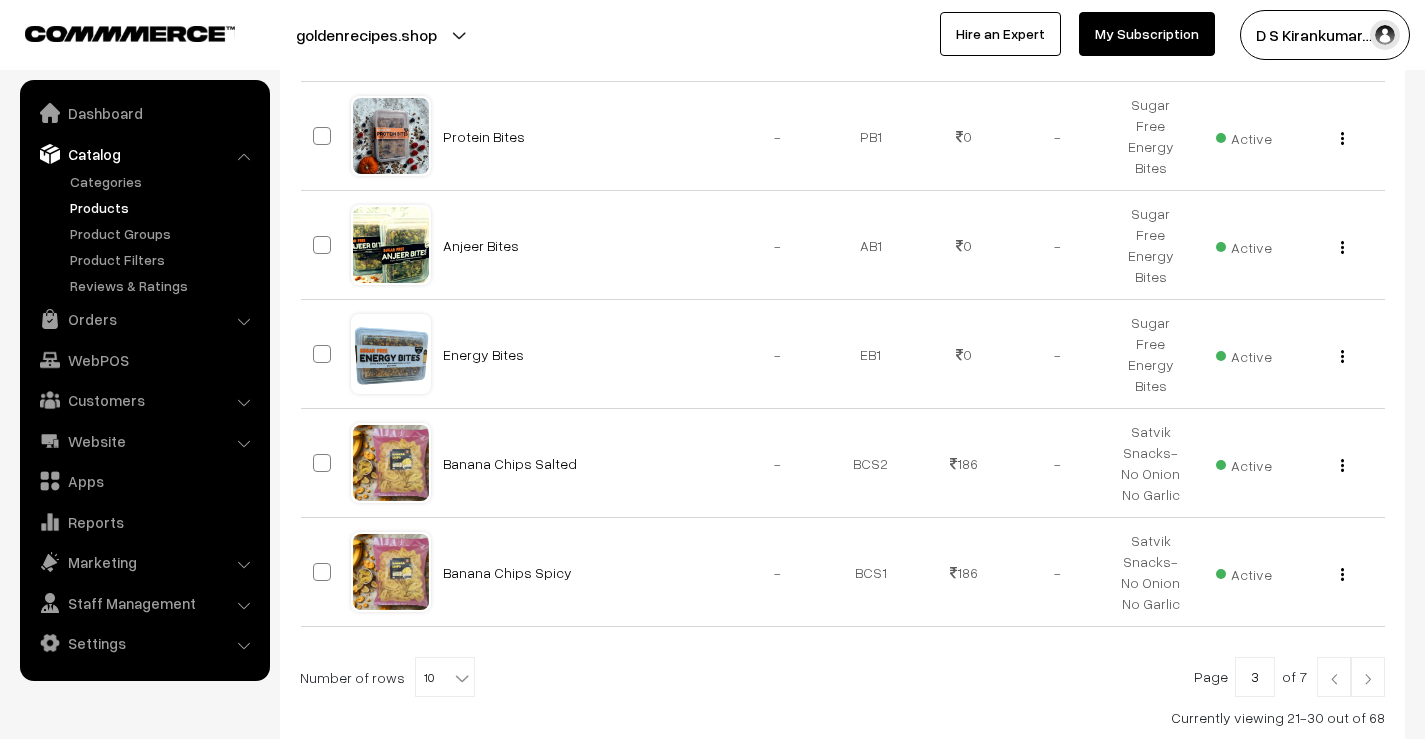 scroll, scrollTop: 1019, scrollLeft: 0, axis: vertical 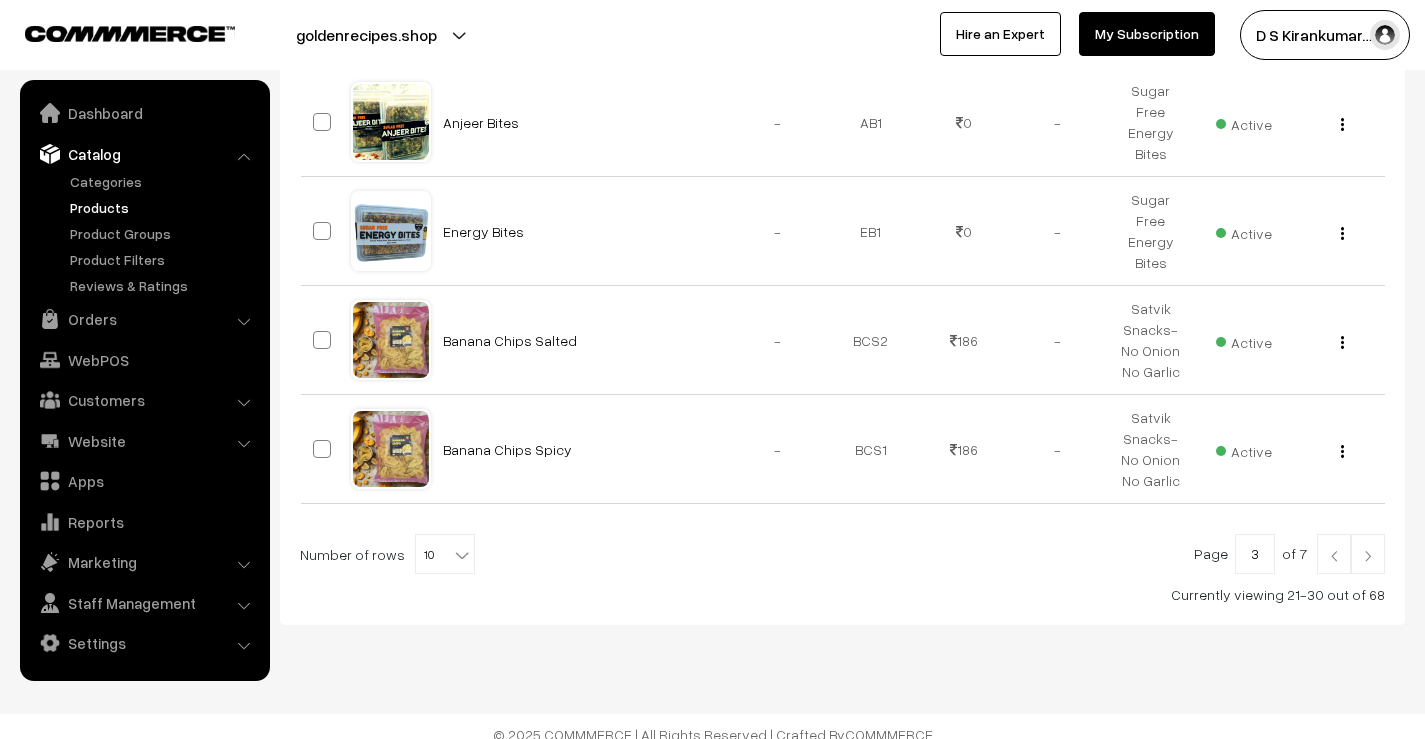 drag, startPoint x: 0, startPoint y: 0, endPoint x: 1370, endPoint y: 544, distance: 1474.0543 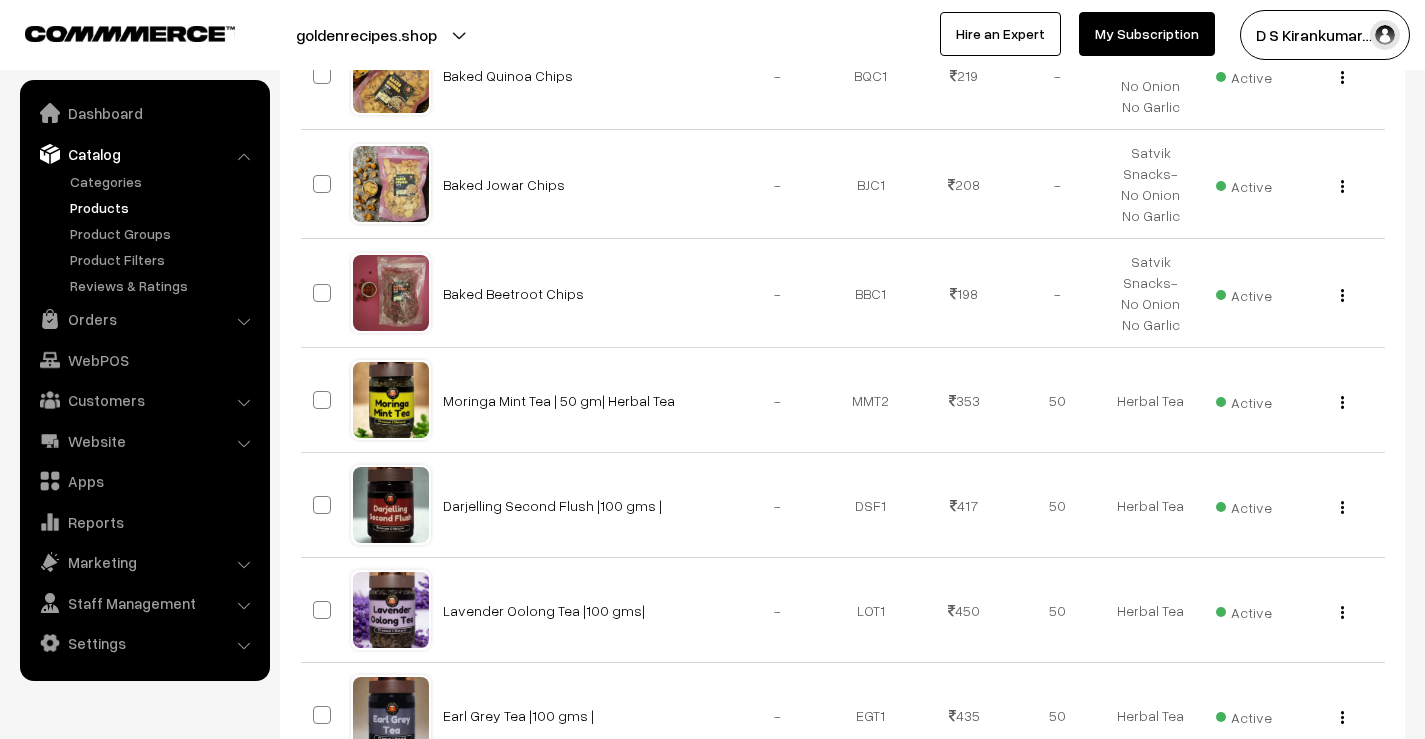 scroll, scrollTop: 1035, scrollLeft: 0, axis: vertical 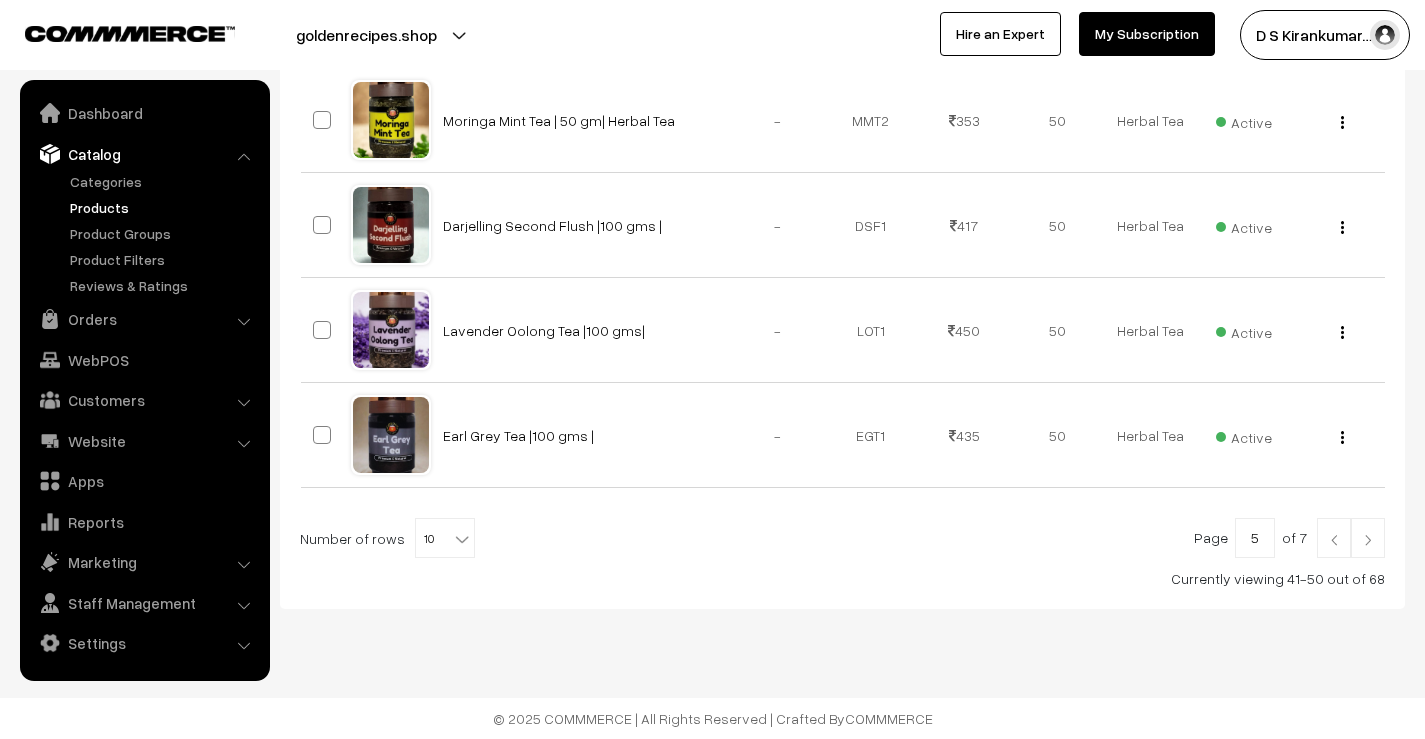 drag, startPoint x: 0, startPoint y: 0, endPoint x: 1370, endPoint y: 544, distance: 1474.0543 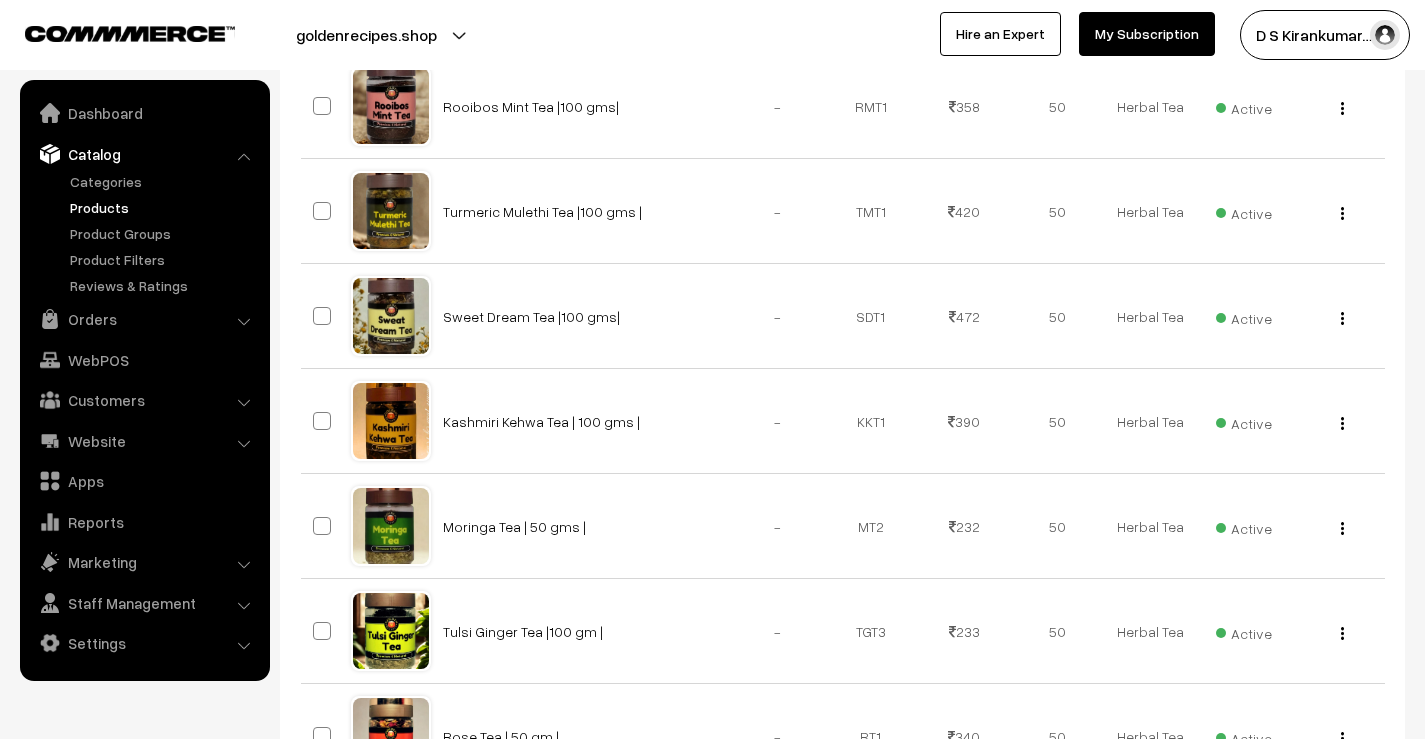scroll, scrollTop: 900, scrollLeft: 0, axis: vertical 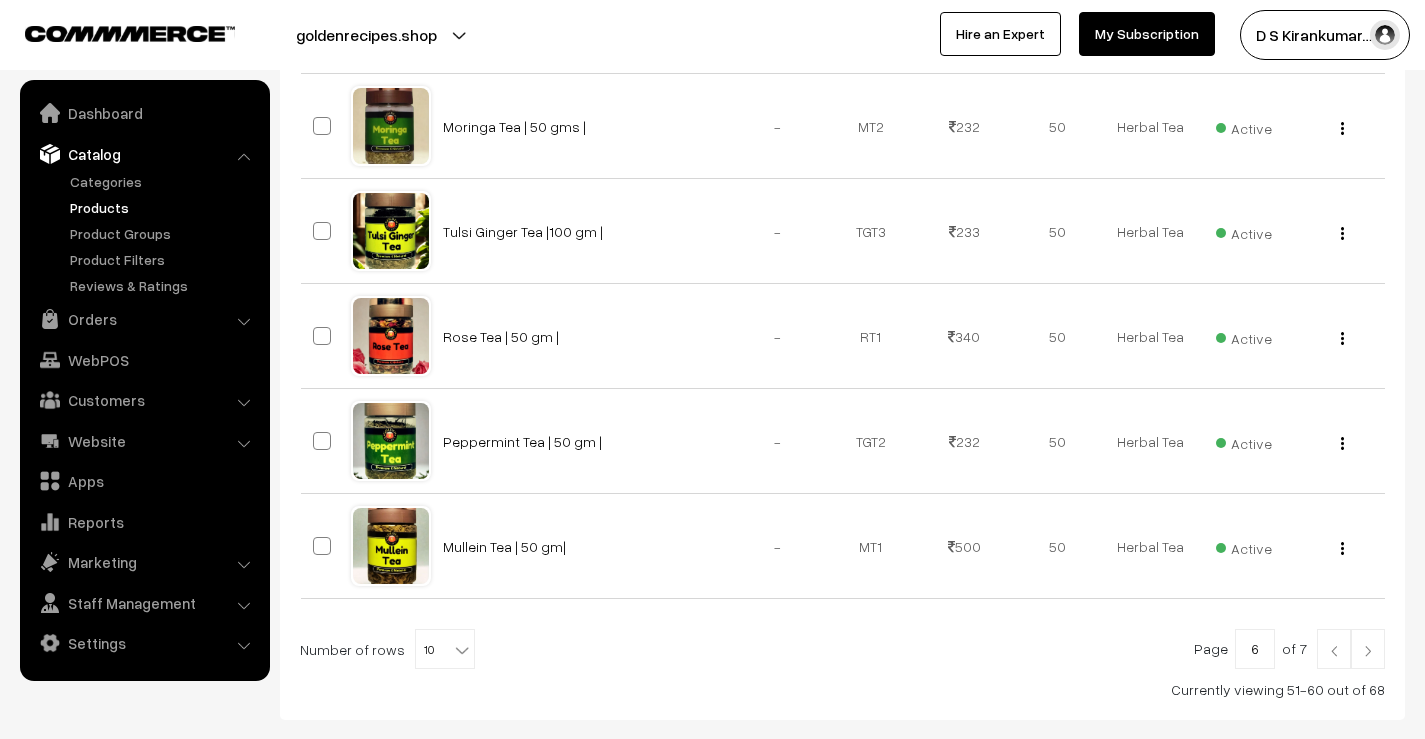 click at bounding box center [1368, 649] 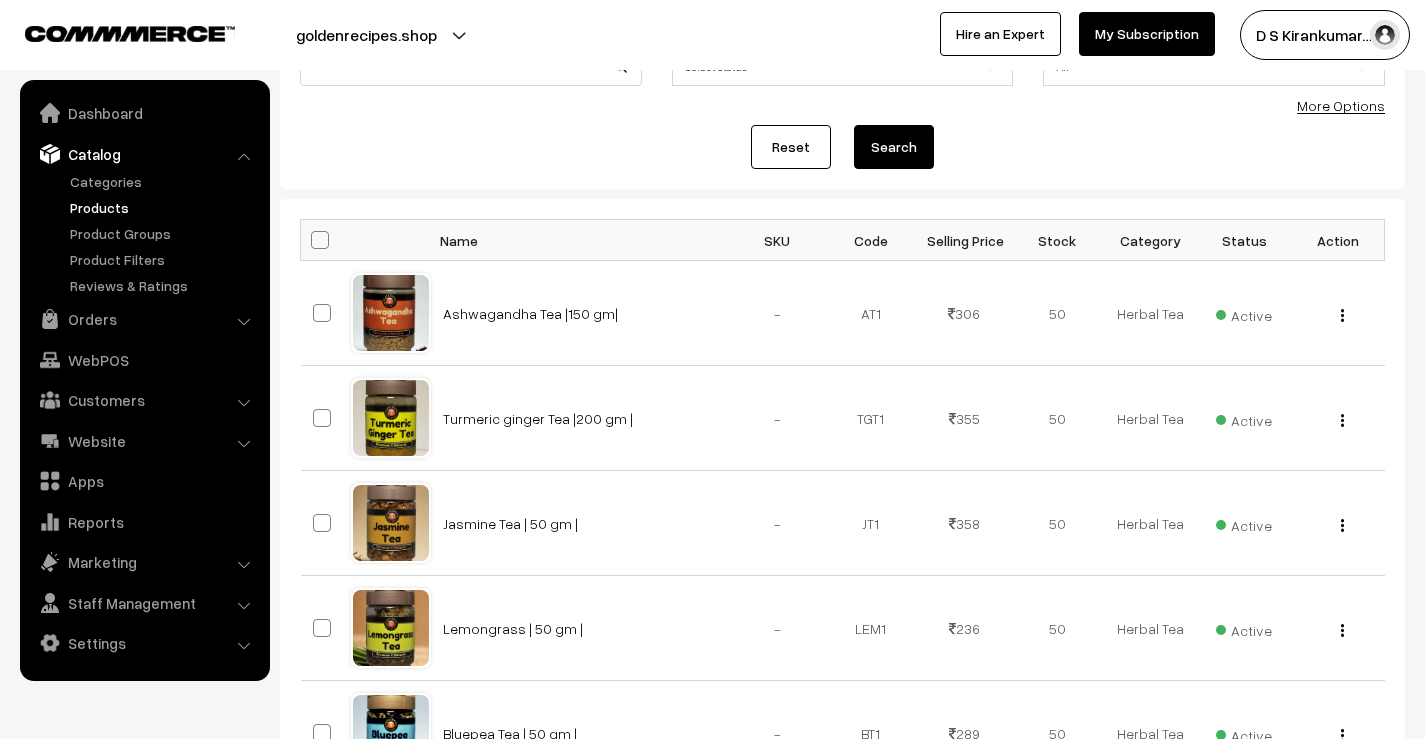 scroll, scrollTop: 500, scrollLeft: 0, axis: vertical 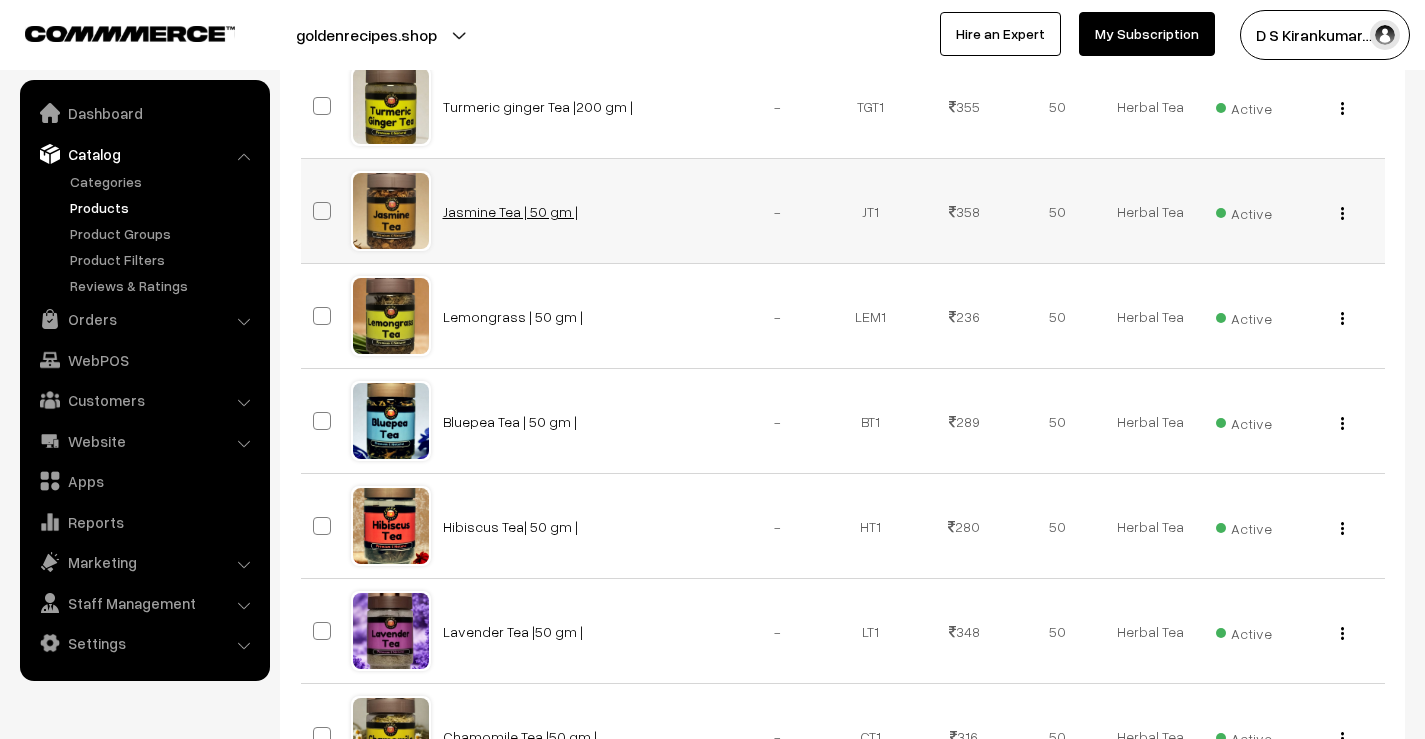 click on "Jasmine Tea | 50 gm |" at bounding box center [510, 211] 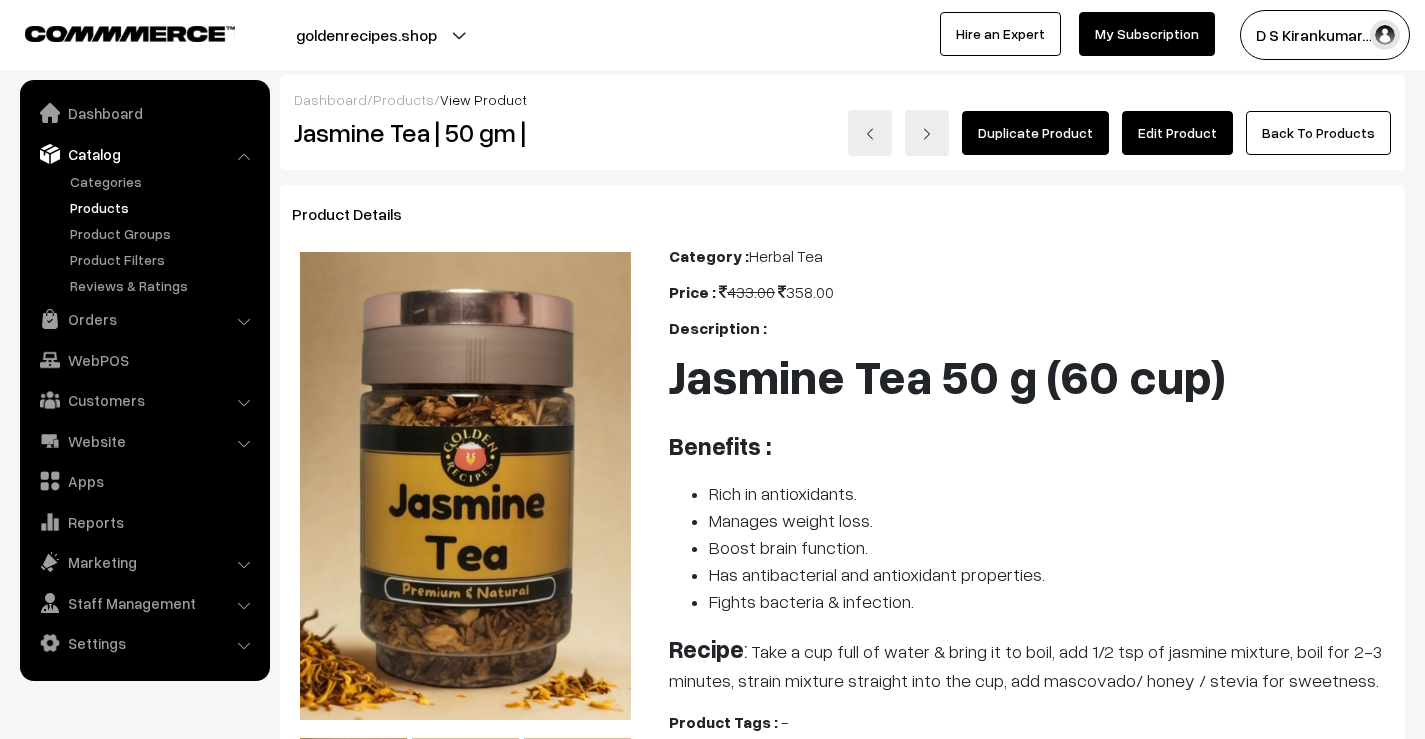 scroll, scrollTop: 0, scrollLeft: 0, axis: both 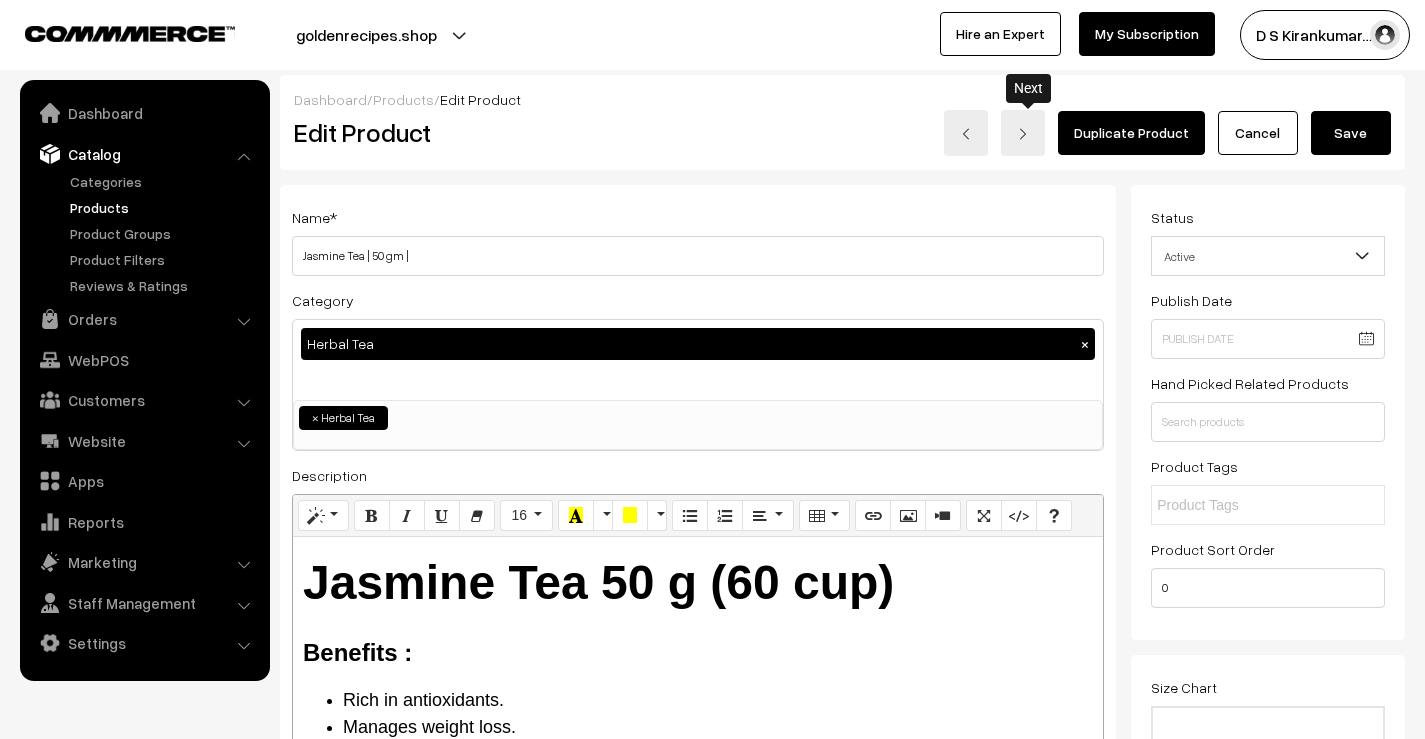 click at bounding box center (1023, 134) 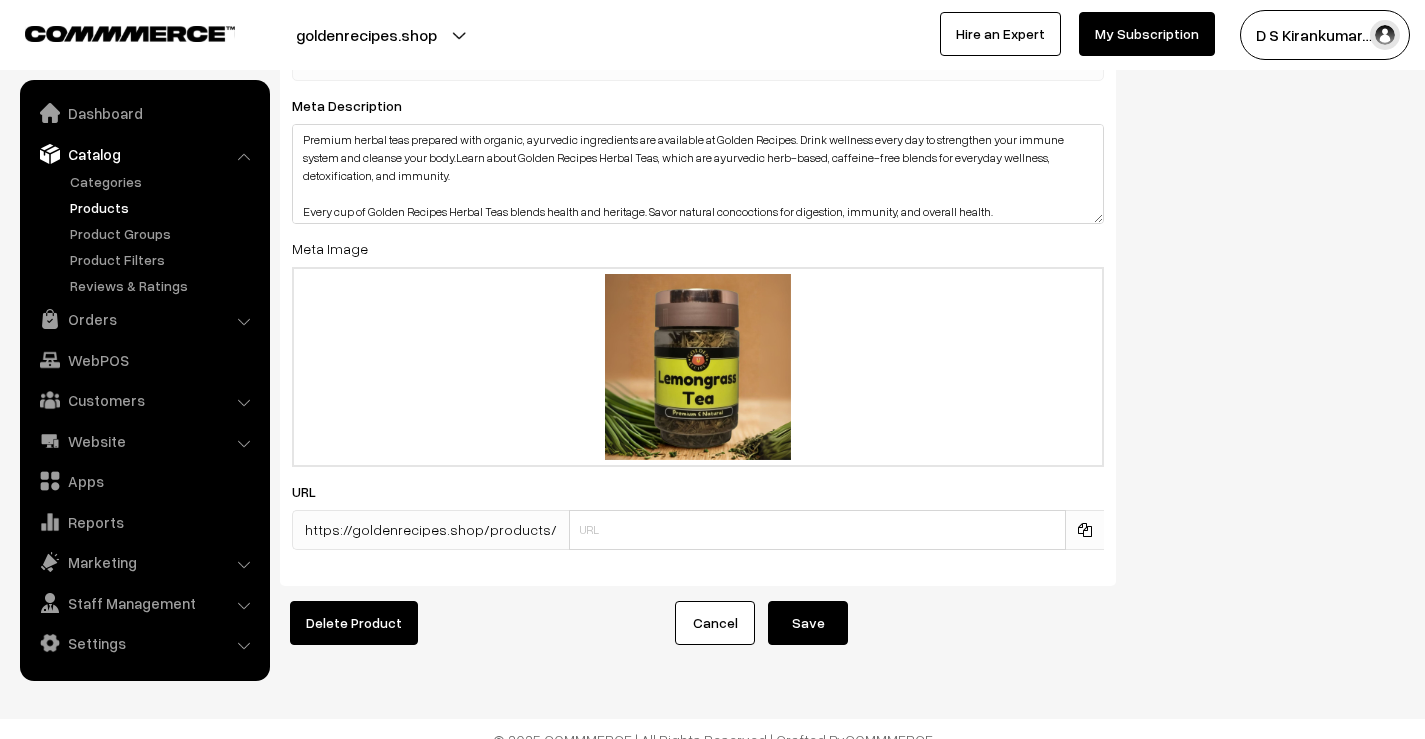 scroll, scrollTop: 3869, scrollLeft: 0, axis: vertical 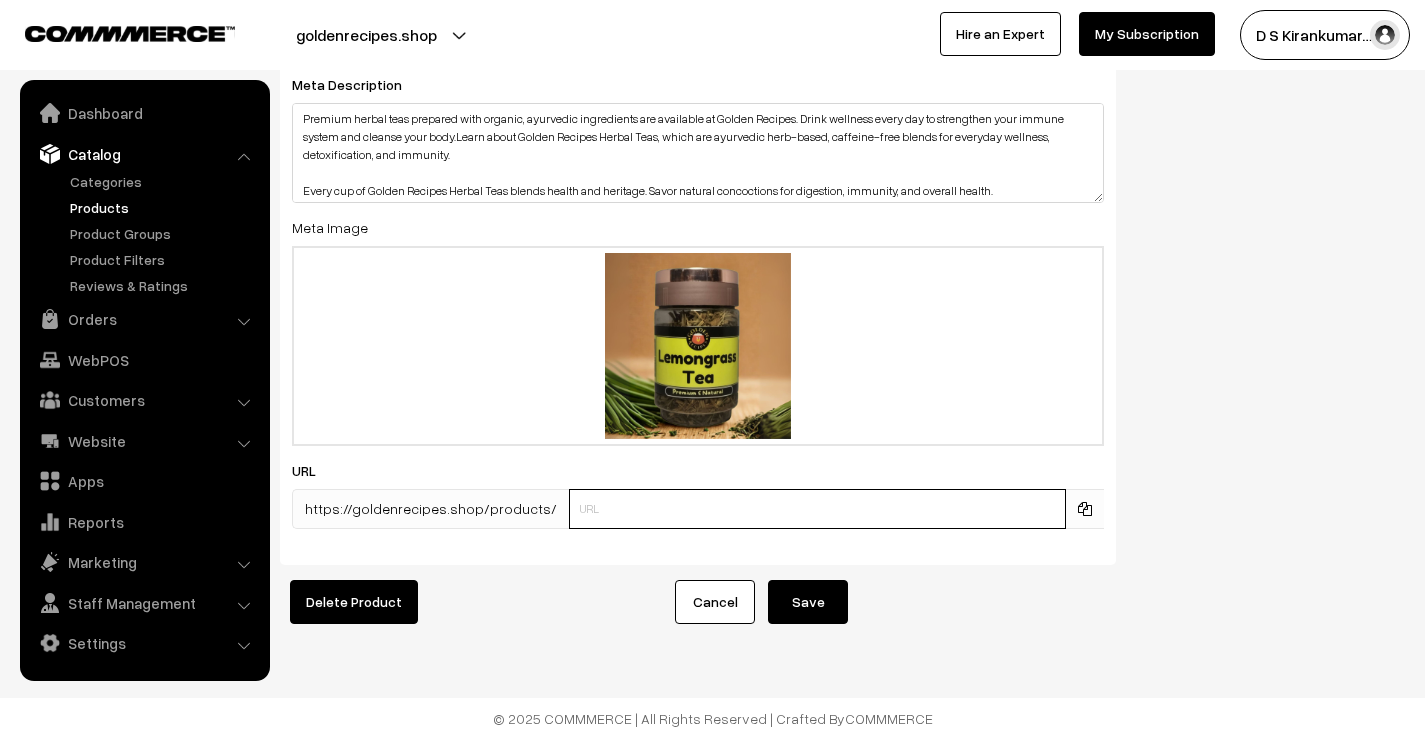 click at bounding box center [817, 509] 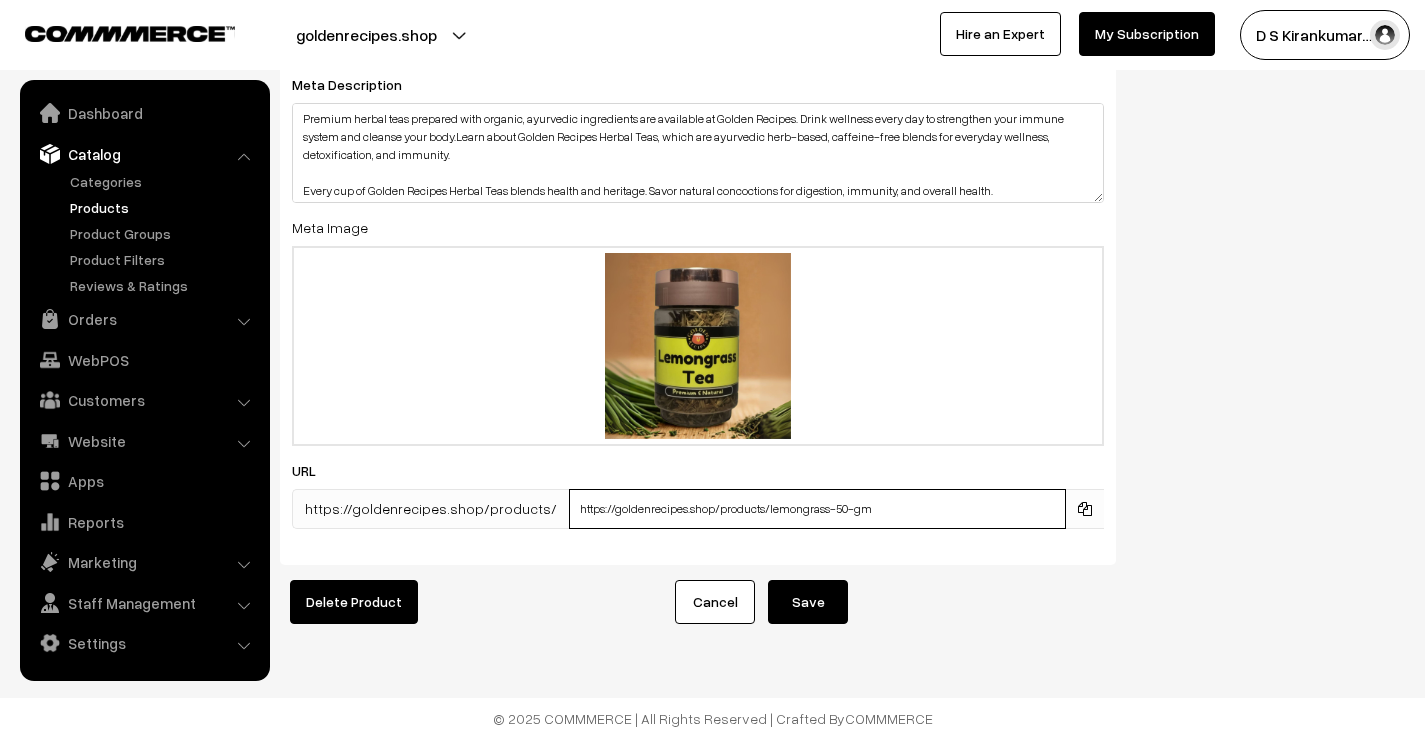 click on "https://goldenrecipes.shop/products/lemongrass-50-gm" at bounding box center (817, 509) 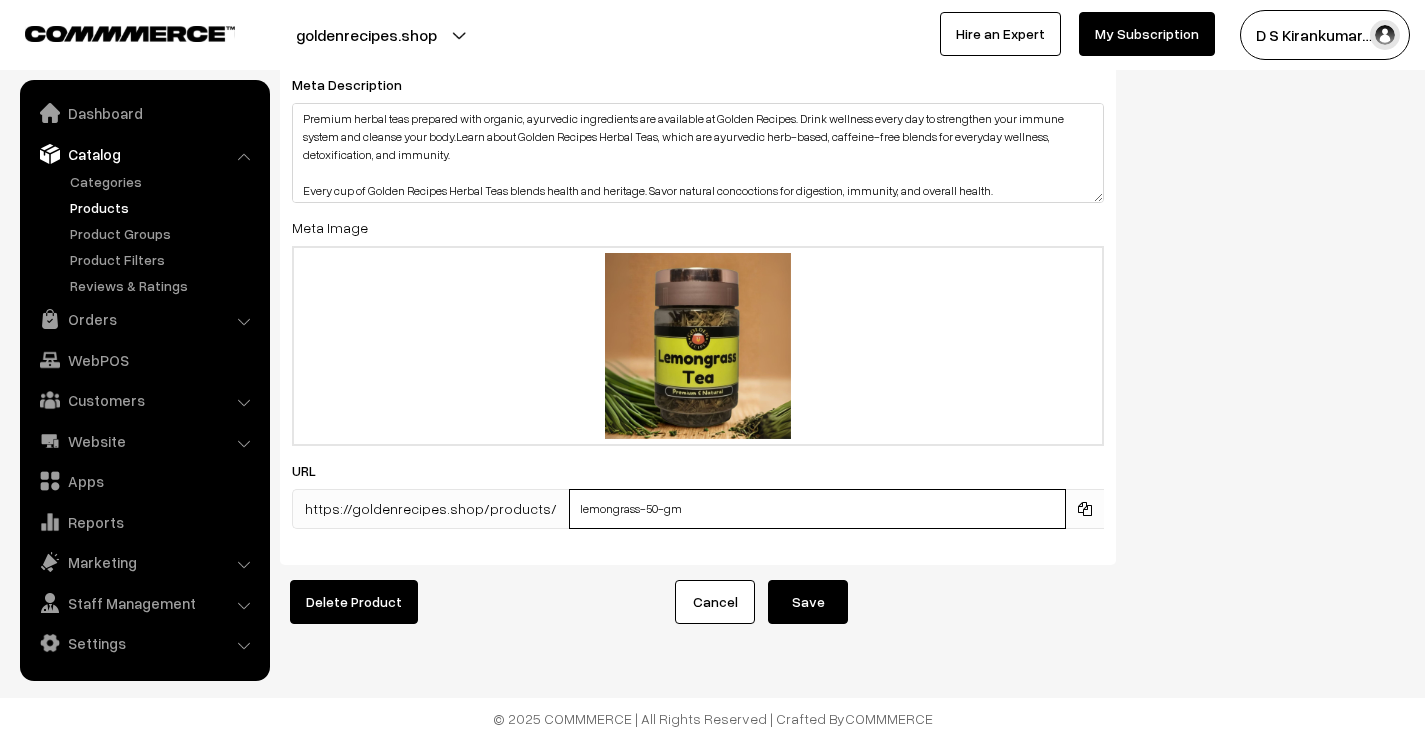 type on "lemongrass-50-gm" 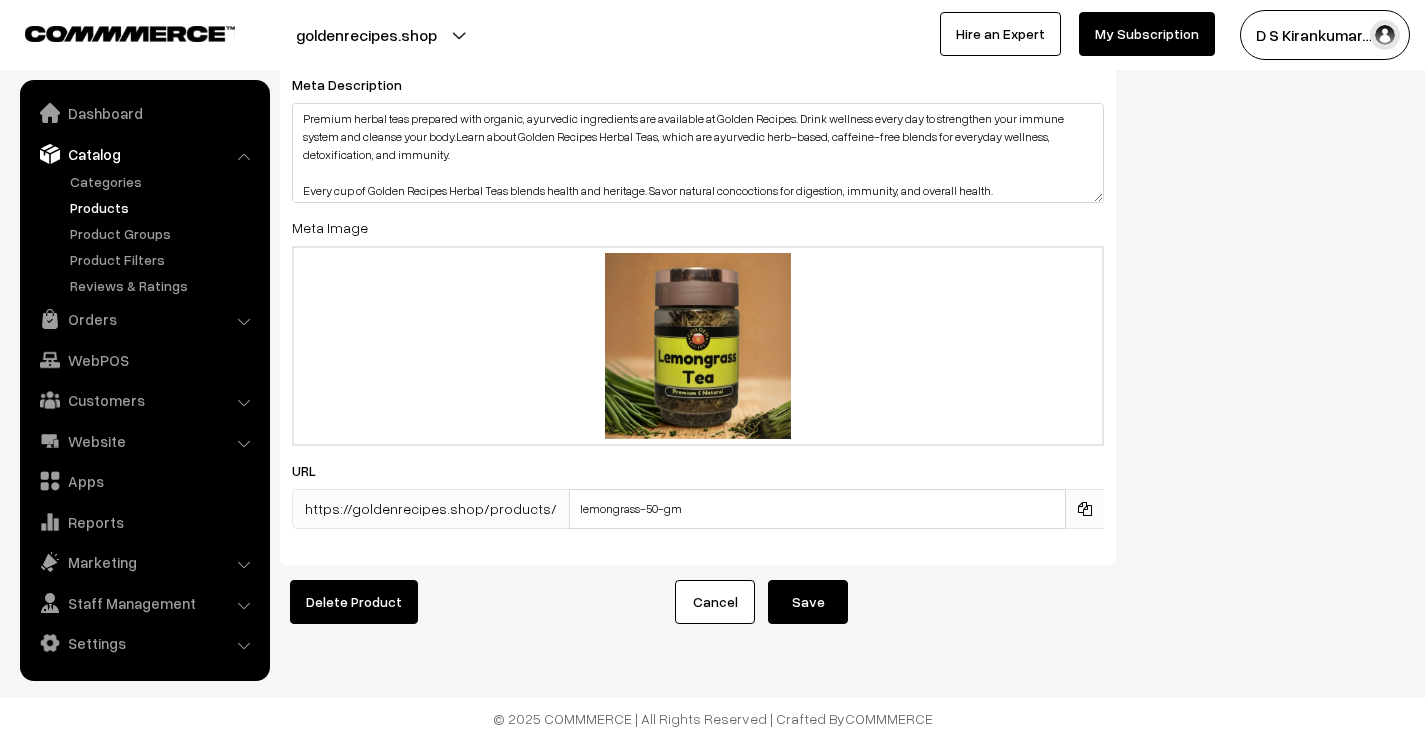 click on "Save" at bounding box center (808, 602) 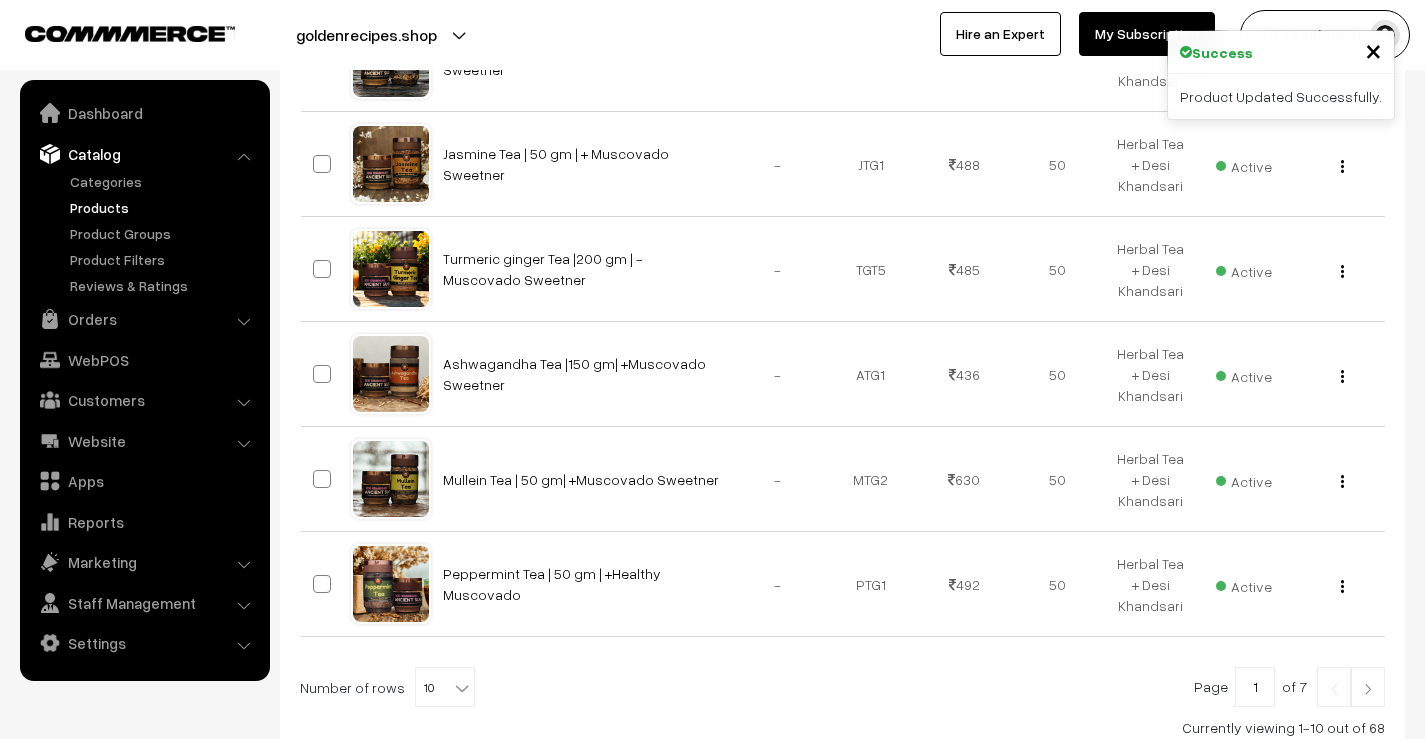 scroll, scrollTop: 1011, scrollLeft: 0, axis: vertical 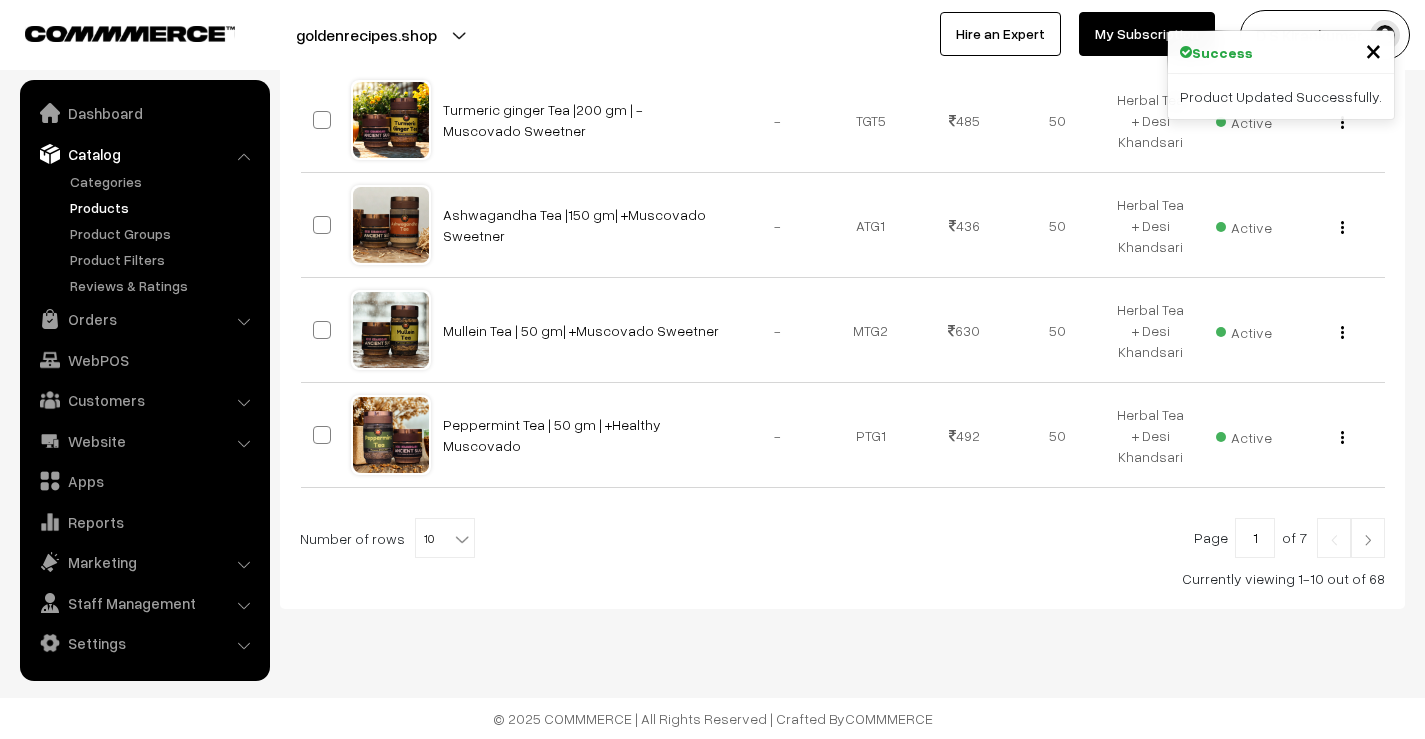 click at bounding box center [1368, 538] 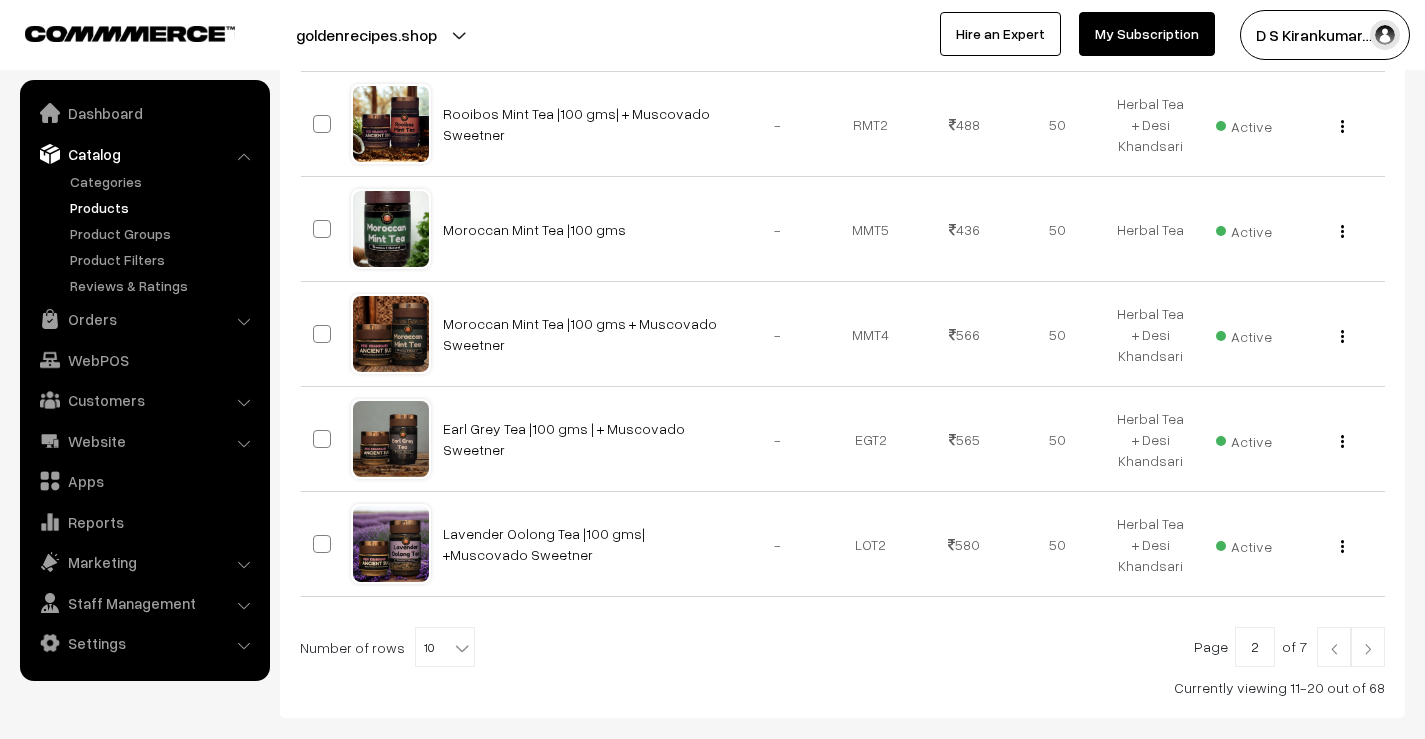 scroll, scrollTop: 1011, scrollLeft: 0, axis: vertical 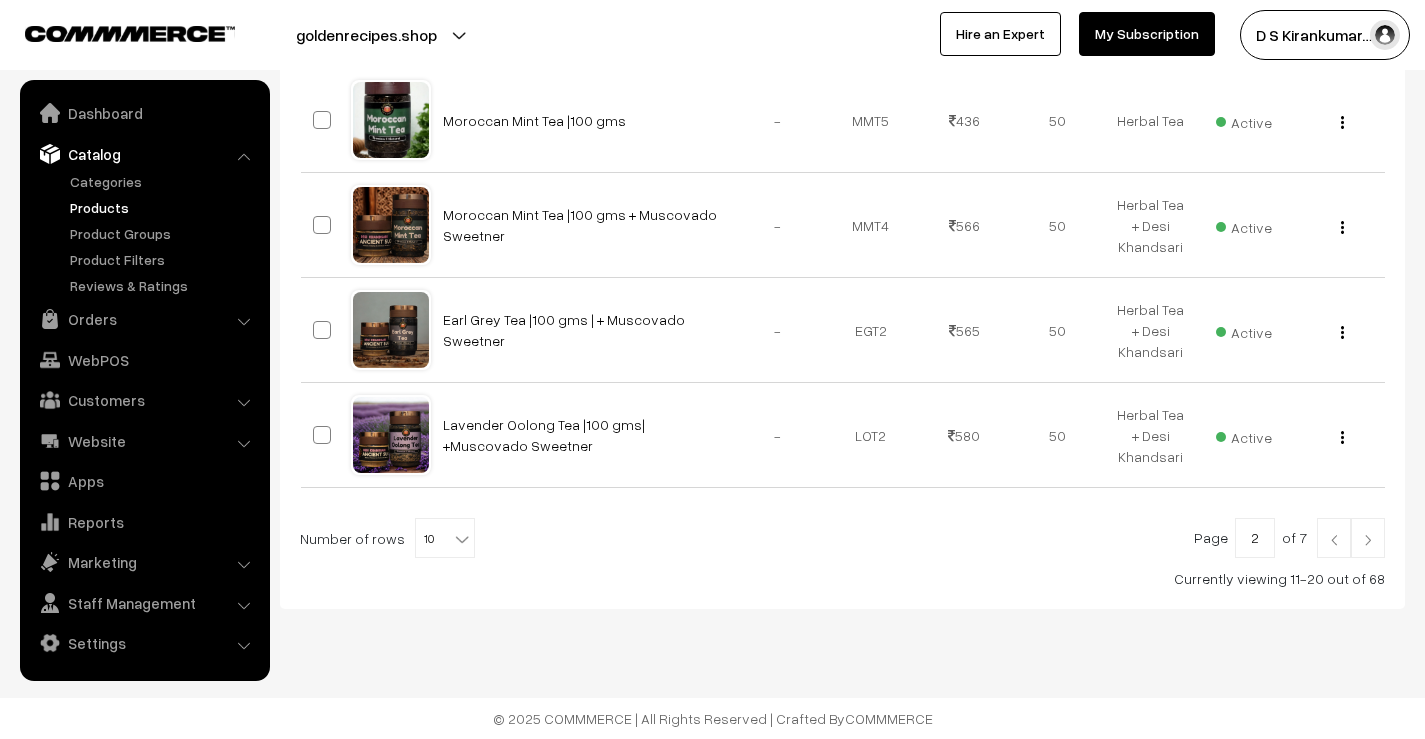 click at bounding box center (1368, 540) 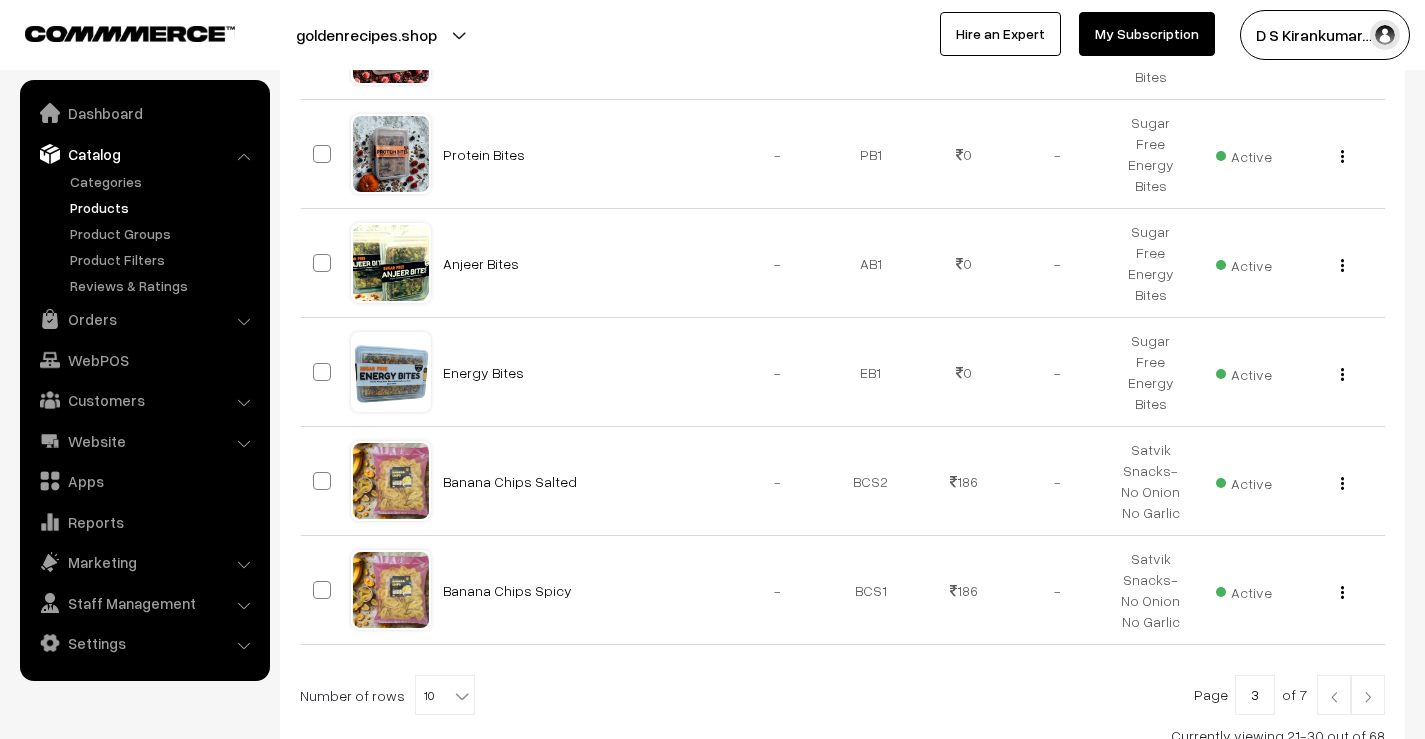 scroll, scrollTop: 1019, scrollLeft: 0, axis: vertical 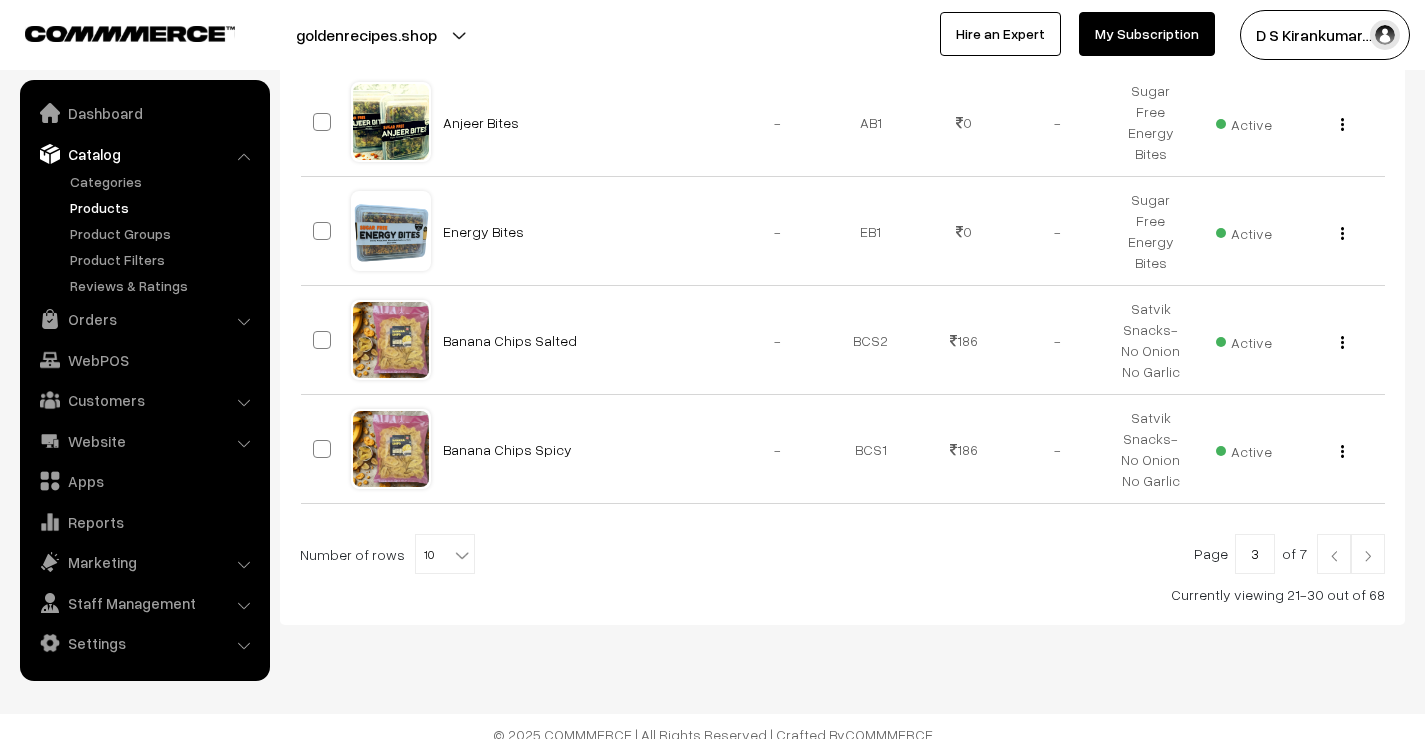 drag, startPoint x: 0, startPoint y: 0, endPoint x: 1366, endPoint y: 535, distance: 1467.0314 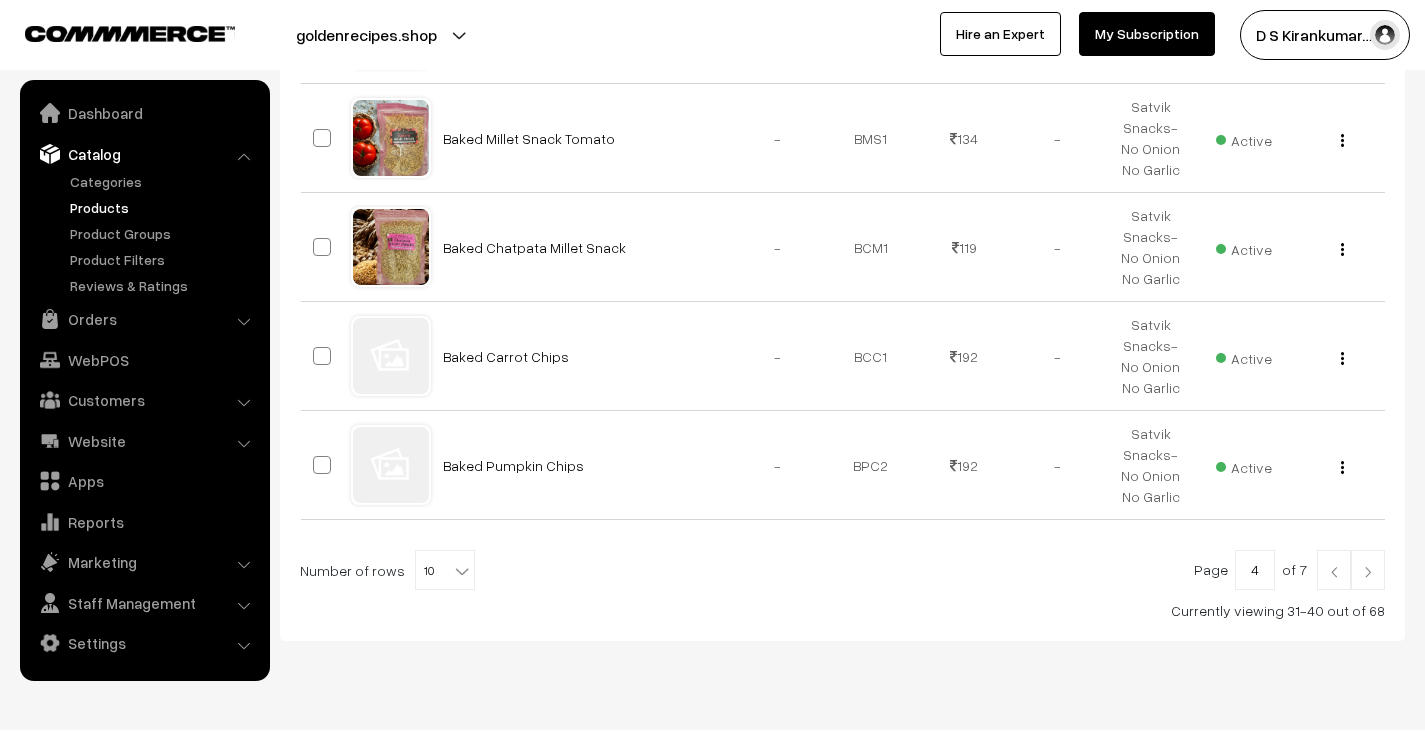 scroll, scrollTop: 1051, scrollLeft: 0, axis: vertical 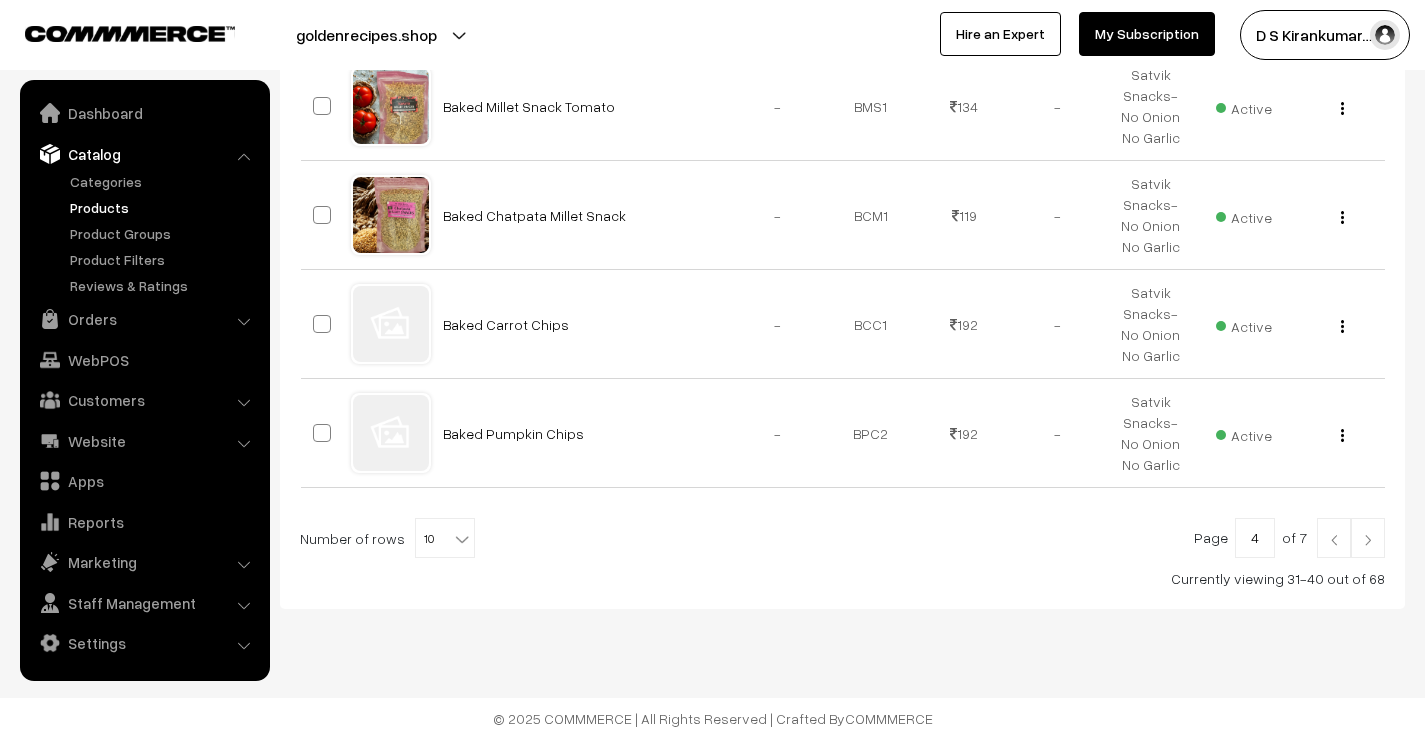 click at bounding box center (1368, 540) 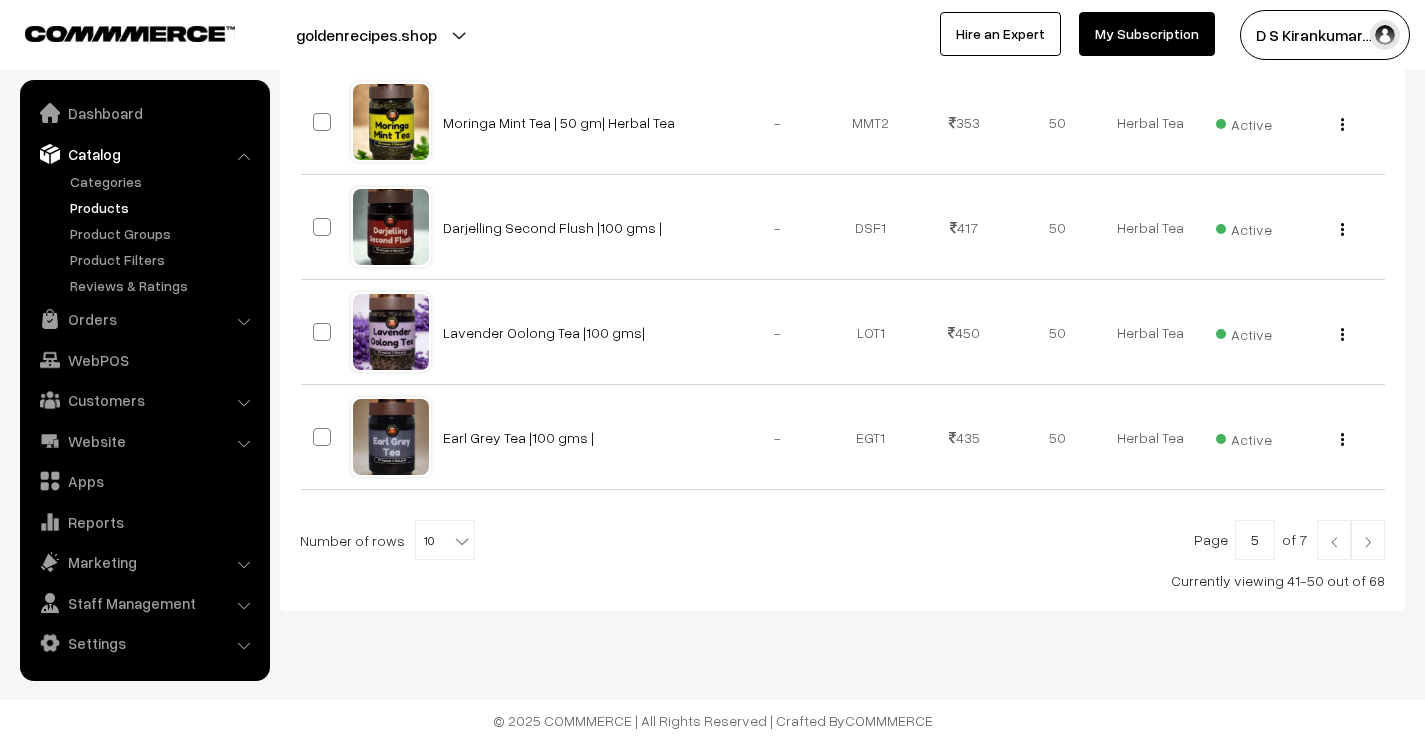 scroll, scrollTop: 1035, scrollLeft: 0, axis: vertical 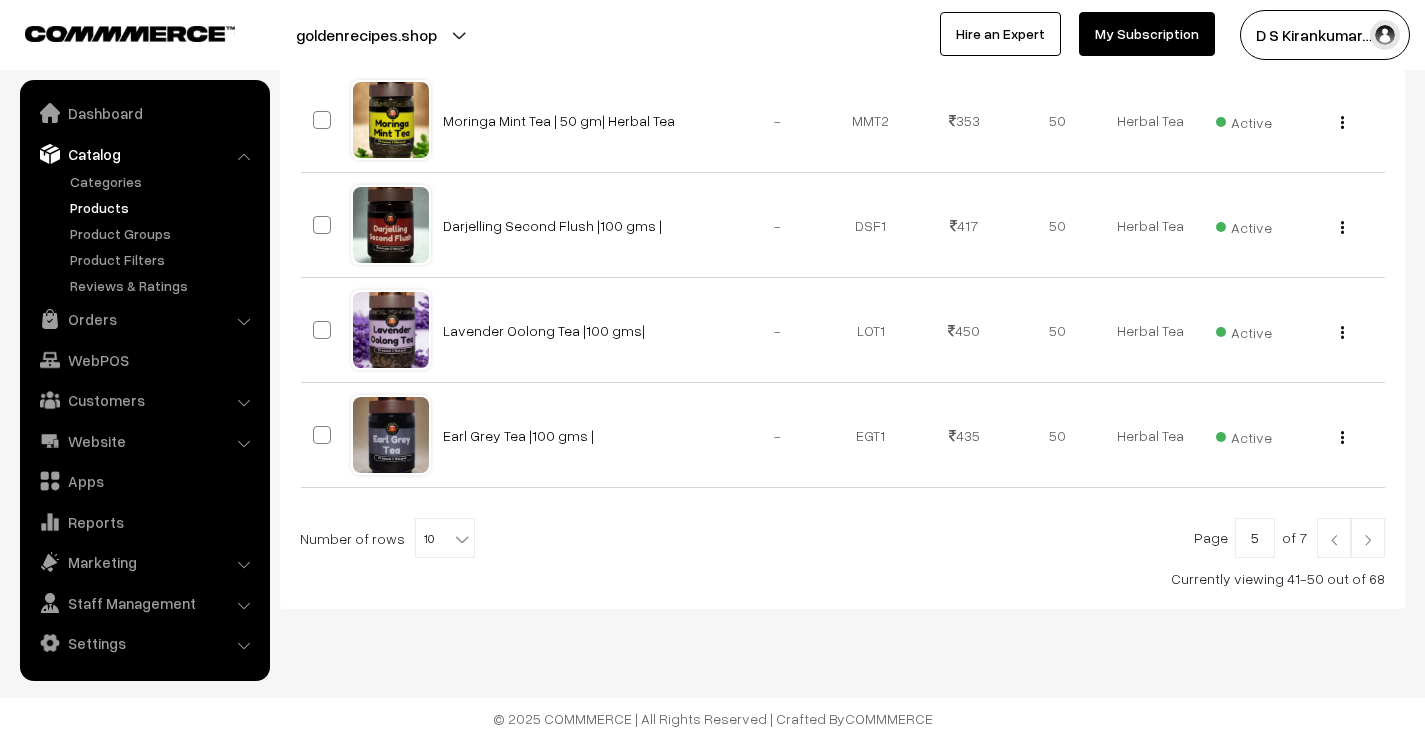 click at bounding box center [1368, 538] 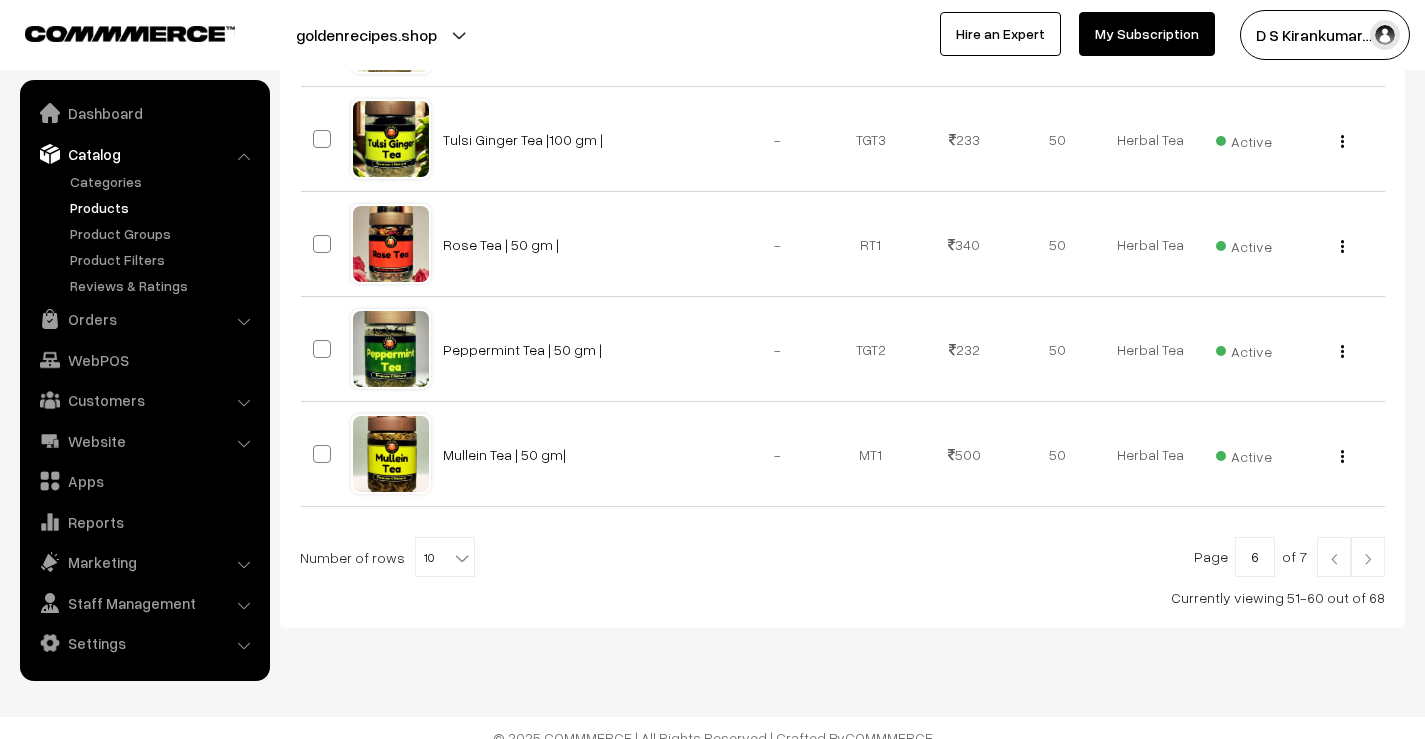 scroll, scrollTop: 1011, scrollLeft: 0, axis: vertical 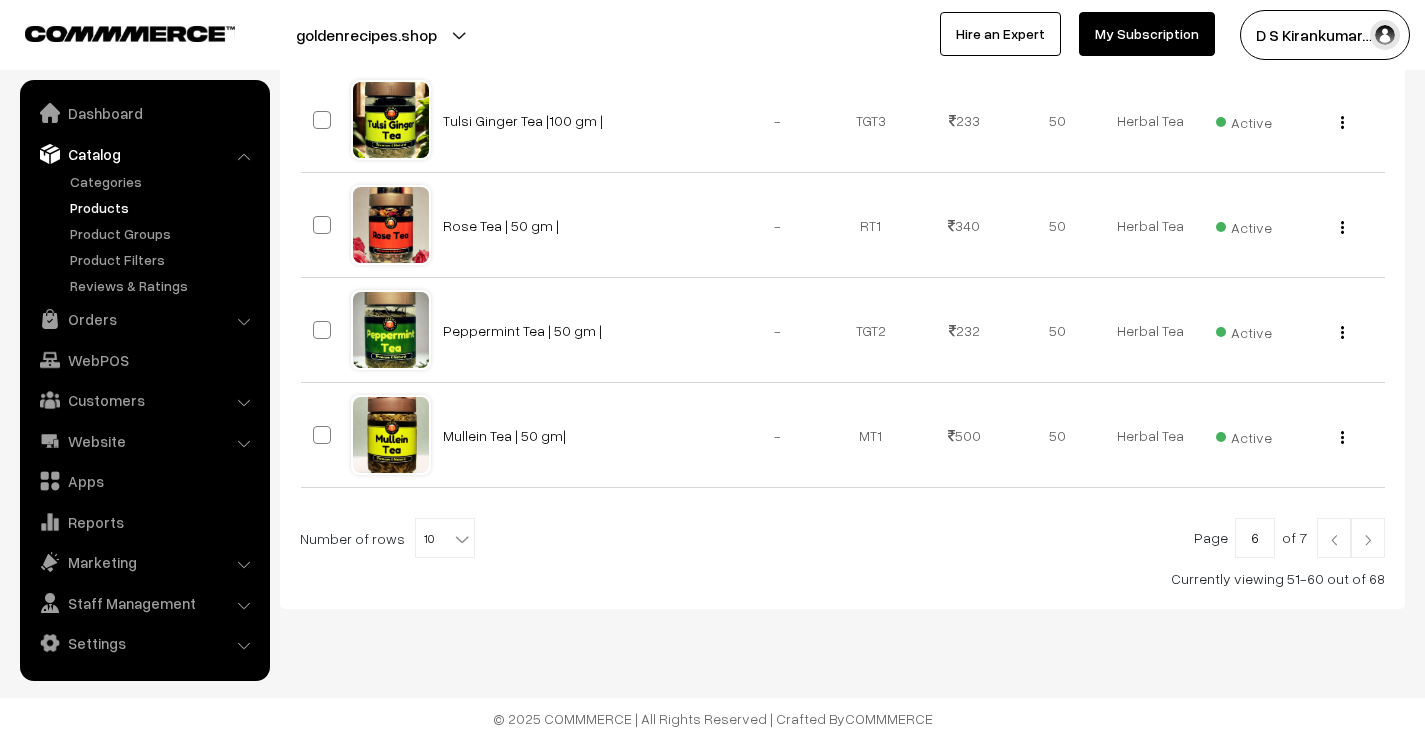 drag, startPoint x: 0, startPoint y: 0, endPoint x: 1378, endPoint y: 546, distance: 1482.228 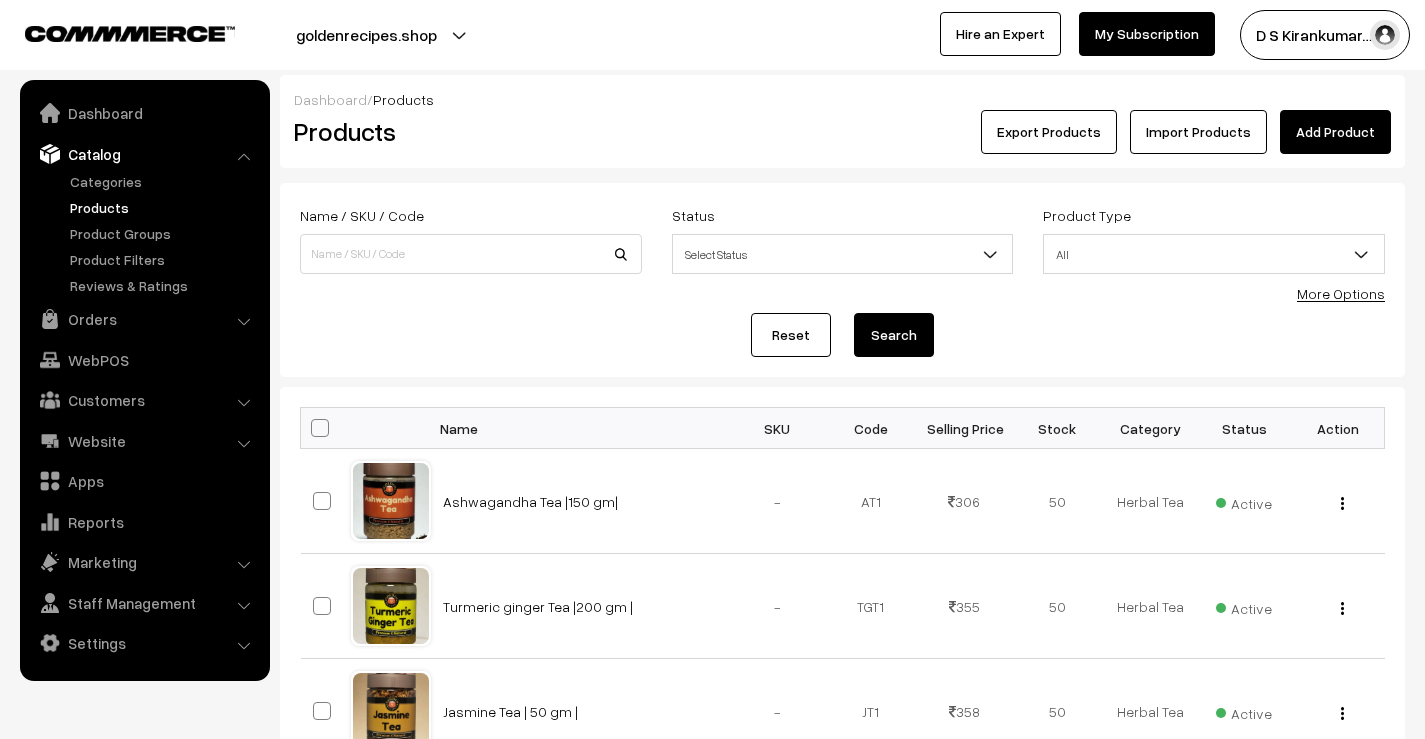 scroll, scrollTop: 600, scrollLeft: 0, axis: vertical 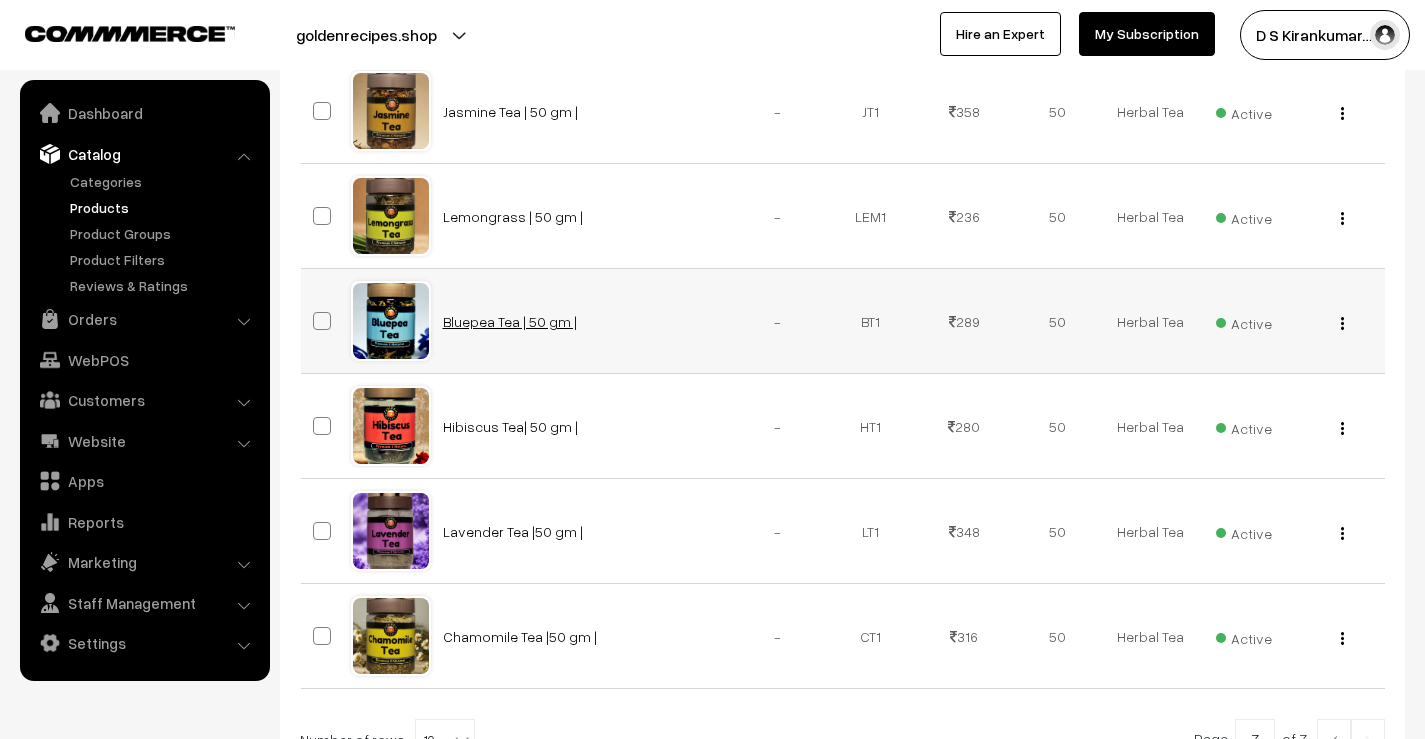 click on "Bluepea Tea | 50 gm |" at bounding box center (510, 321) 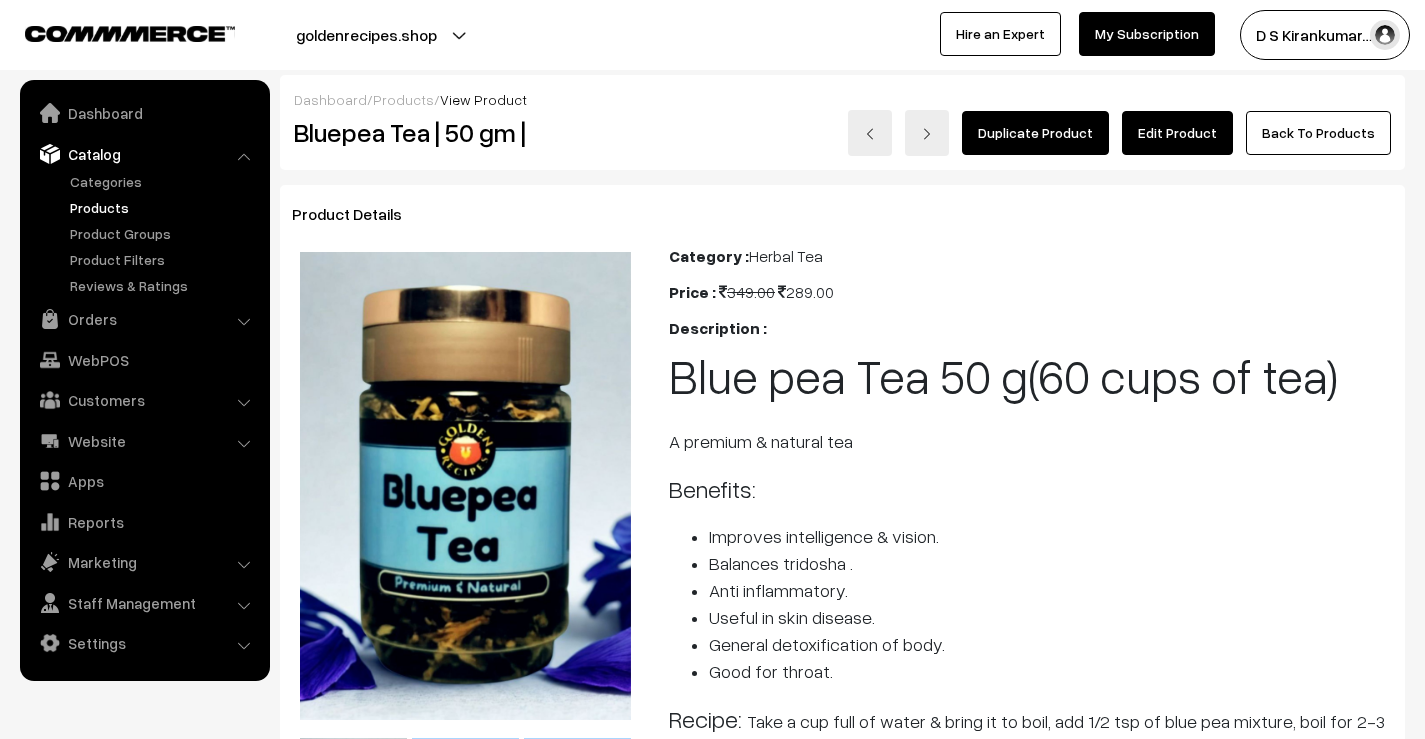 scroll, scrollTop: 0, scrollLeft: 0, axis: both 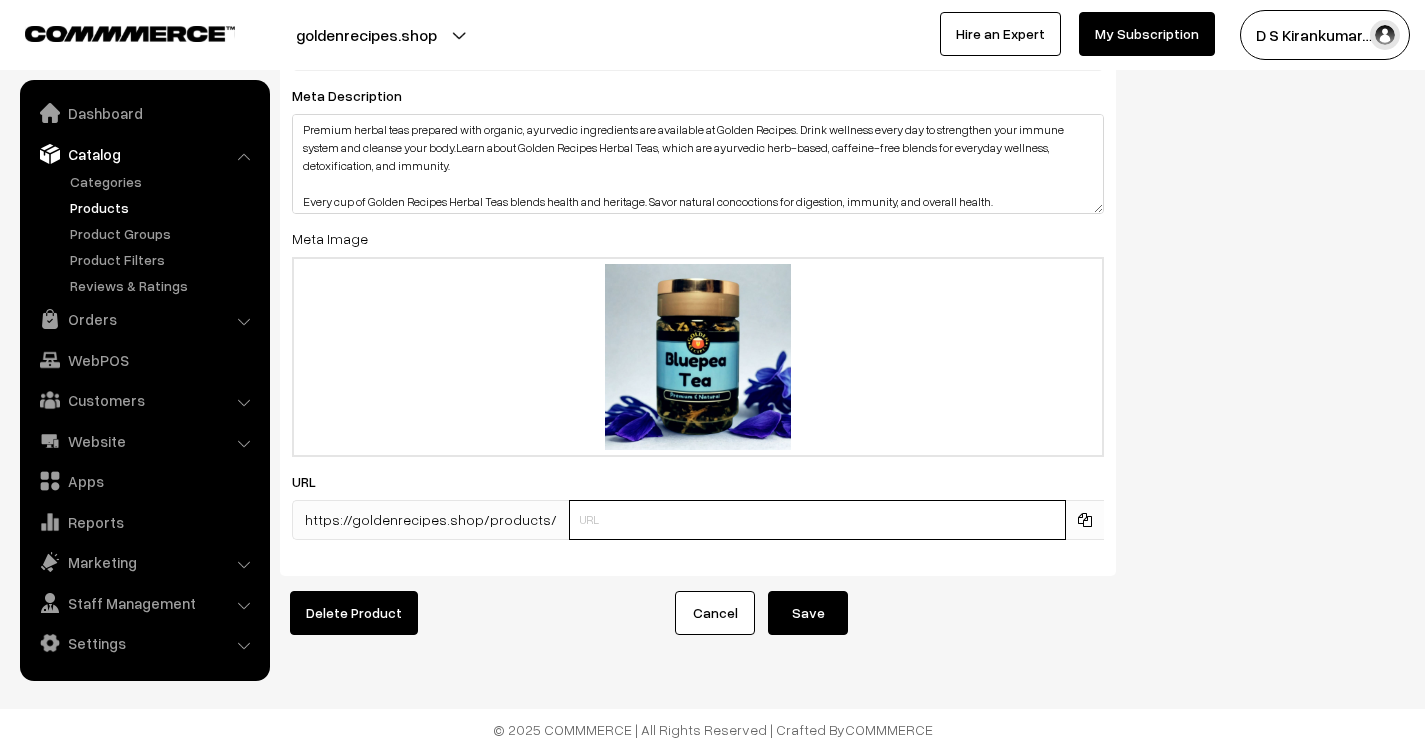 click at bounding box center [817, 520] 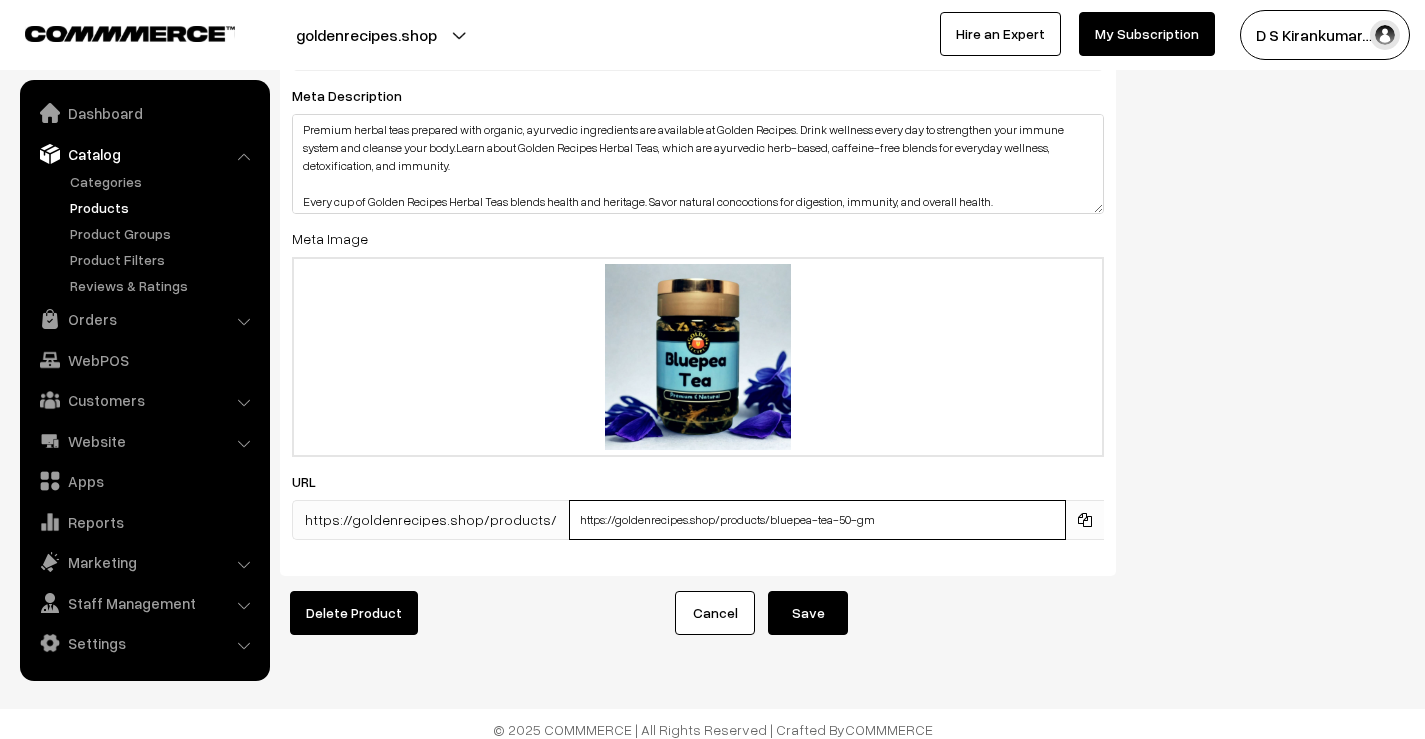 click on "https://goldenrecipes.shop/products/bluepea-tea-50-gm" at bounding box center (817, 520) 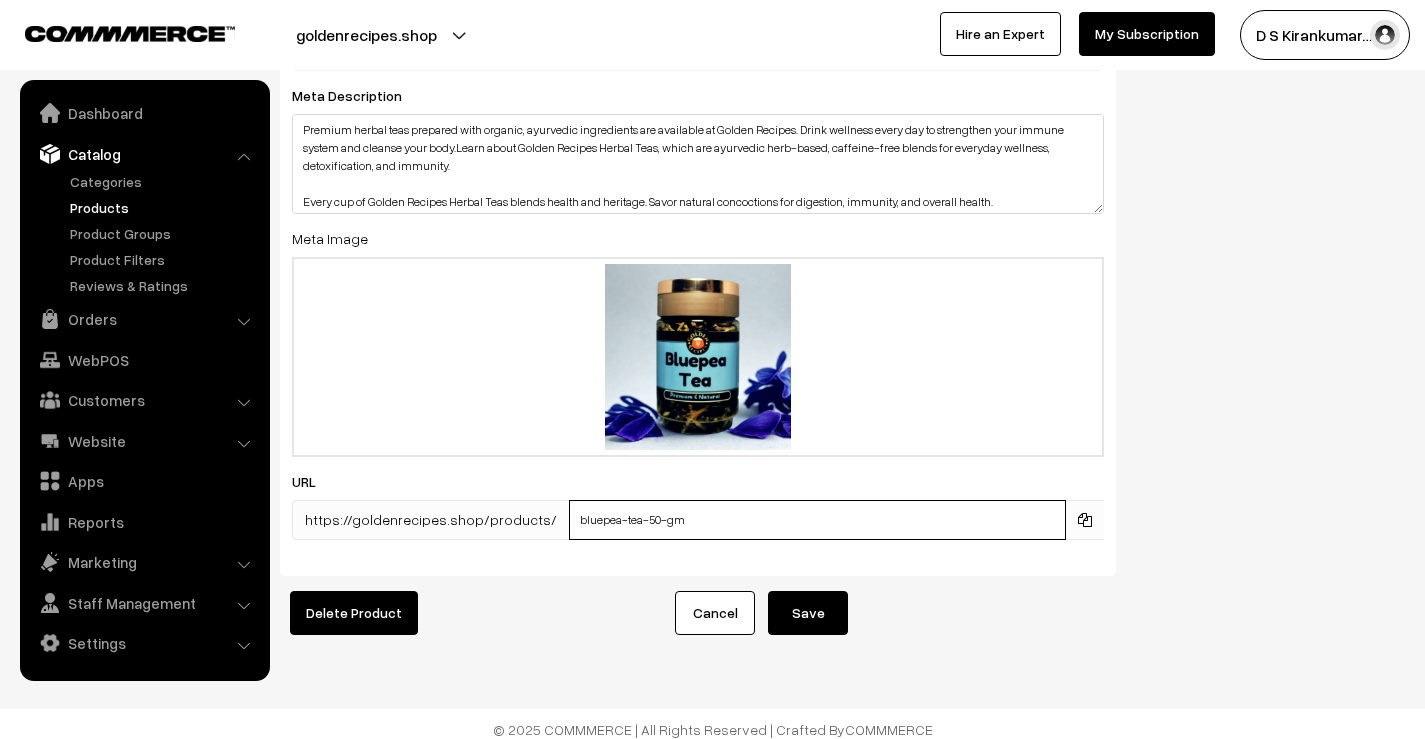 type on "bluepea-tea-50-gm" 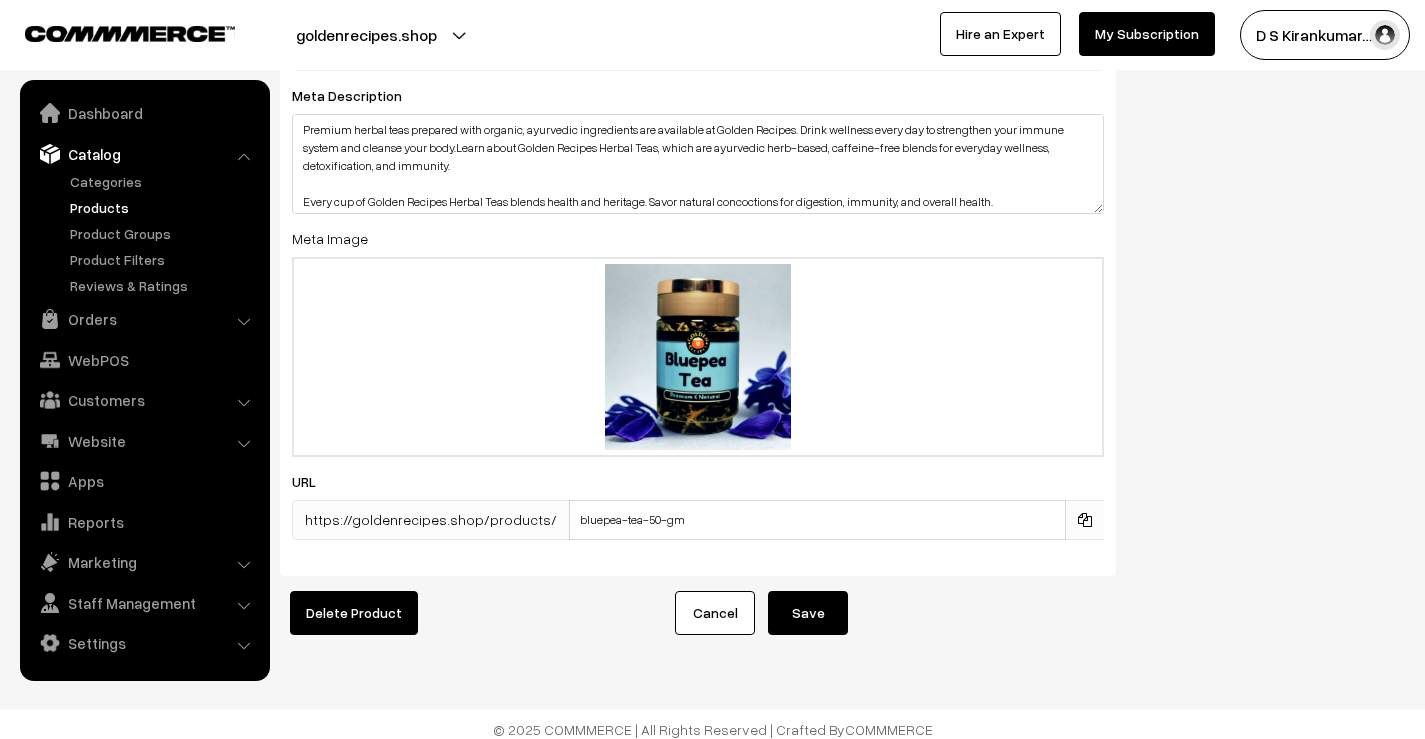 click on "Save" at bounding box center [808, 613] 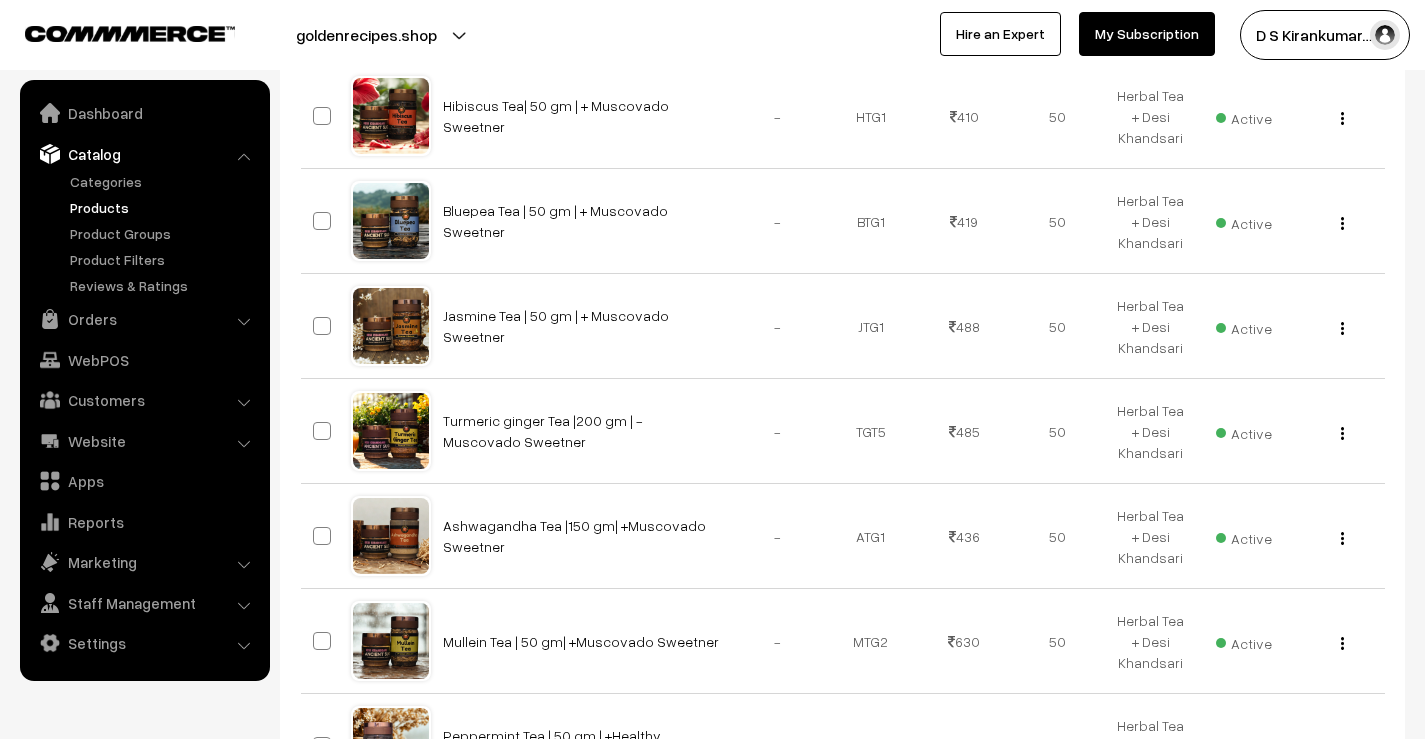 scroll, scrollTop: 1011, scrollLeft: 0, axis: vertical 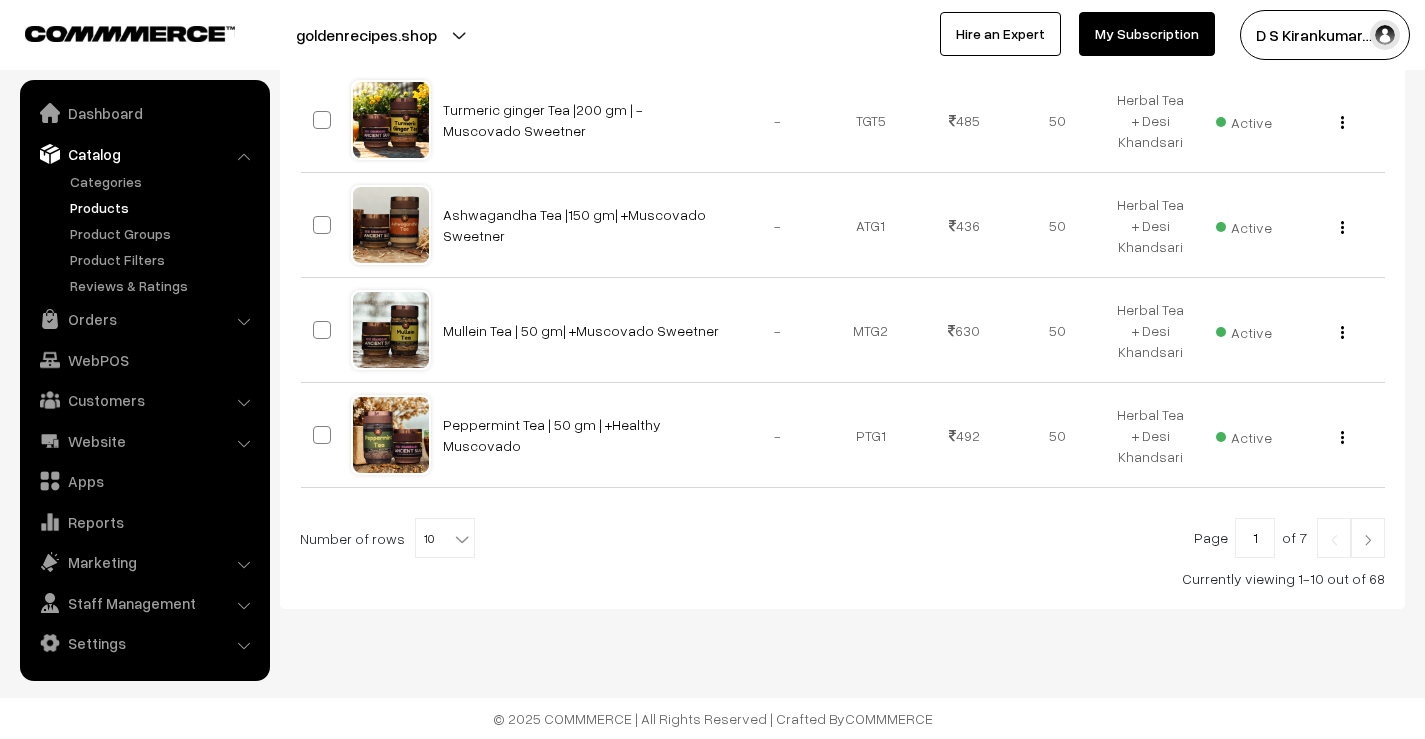 click at bounding box center (1368, 540) 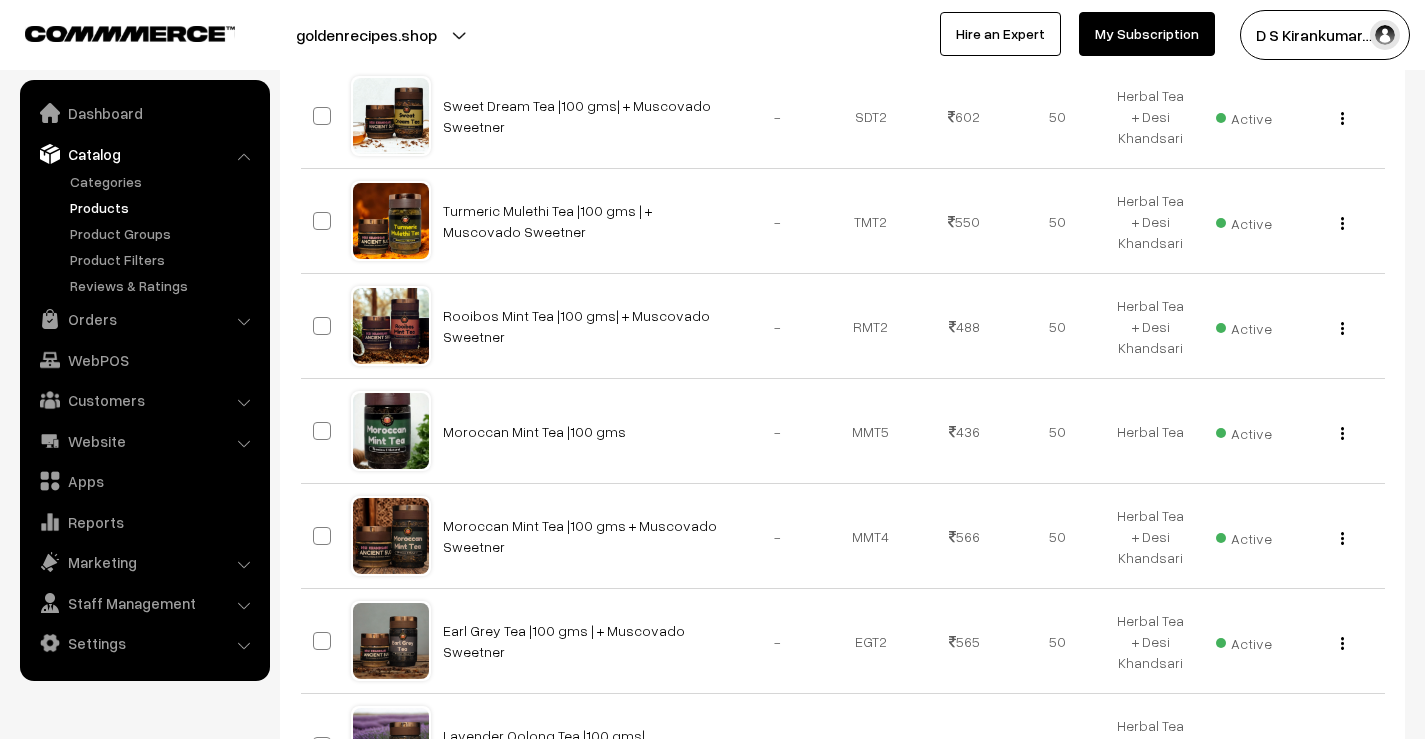 scroll, scrollTop: 1011, scrollLeft: 0, axis: vertical 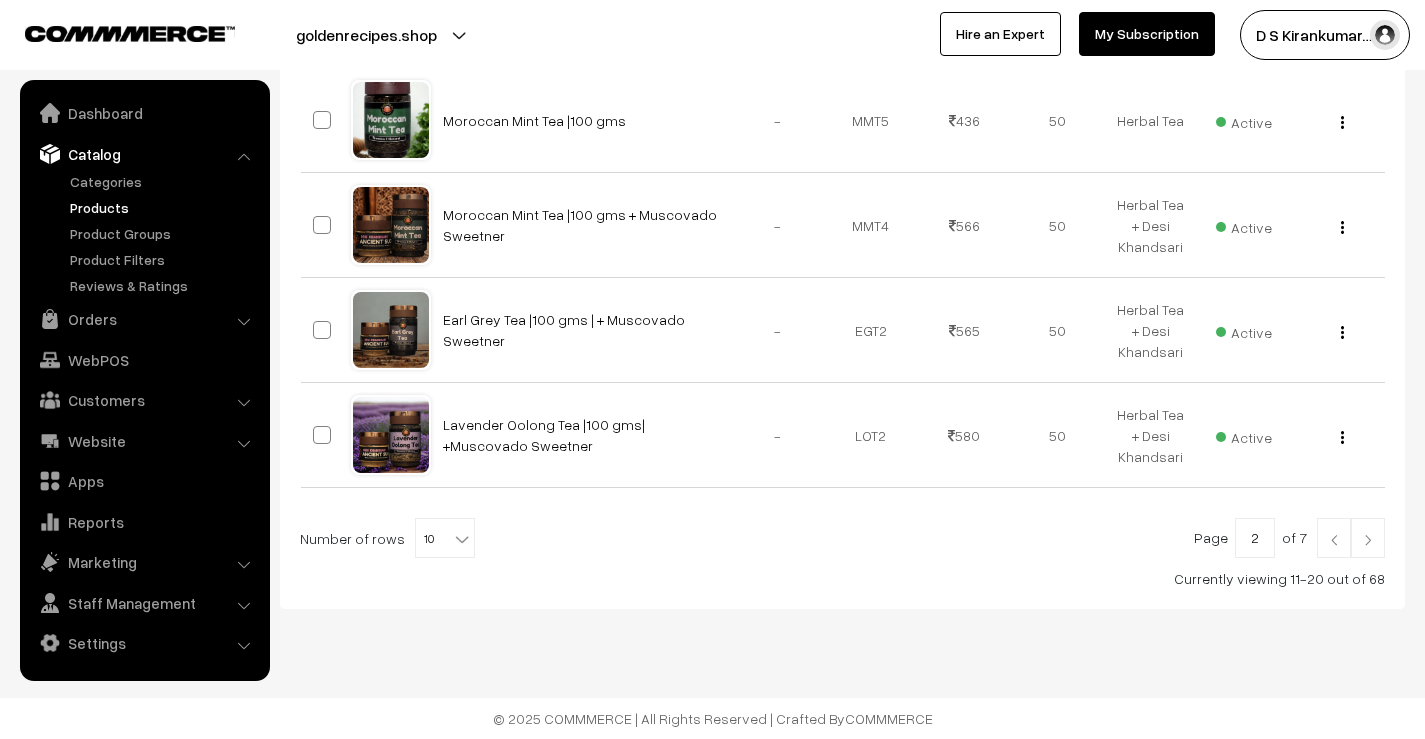 click at bounding box center [1368, 540] 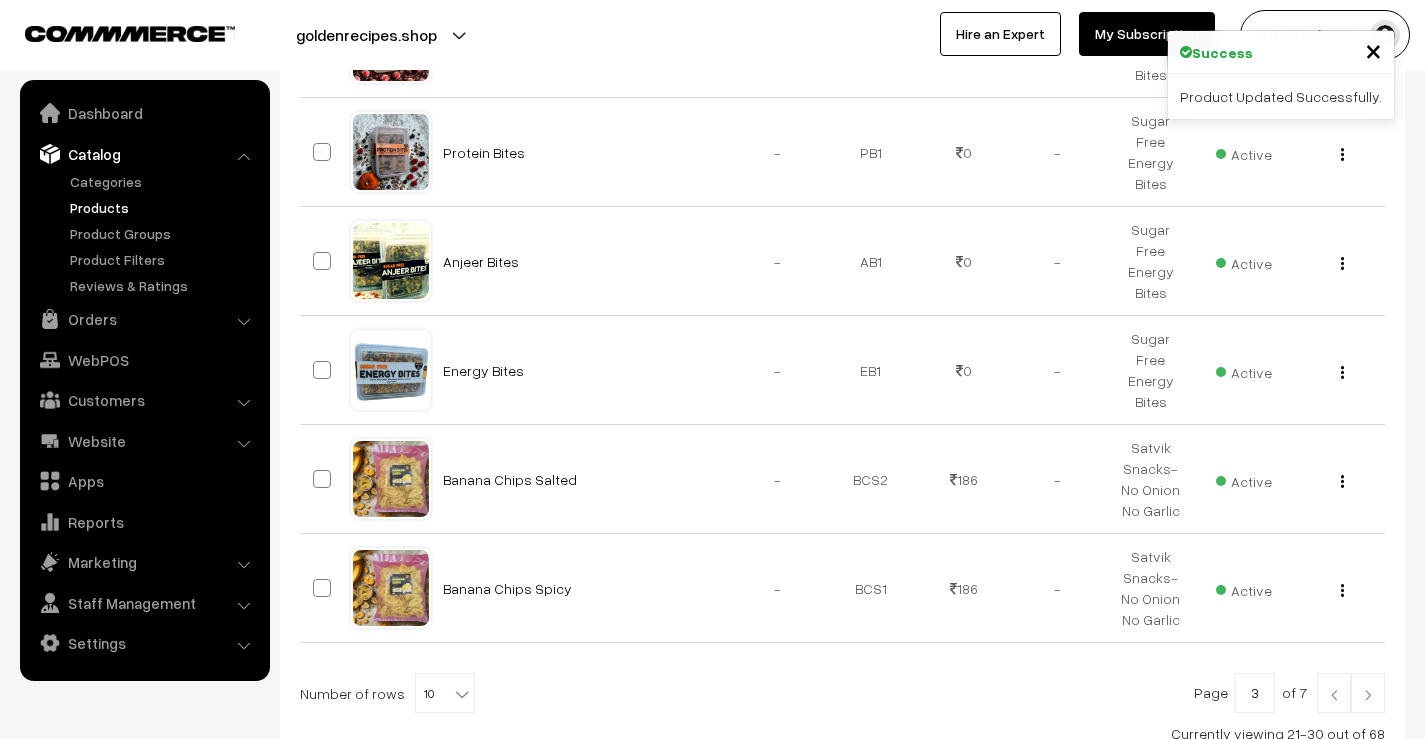 scroll, scrollTop: 1019, scrollLeft: 0, axis: vertical 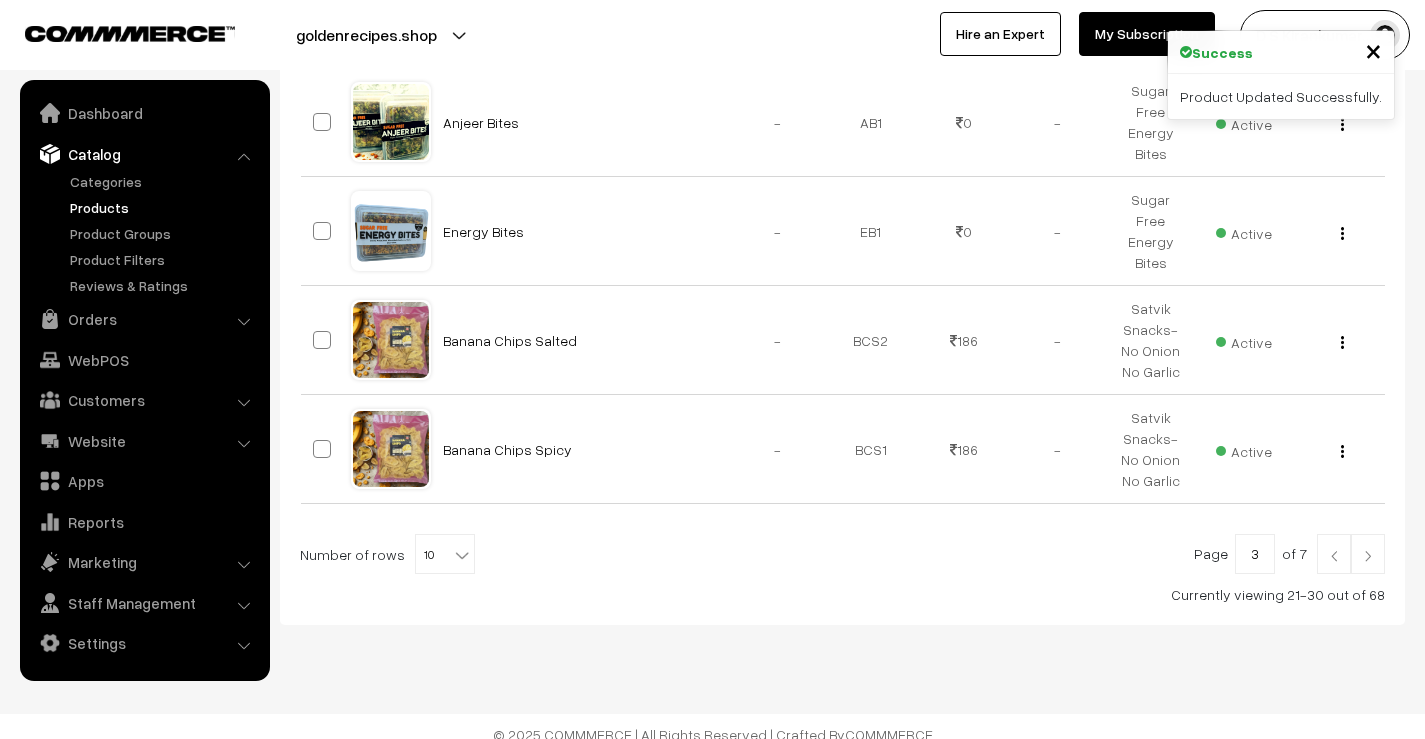 click at bounding box center [1368, 556] 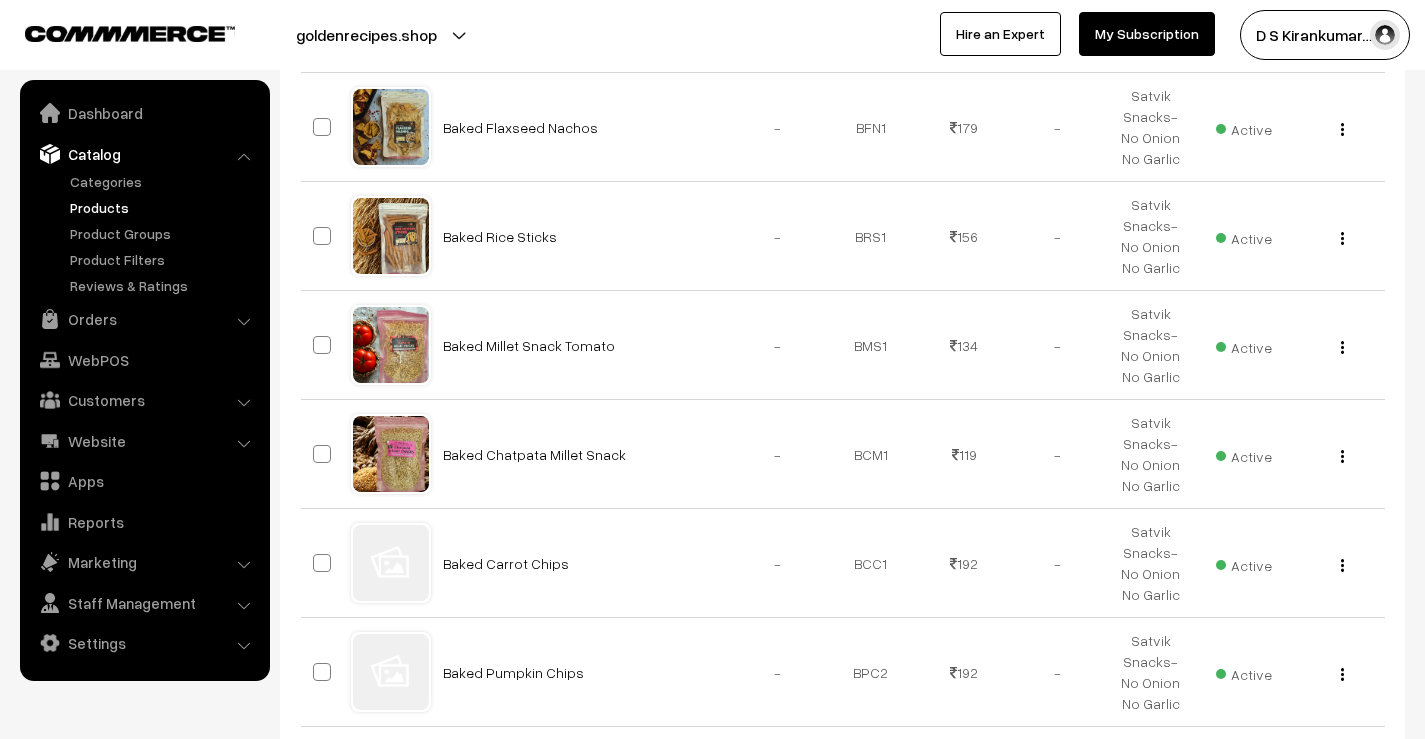 scroll, scrollTop: 1051, scrollLeft: 0, axis: vertical 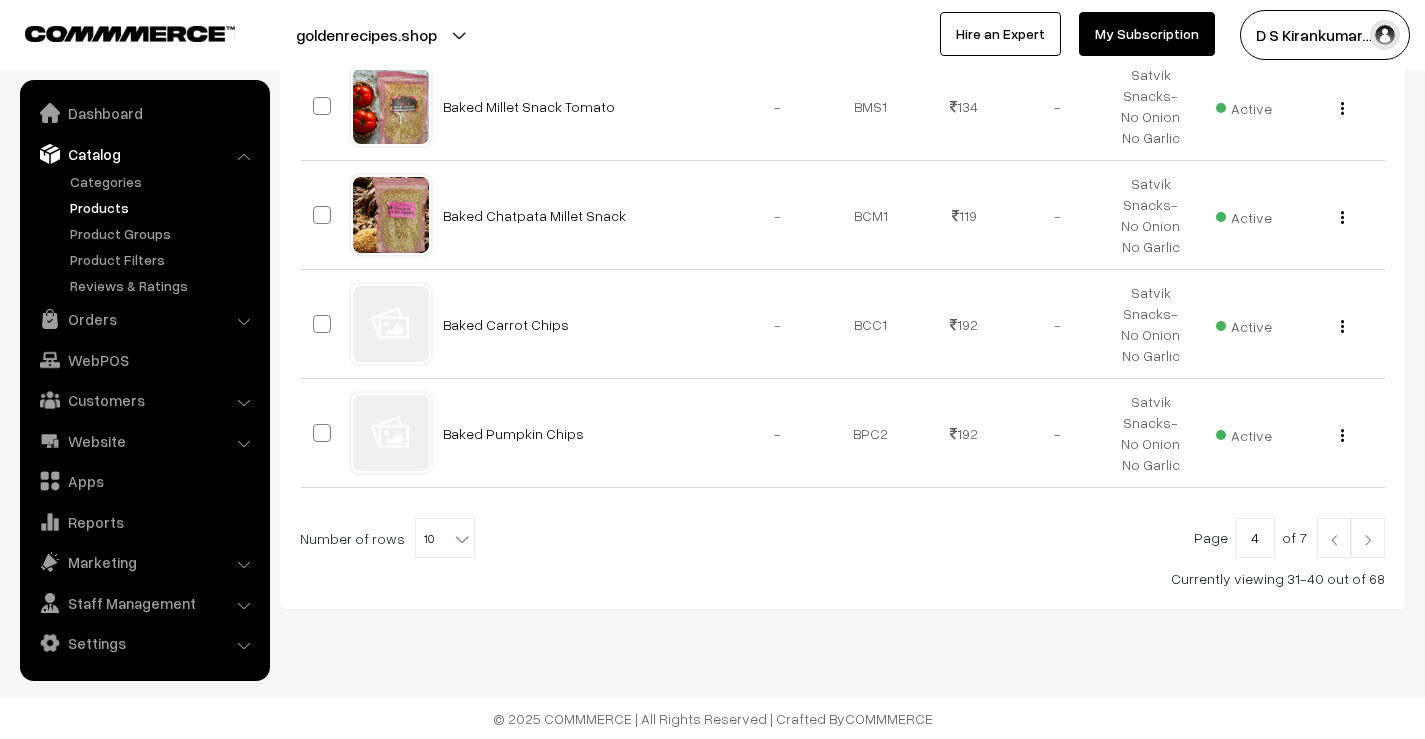 drag, startPoint x: 0, startPoint y: 0, endPoint x: 1364, endPoint y: 543, distance: 1468.1094 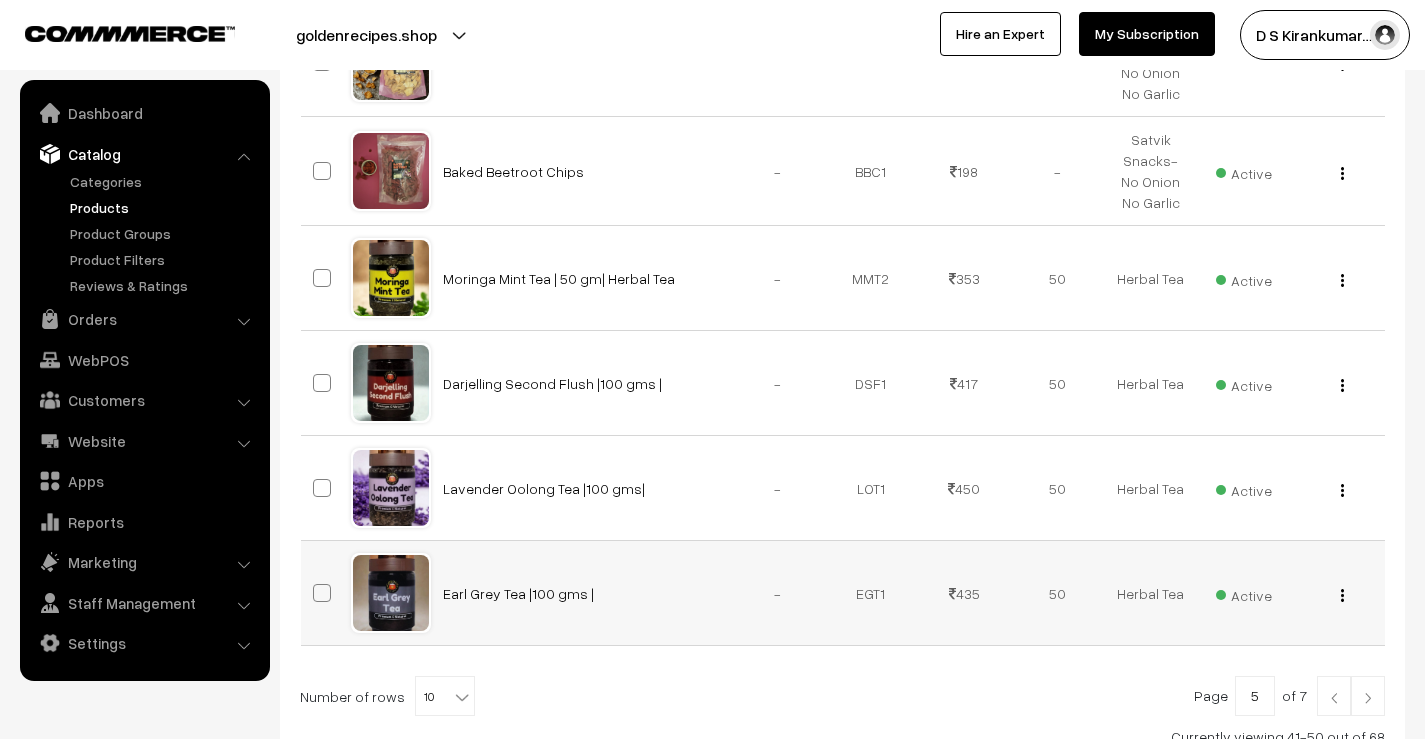 scroll, scrollTop: 1035, scrollLeft: 0, axis: vertical 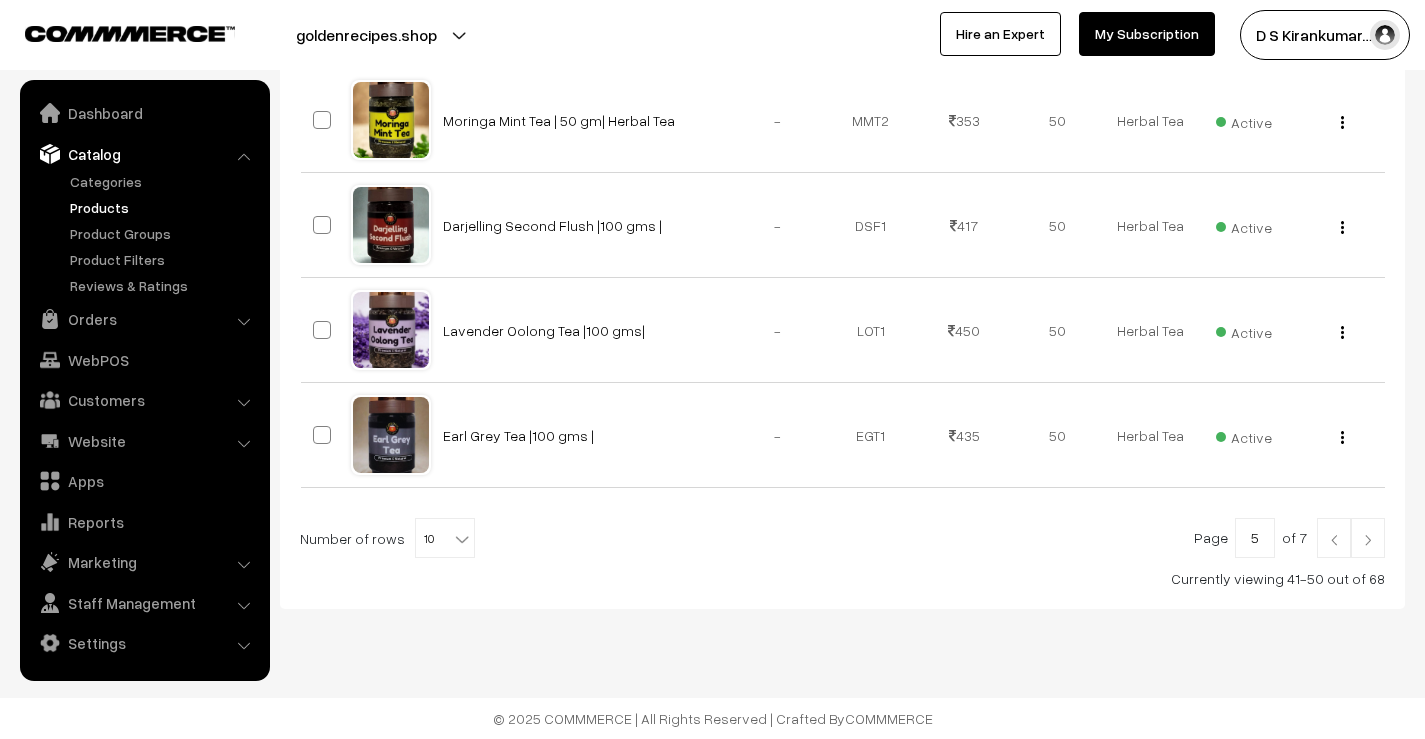 click at bounding box center (1368, 540) 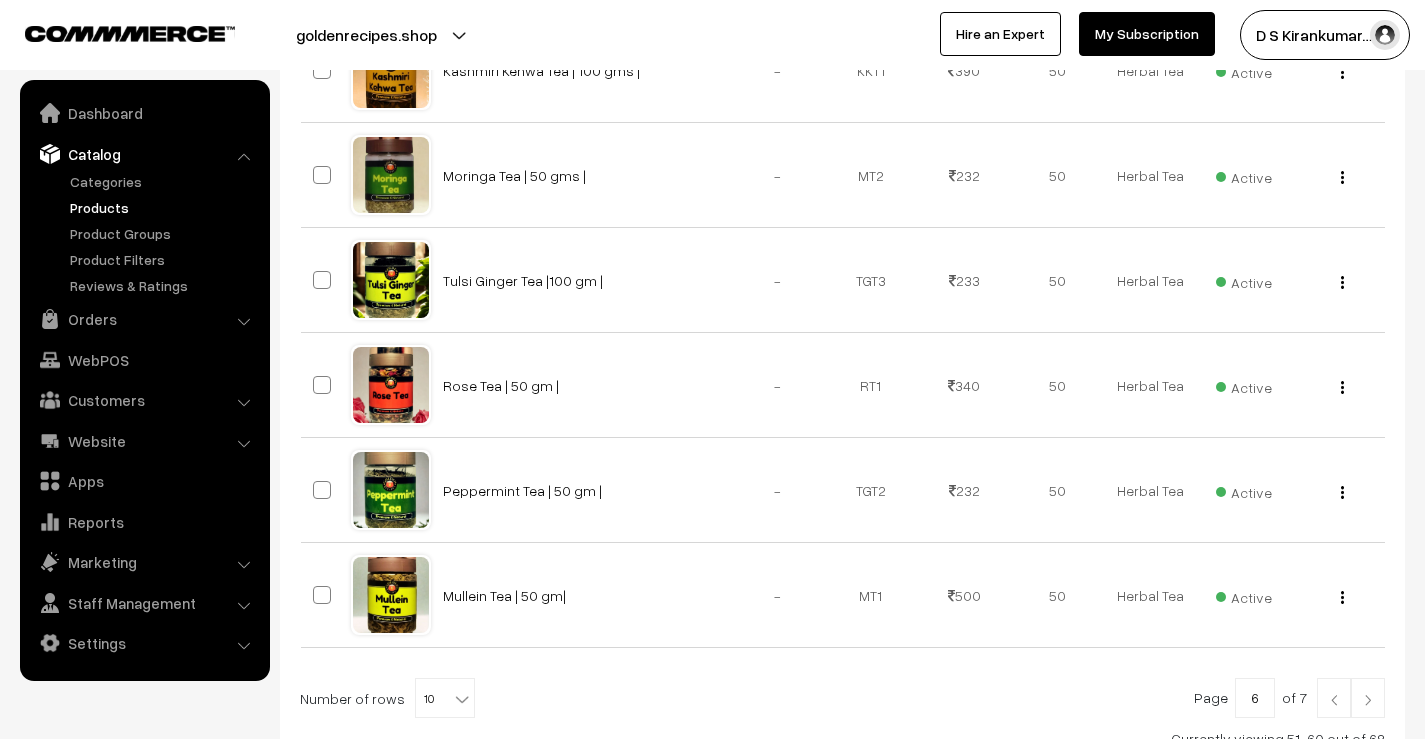 scroll, scrollTop: 1011, scrollLeft: 0, axis: vertical 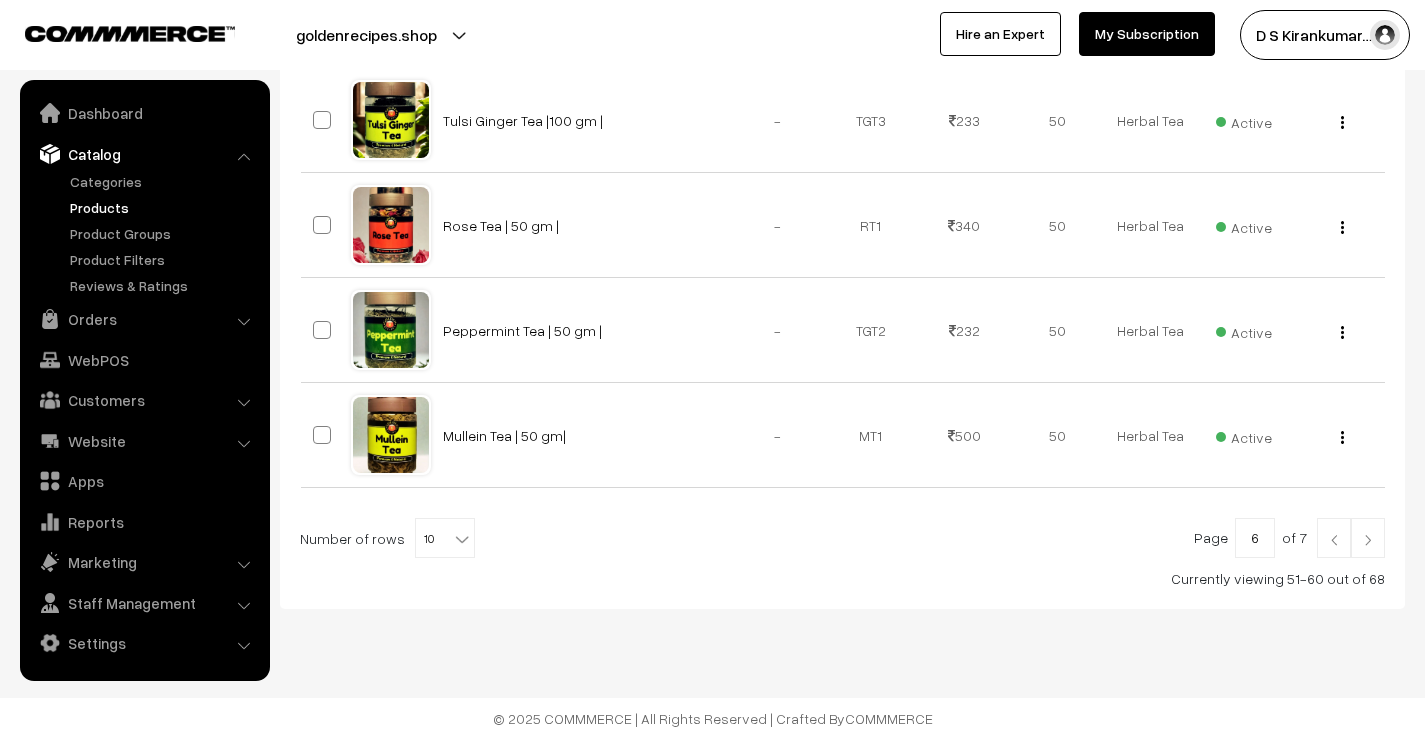 click at bounding box center [1368, 540] 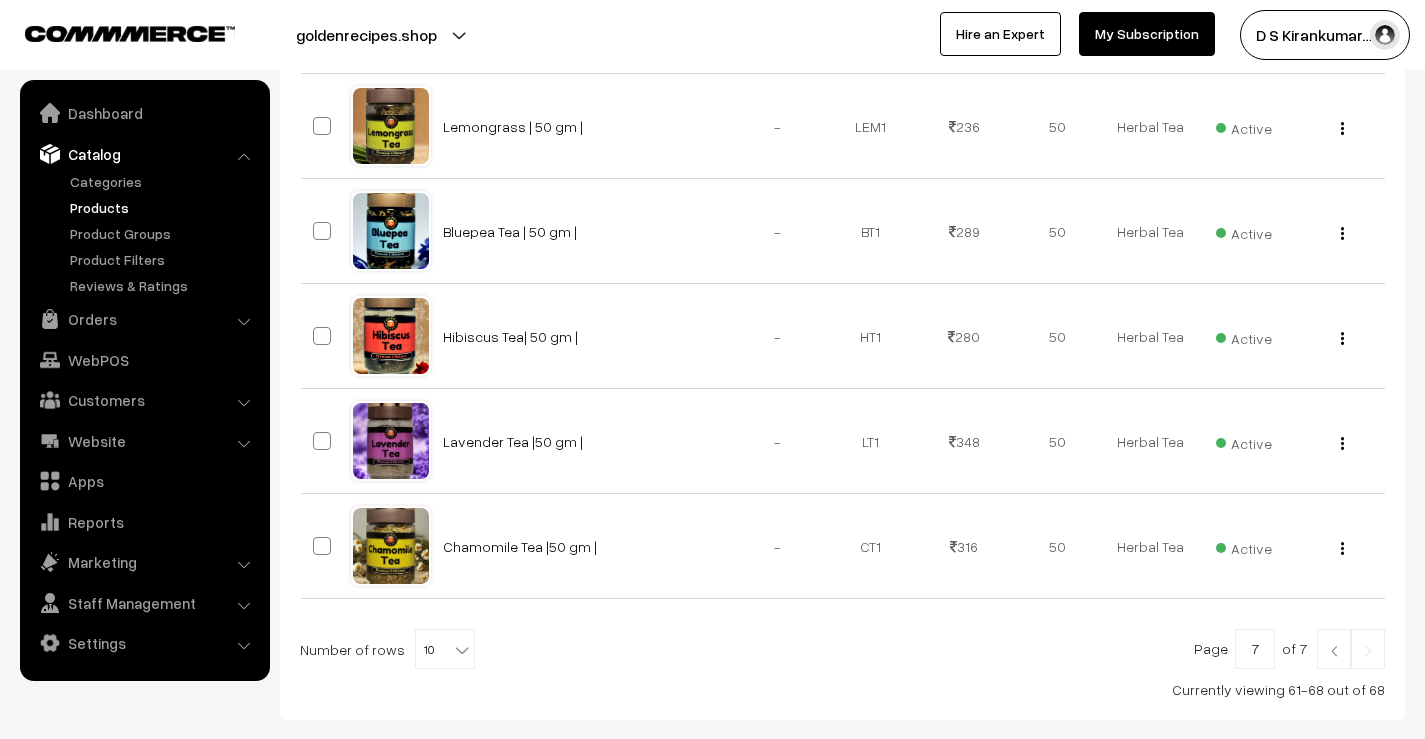 scroll, scrollTop: 800, scrollLeft: 0, axis: vertical 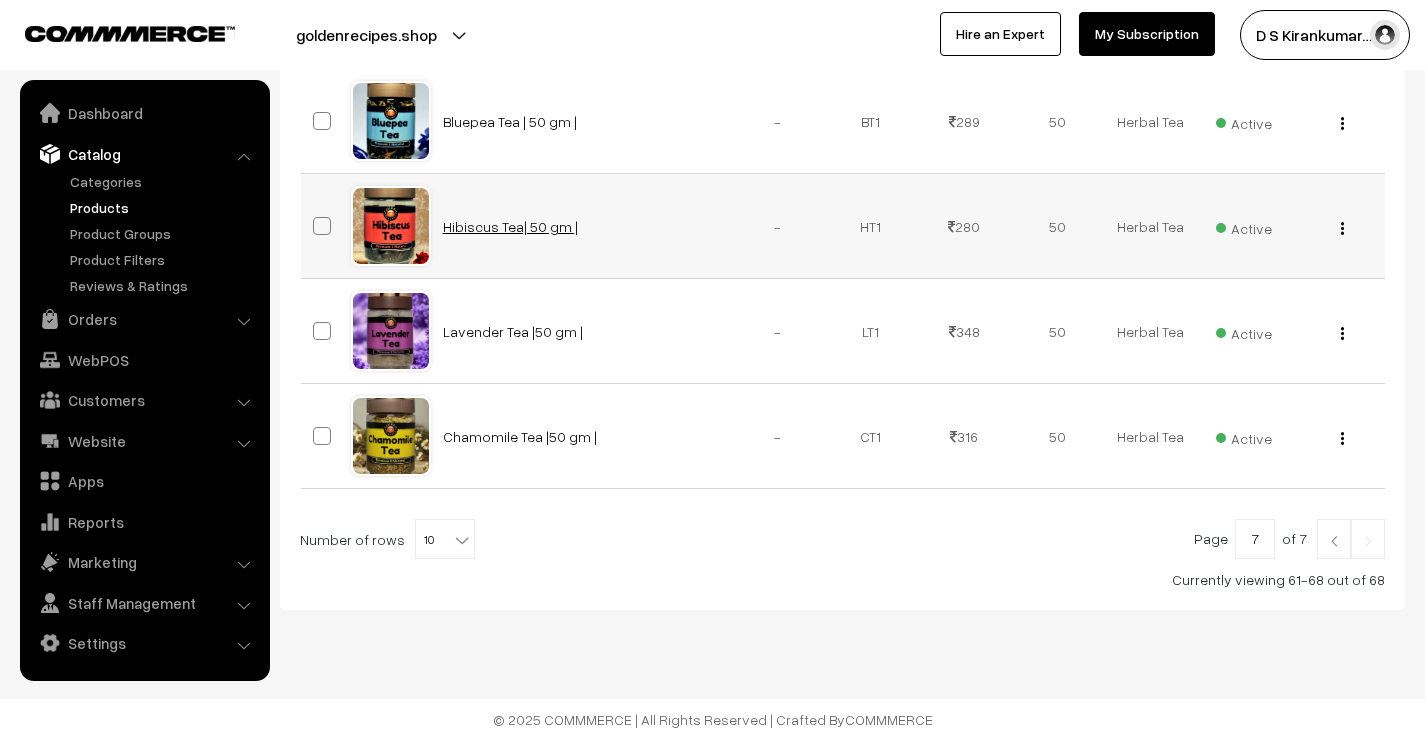 click on "Hibiscus Tea| 50 gm |" at bounding box center [510, 226] 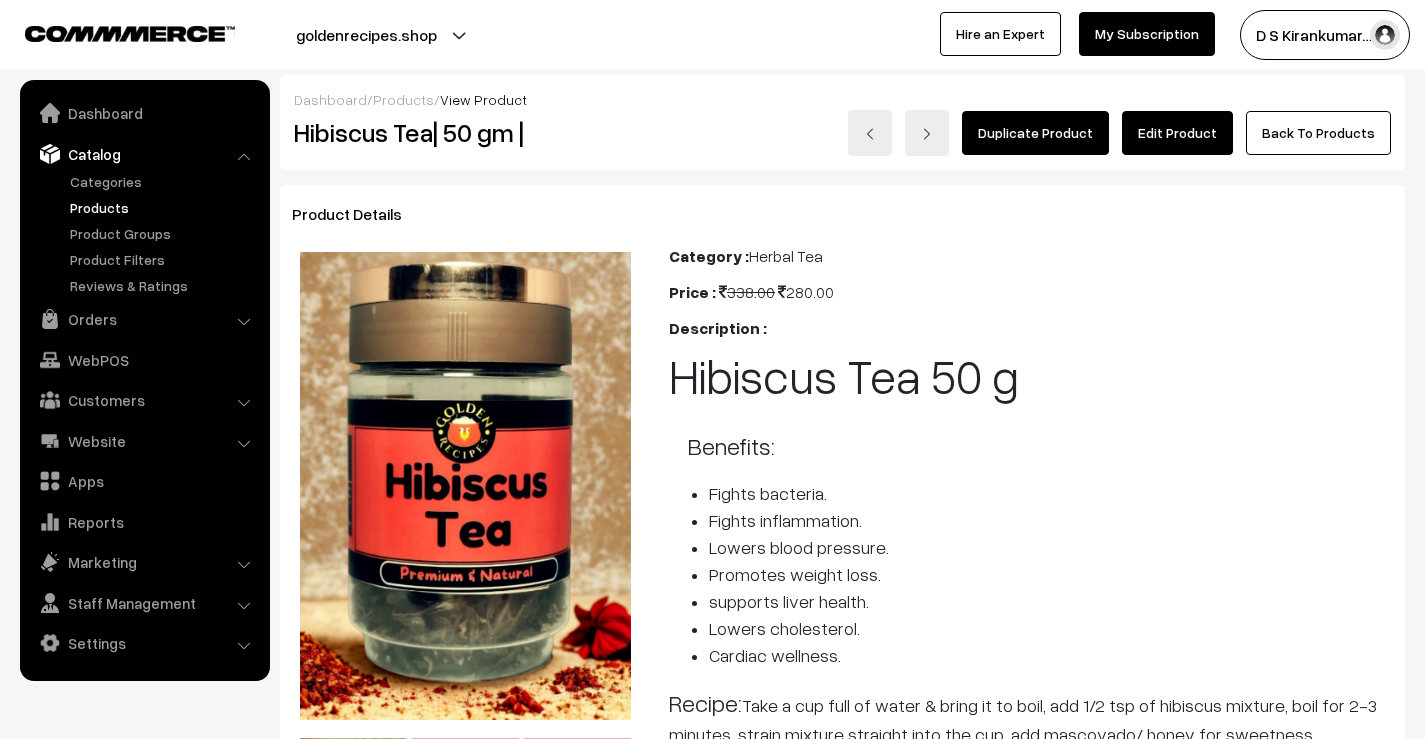 scroll, scrollTop: 0, scrollLeft: 0, axis: both 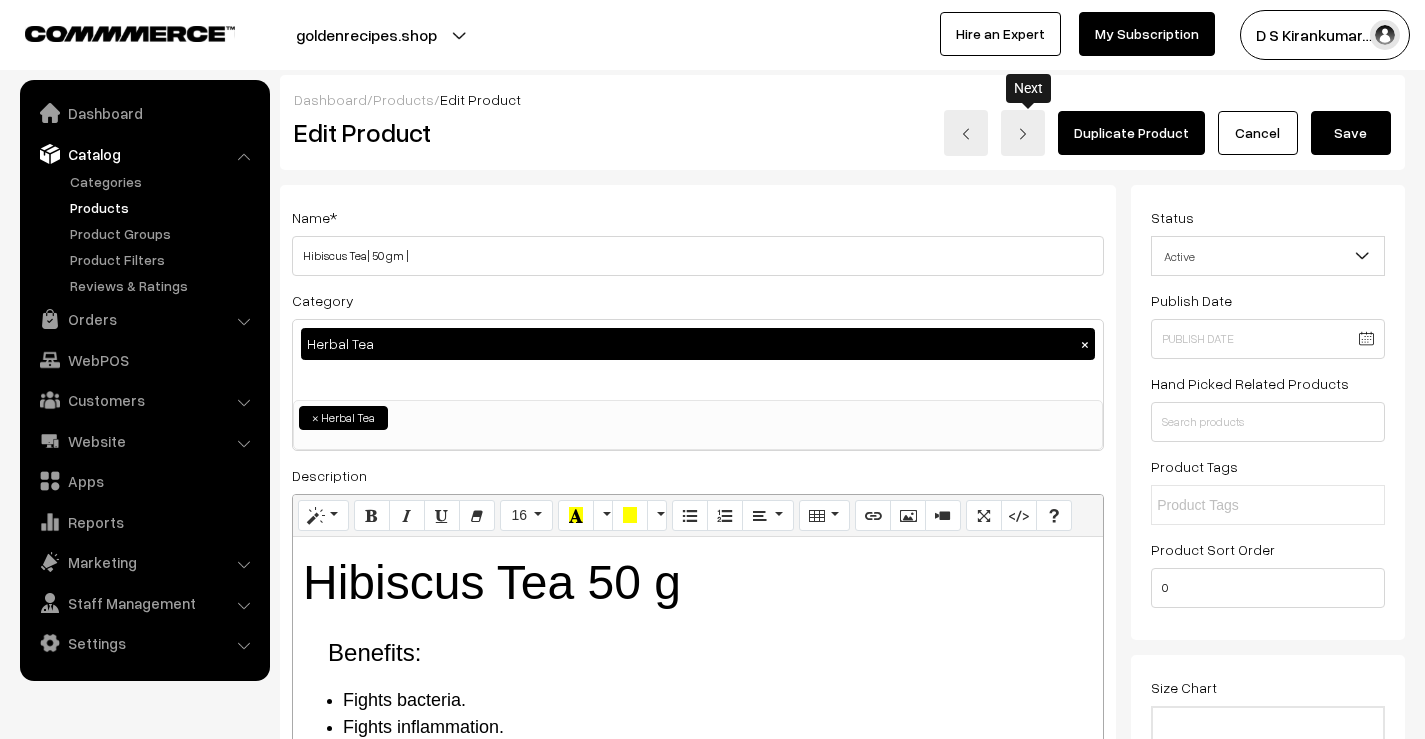 click at bounding box center (1023, 133) 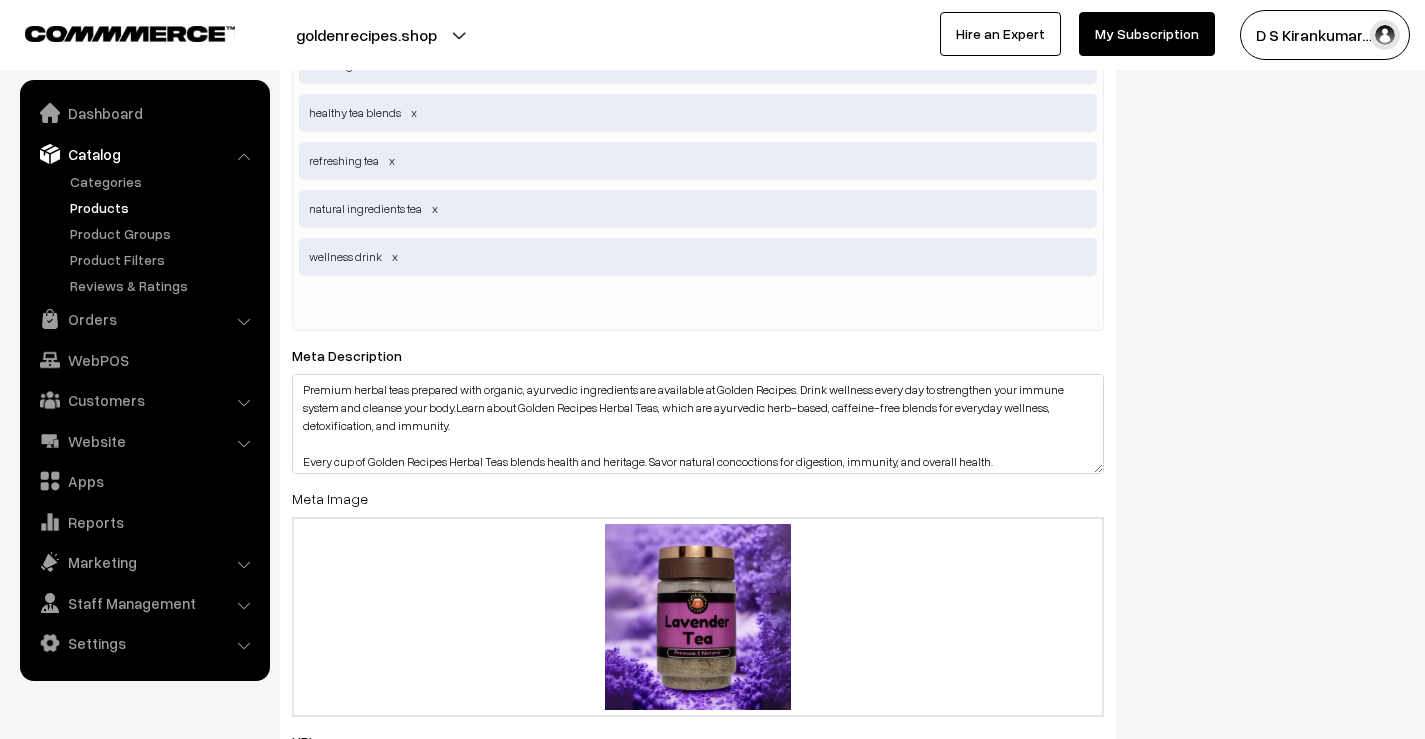 scroll, scrollTop: 3786, scrollLeft: 0, axis: vertical 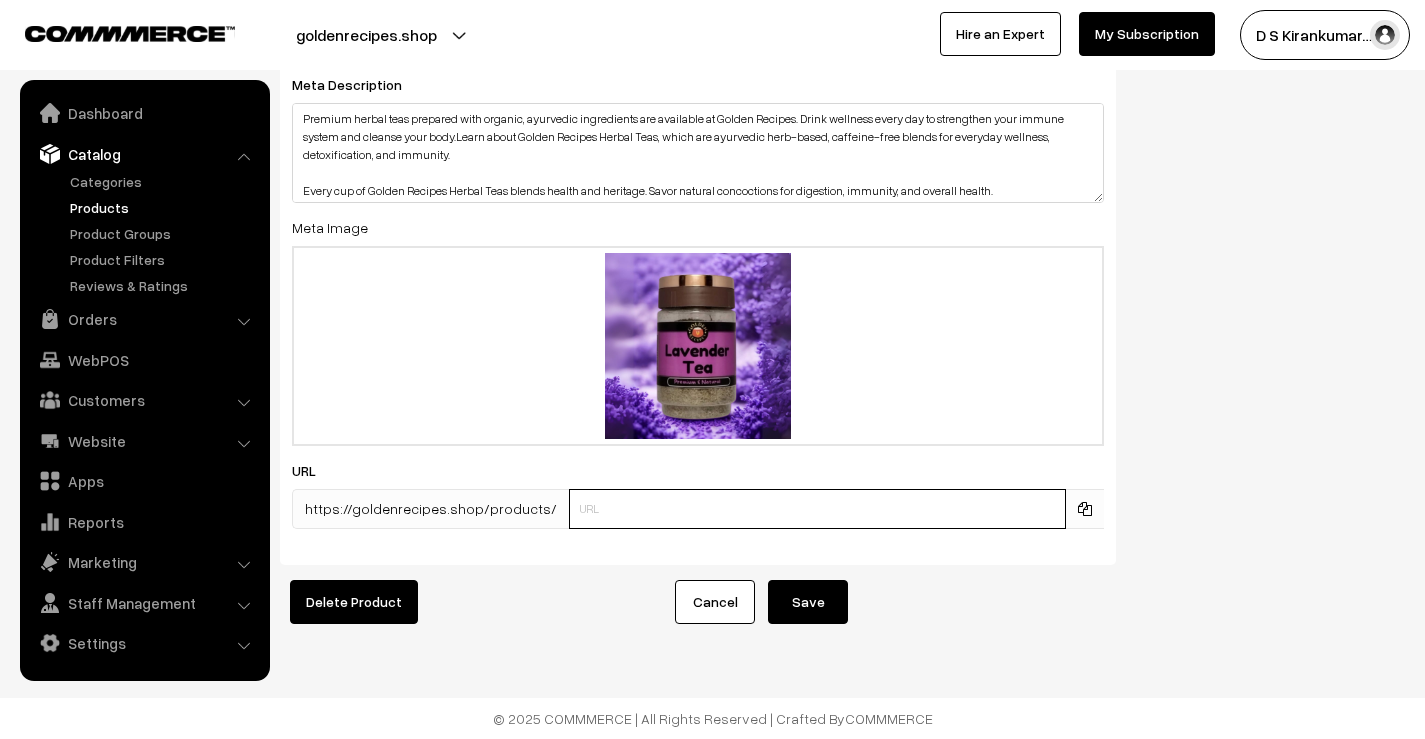 click at bounding box center (817, 509) 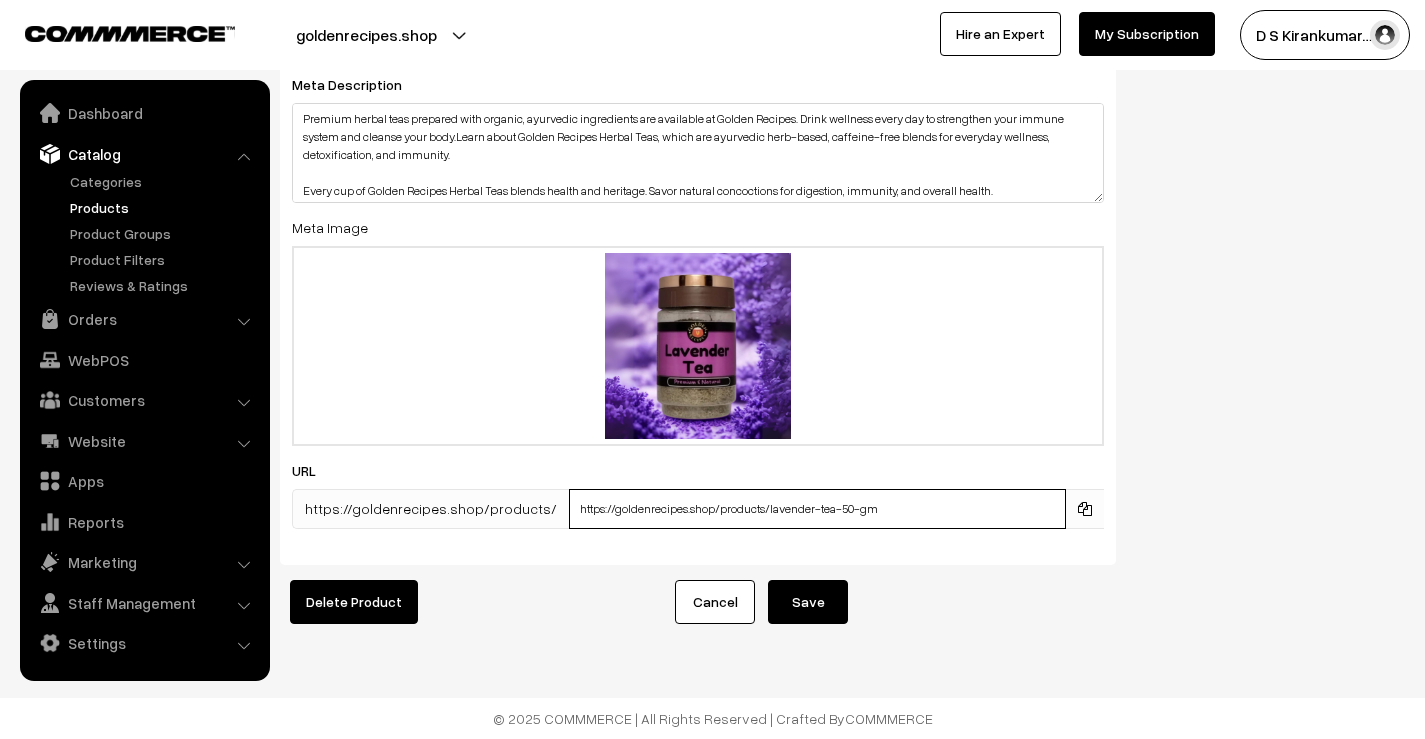 click on "https://goldenrecipes.shop/products/lavender-tea-50-gm" at bounding box center [817, 509] 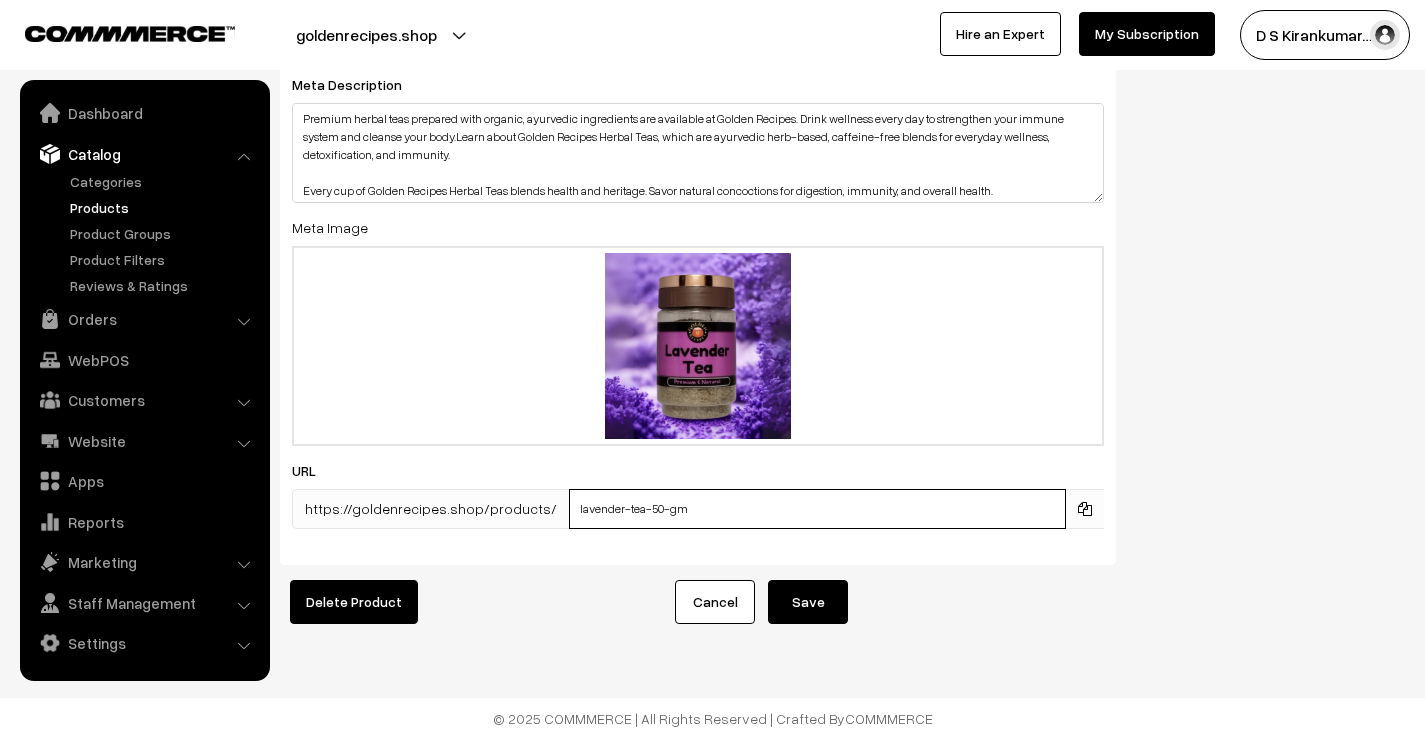 type on "lavender-tea-50-gm" 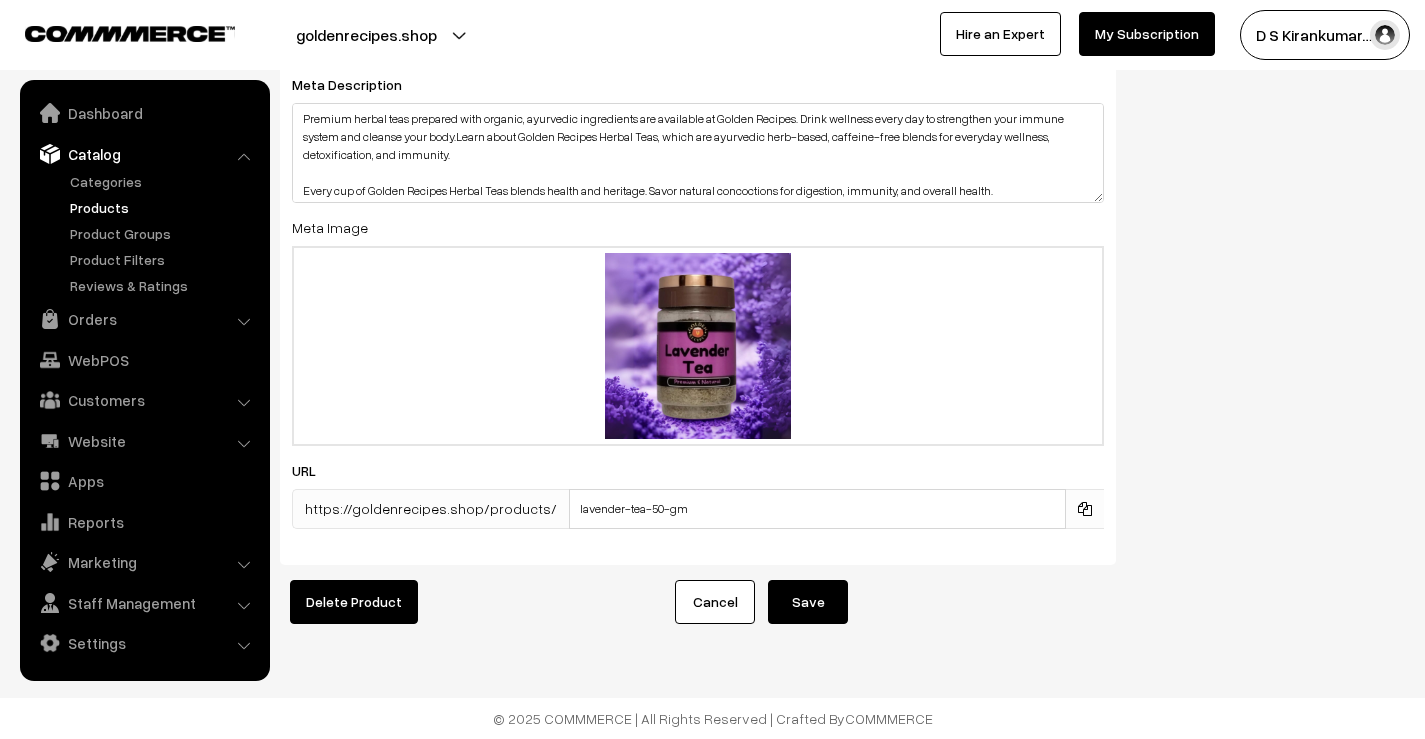 click on "Save" at bounding box center [808, 602] 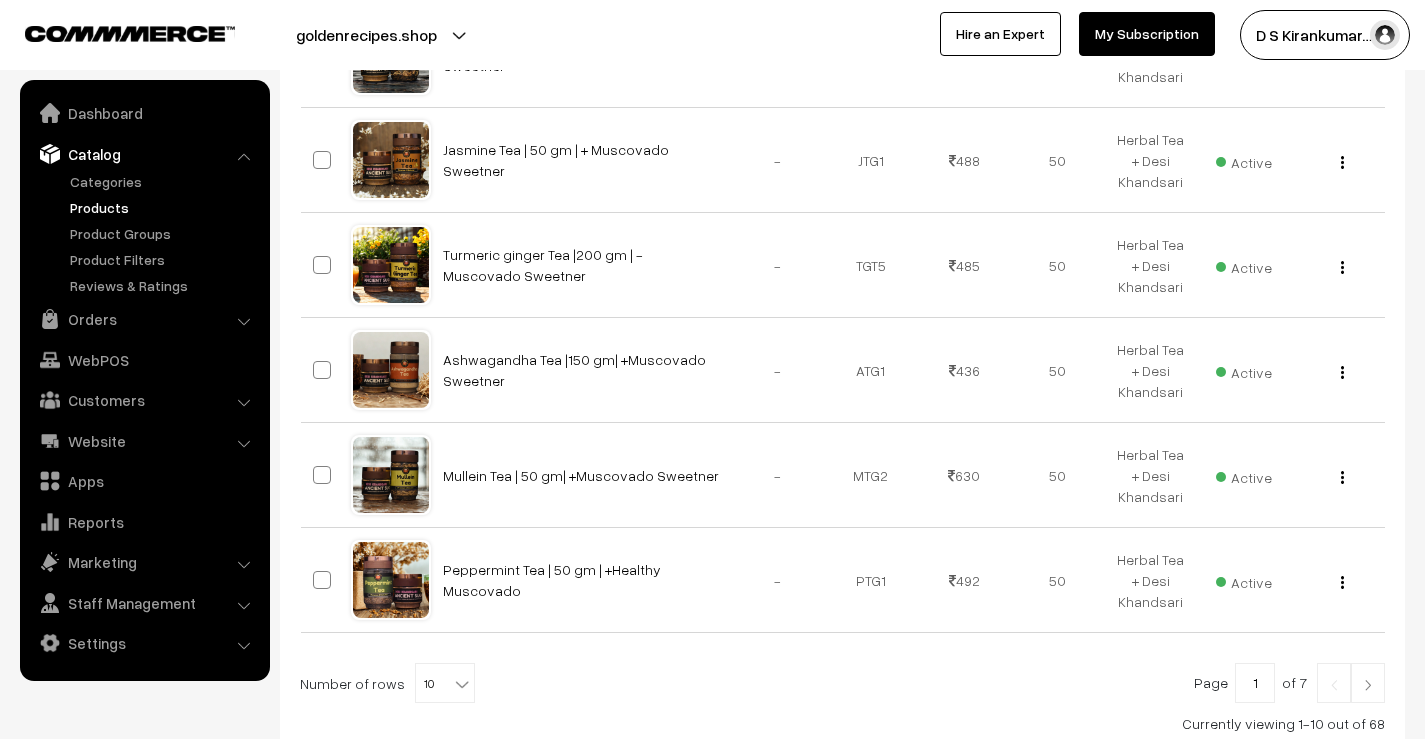 scroll, scrollTop: 1011, scrollLeft: 0, axis: vertical 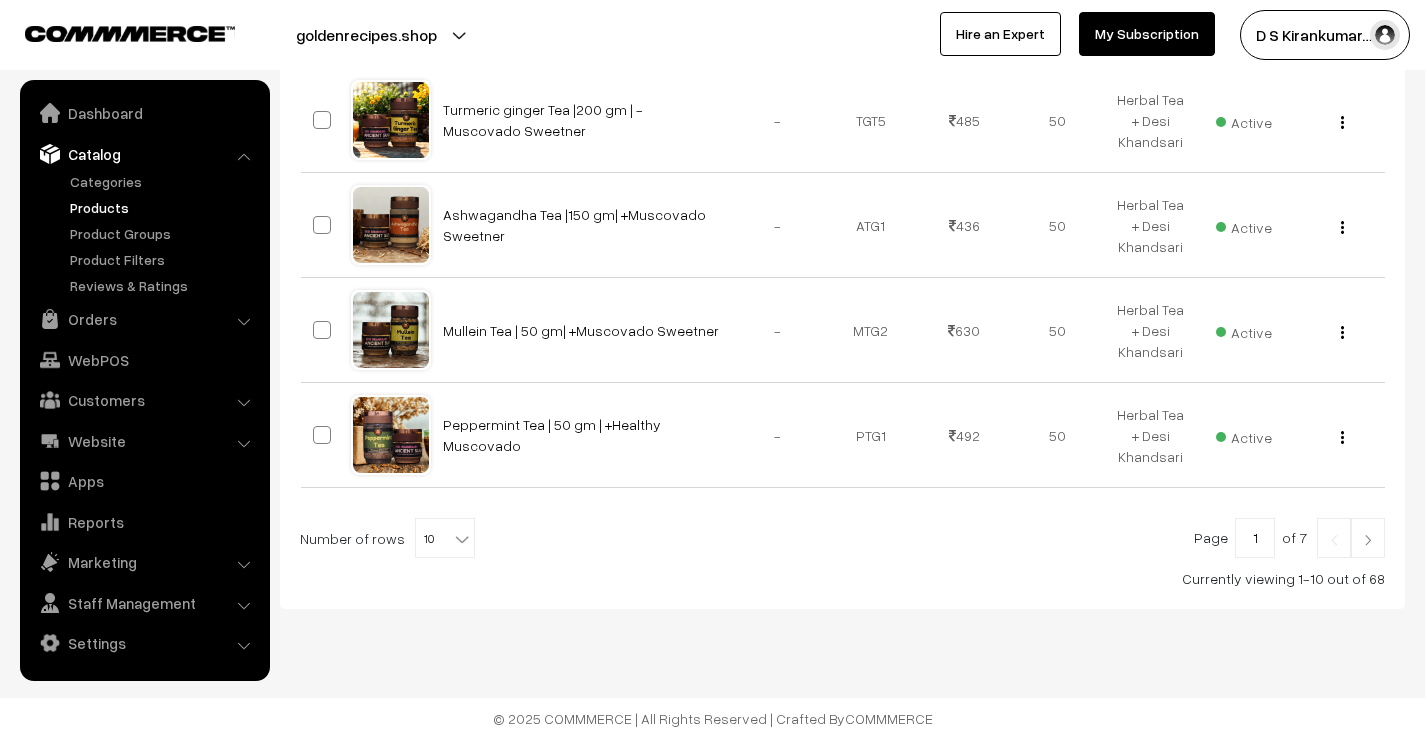 click at bounding box center [1368, 540] 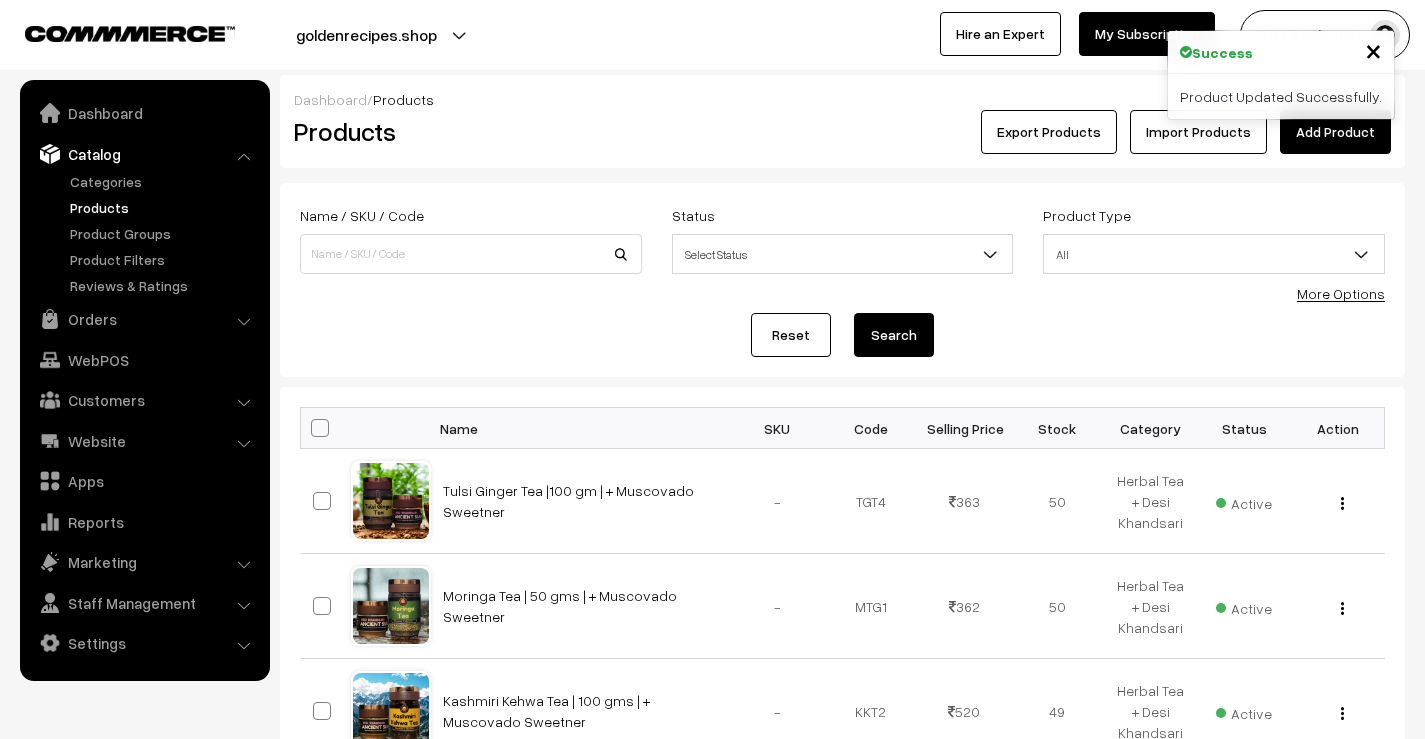 scroll, scrollTop: 1011, scrollLeft: 0, axis: vertical 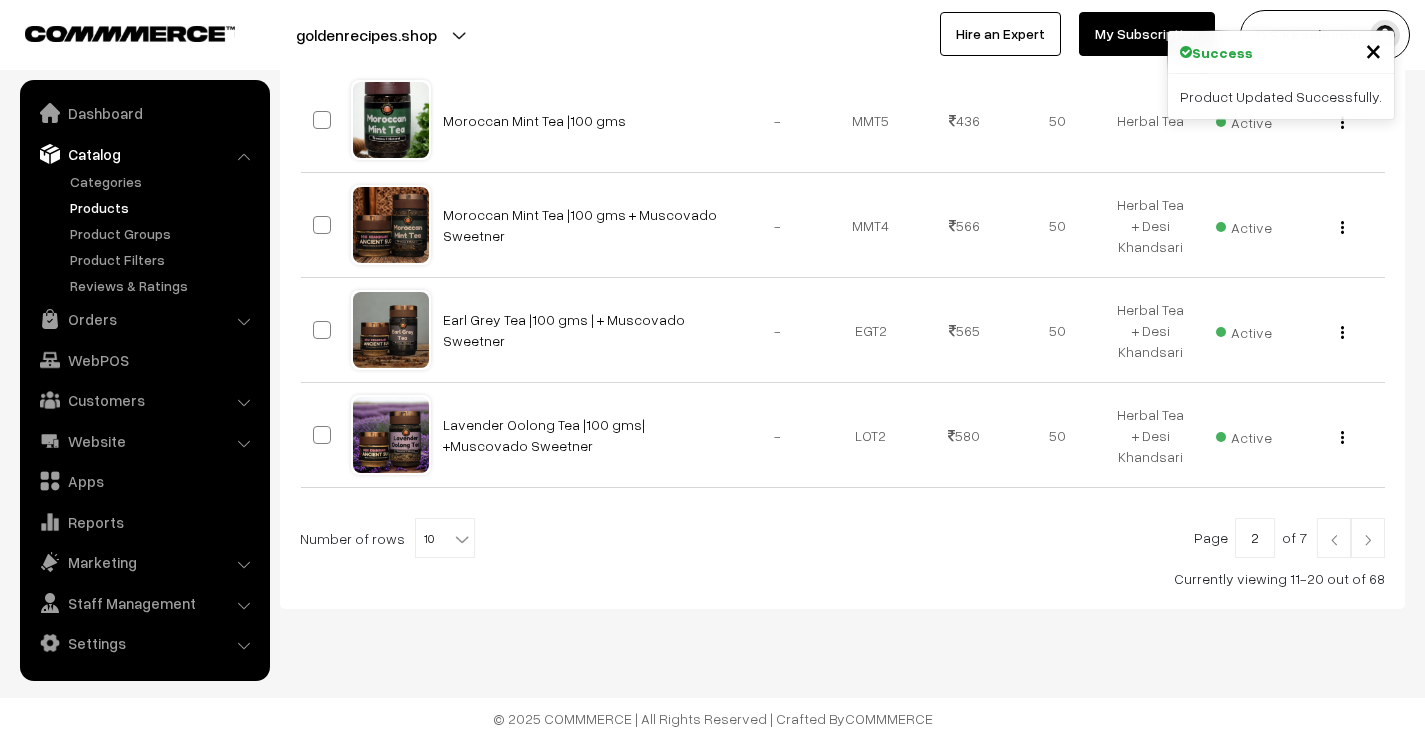click at bounding box center (1368, 538) 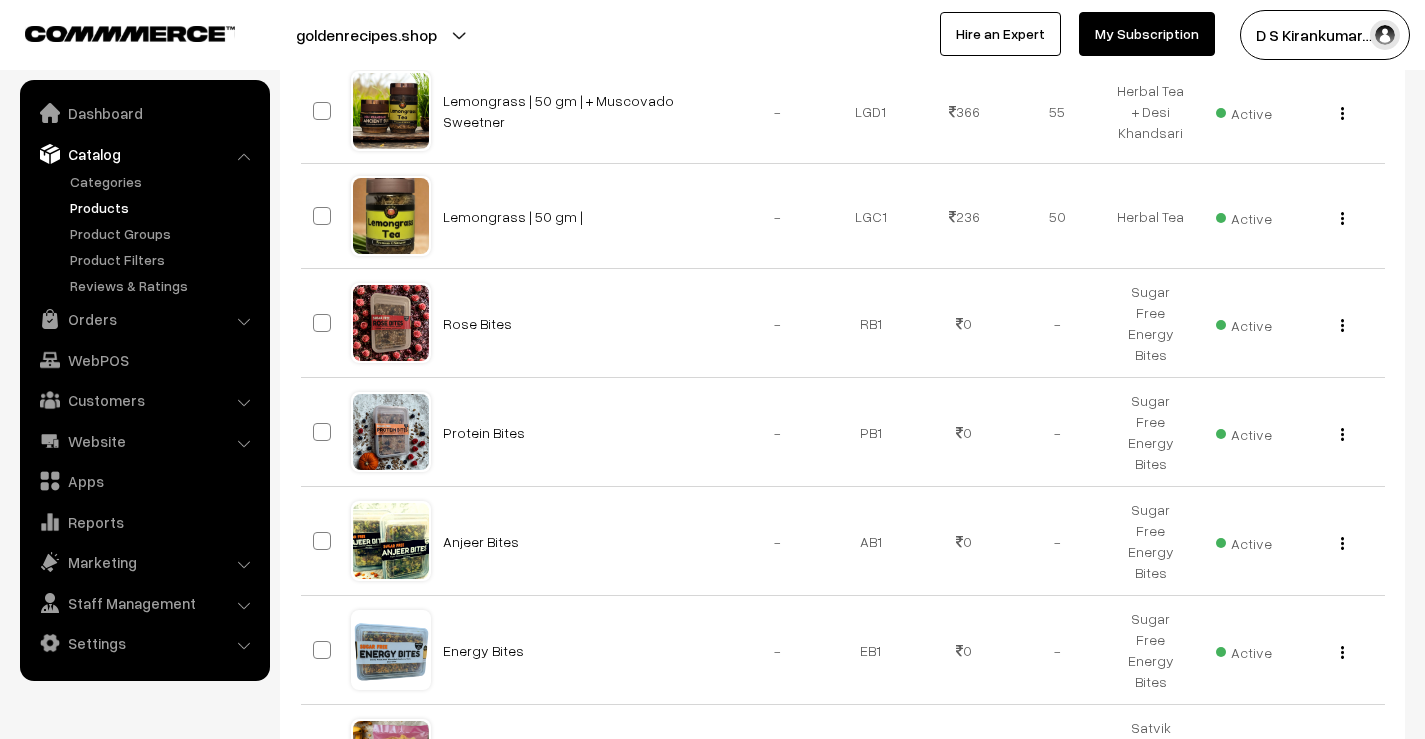 scroll, scrollTop: 1019, scrollLeft: 0, axis: vertical 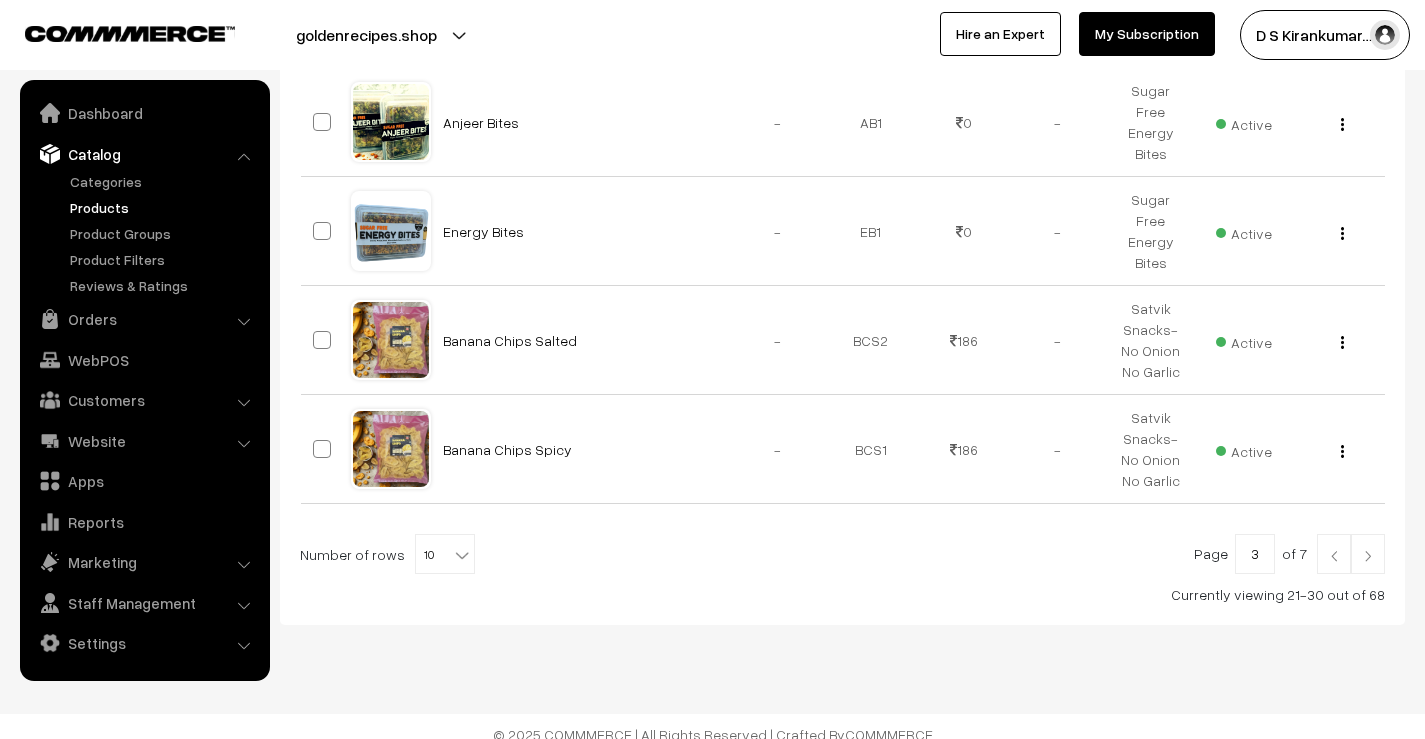 click at bounding box center [1368, 556] 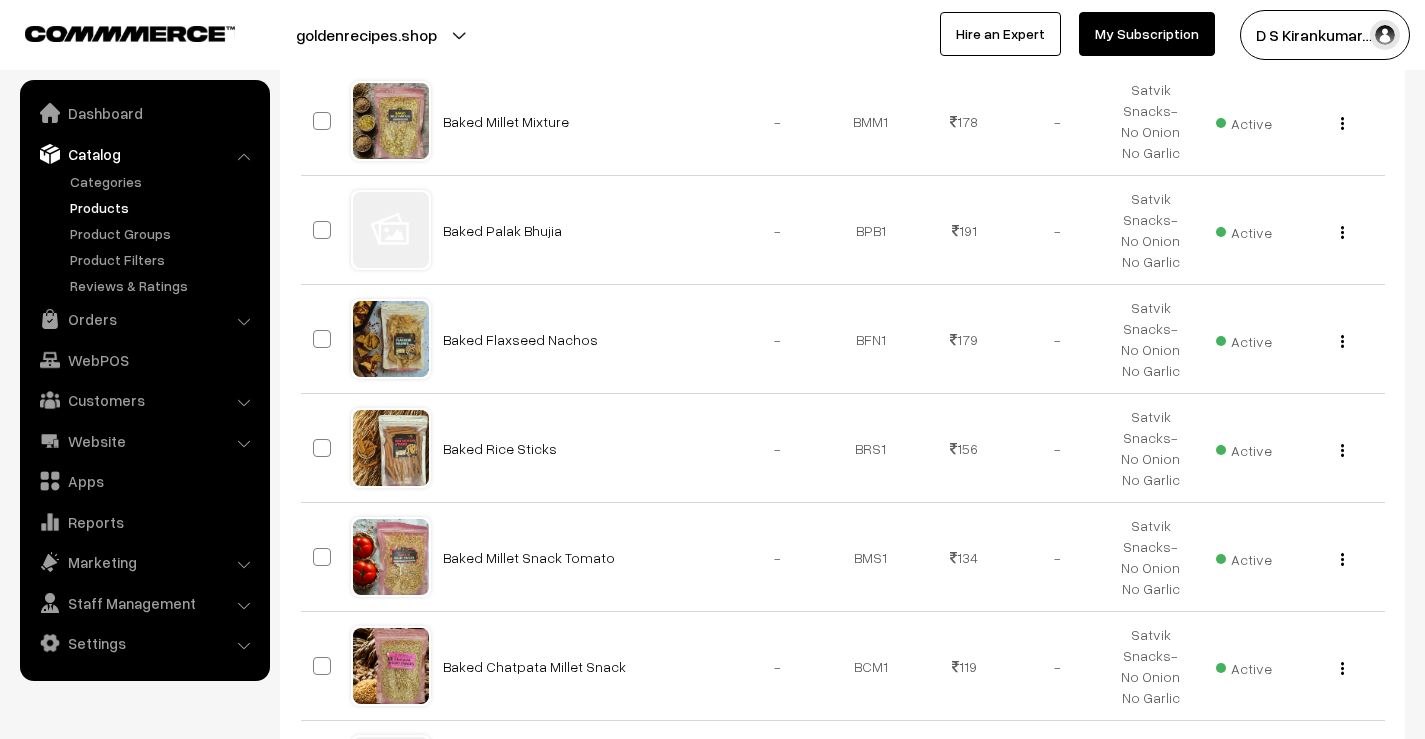 scroll, scrollTop: 1051, scrollLeft: 0, axis: vertical 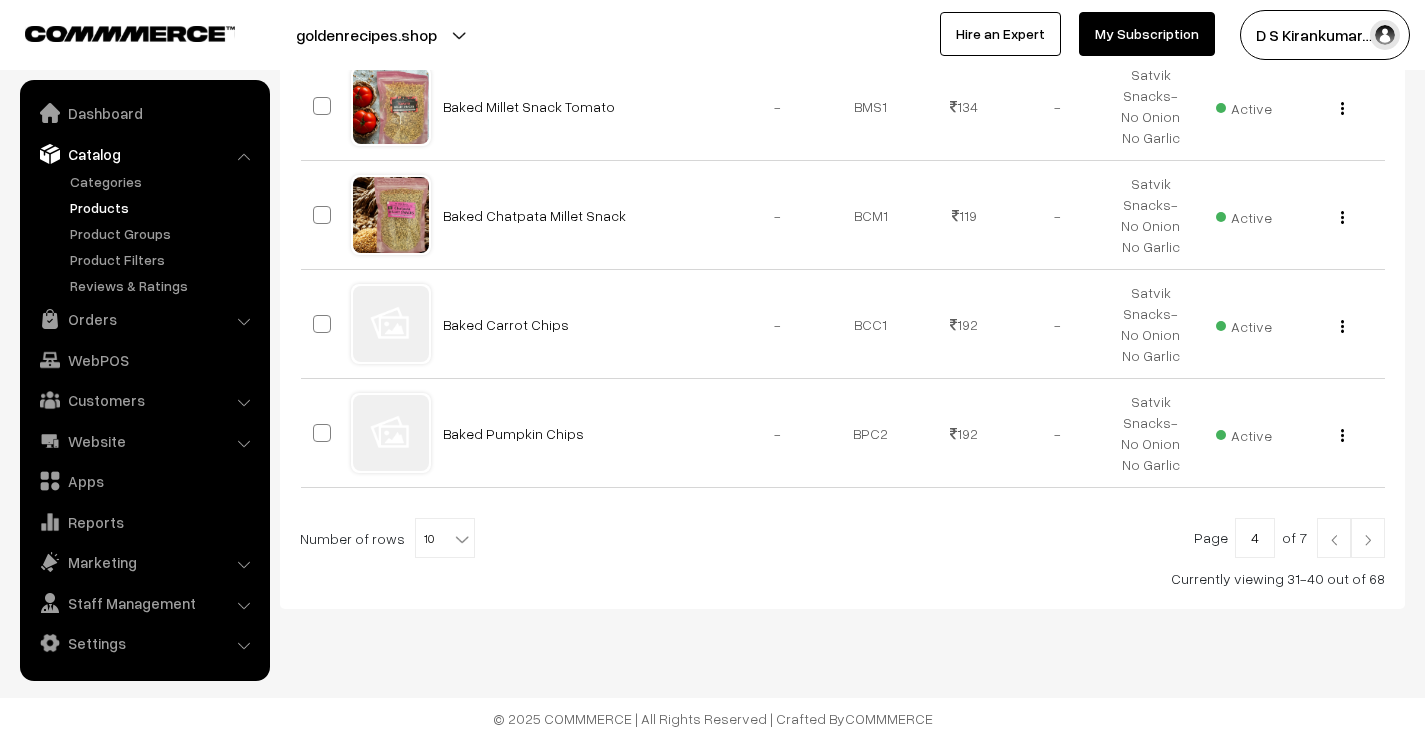 drag, startPoint x: 0, startPoint y: 0, endPoint x: 1363, endPoint y: 536, distance: 1464.604 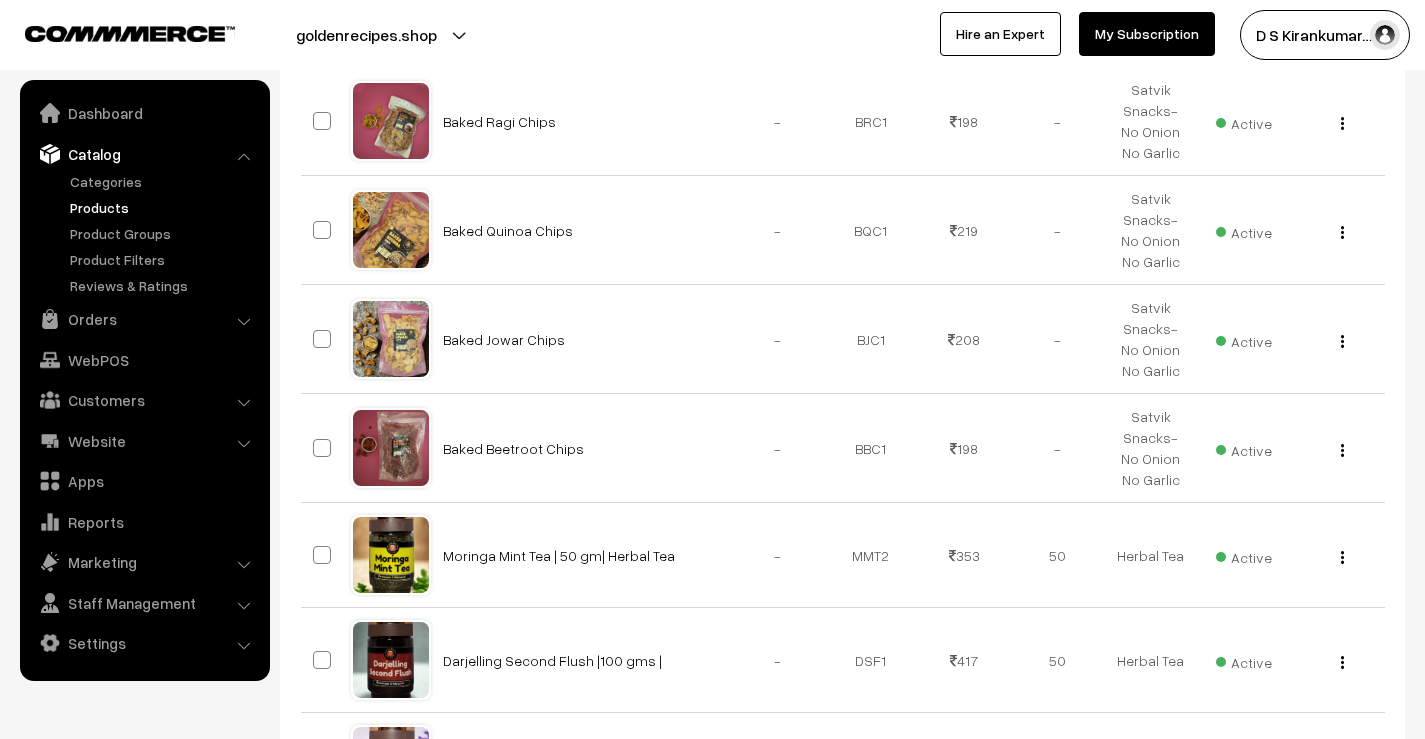 scroll, scrollTop: 1035, scrollLeft: 0, axis: vertical 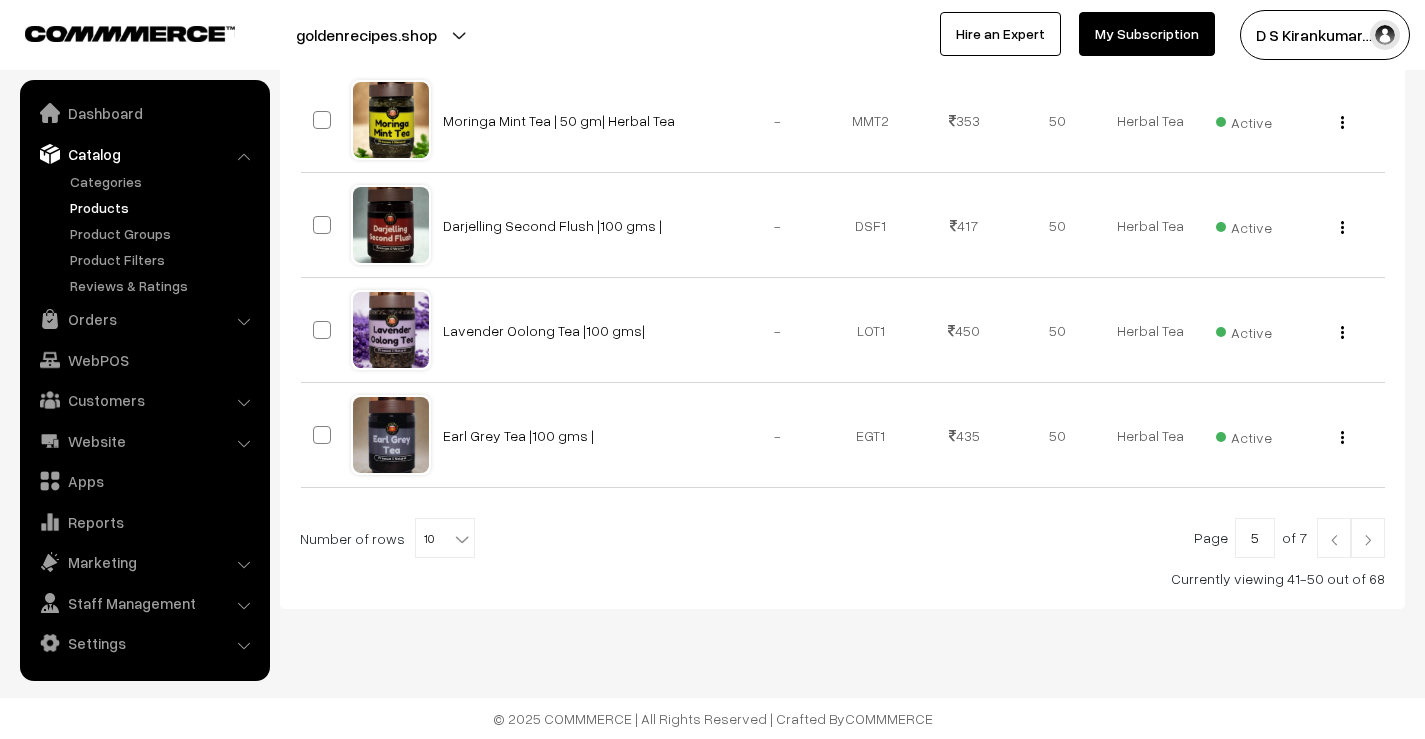 drag, startPoint x: 0, startPoint y: 0, endPoint x: 1363, endPoint y: 536, distance: 1464.604 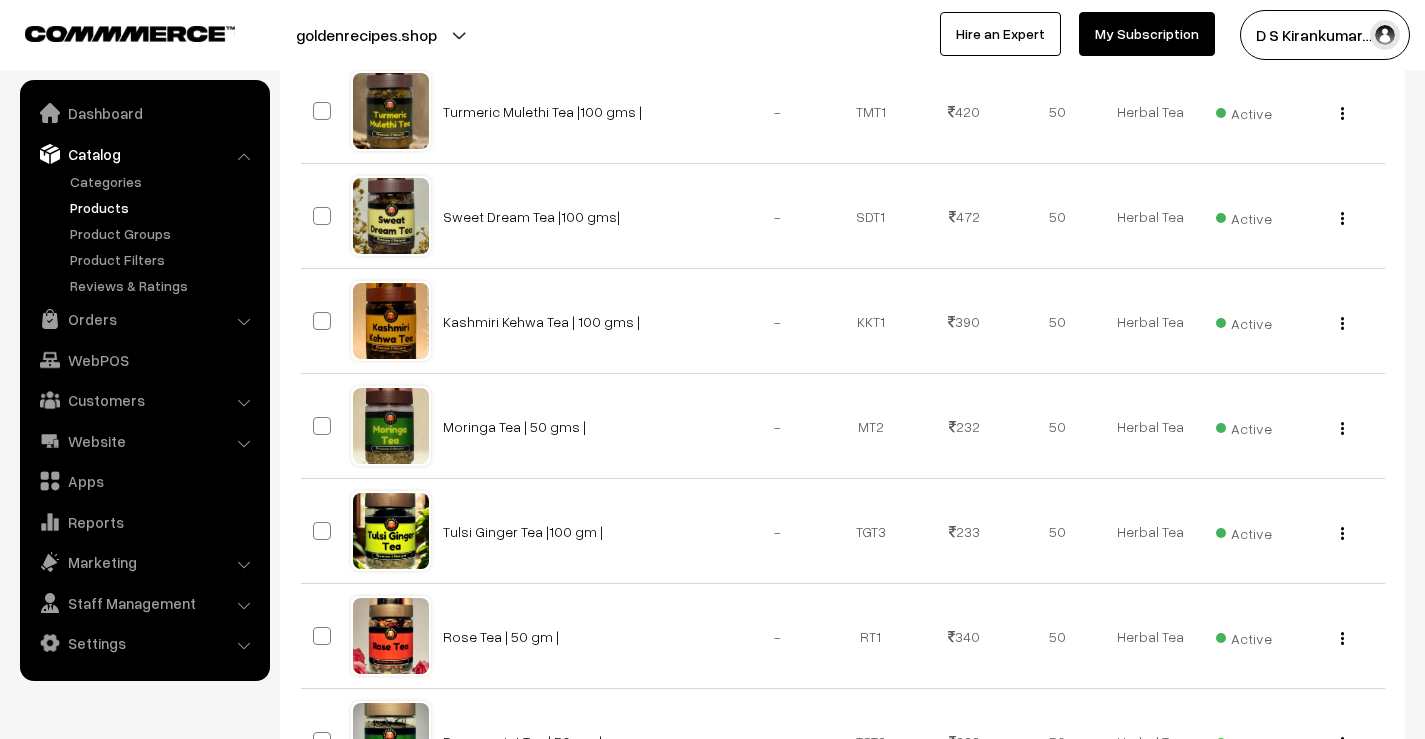 scroll, scrollTop: 1011, scrollLeft: 0, axis: vertical 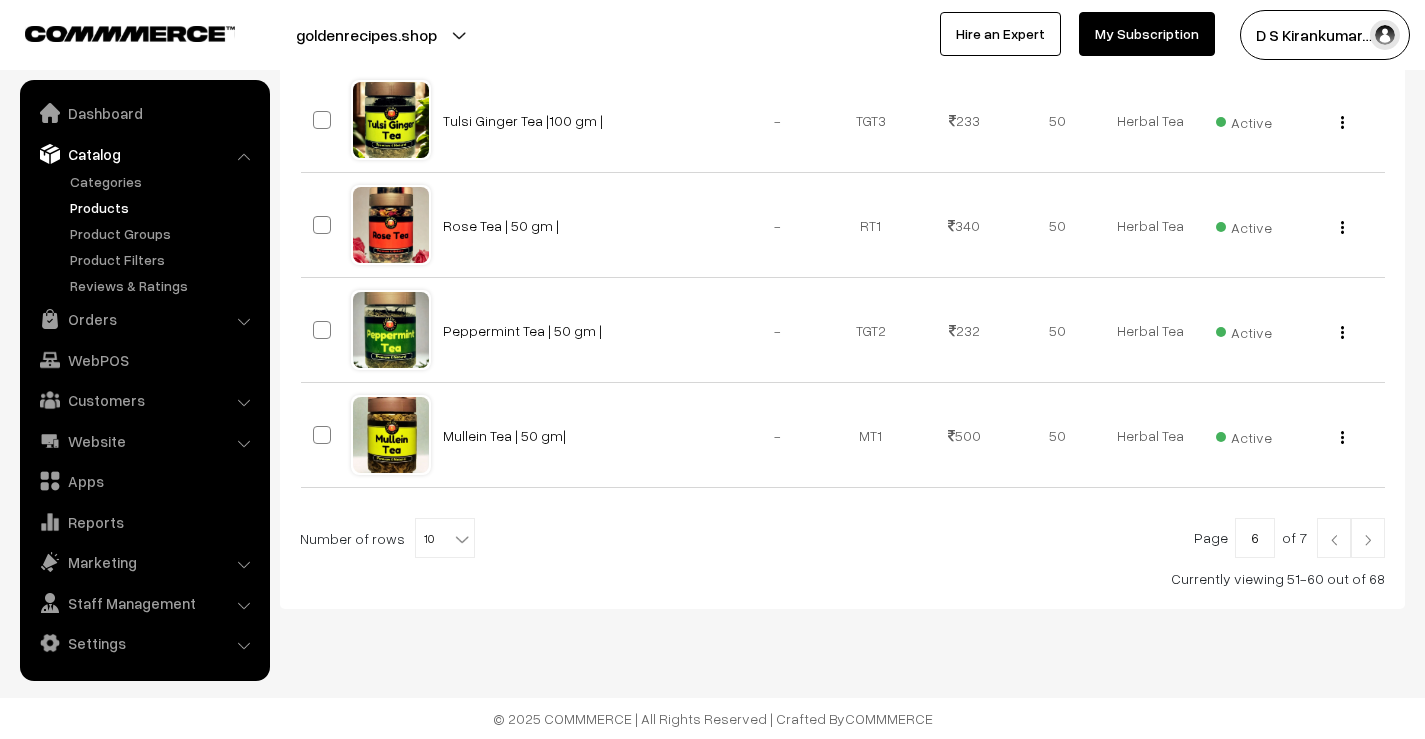 click at bounding box center (1368, 540) 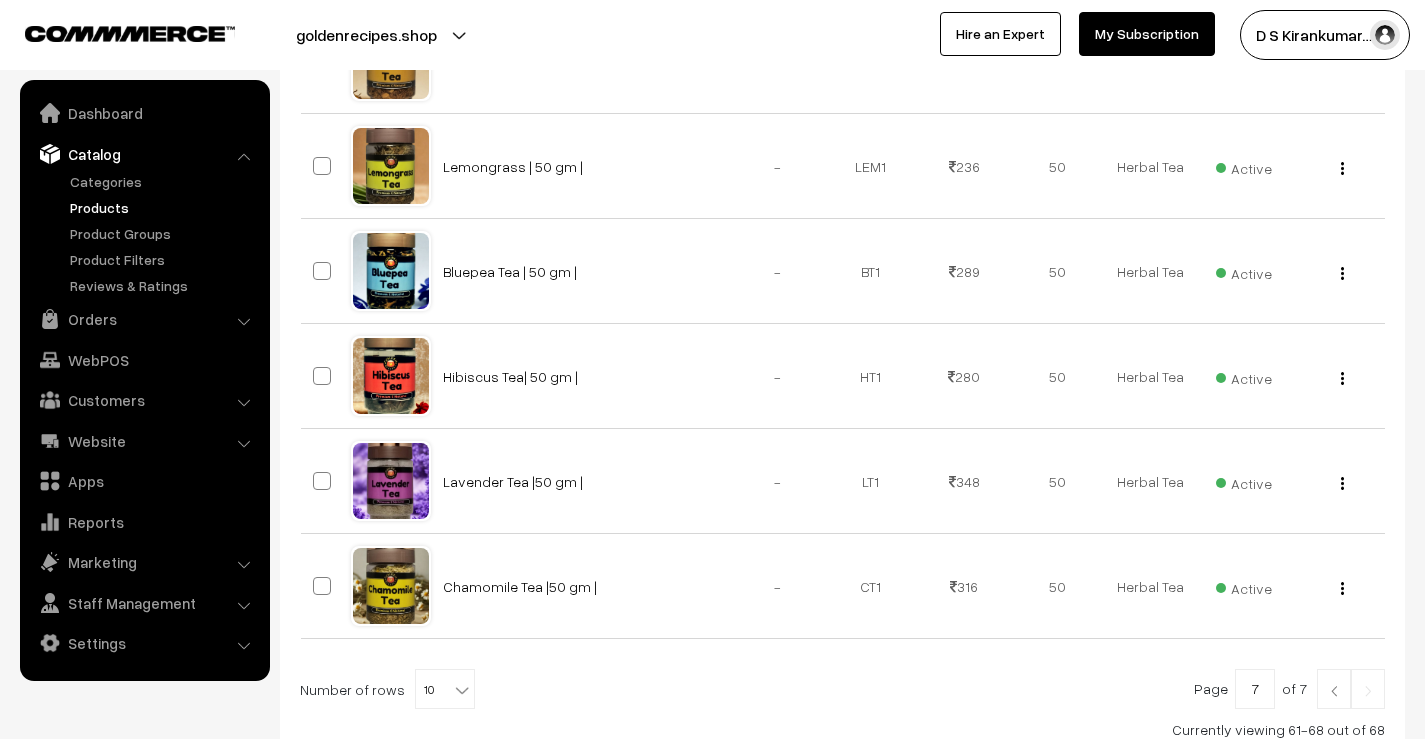 scroll, scrollTop: 724, scrollLeft: 0, axis: vertical 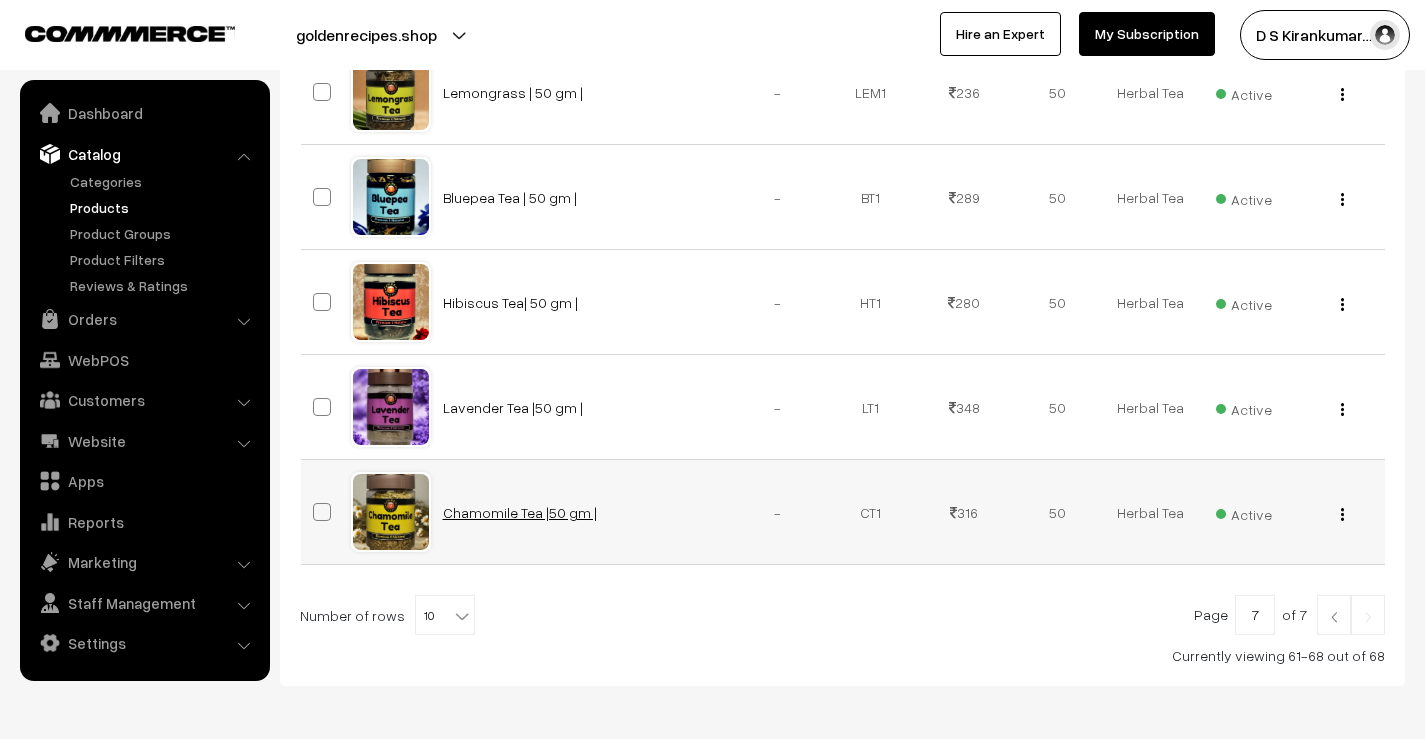 click on "Chamomile Tea |50 gm |" at bounding box center [520, 512] 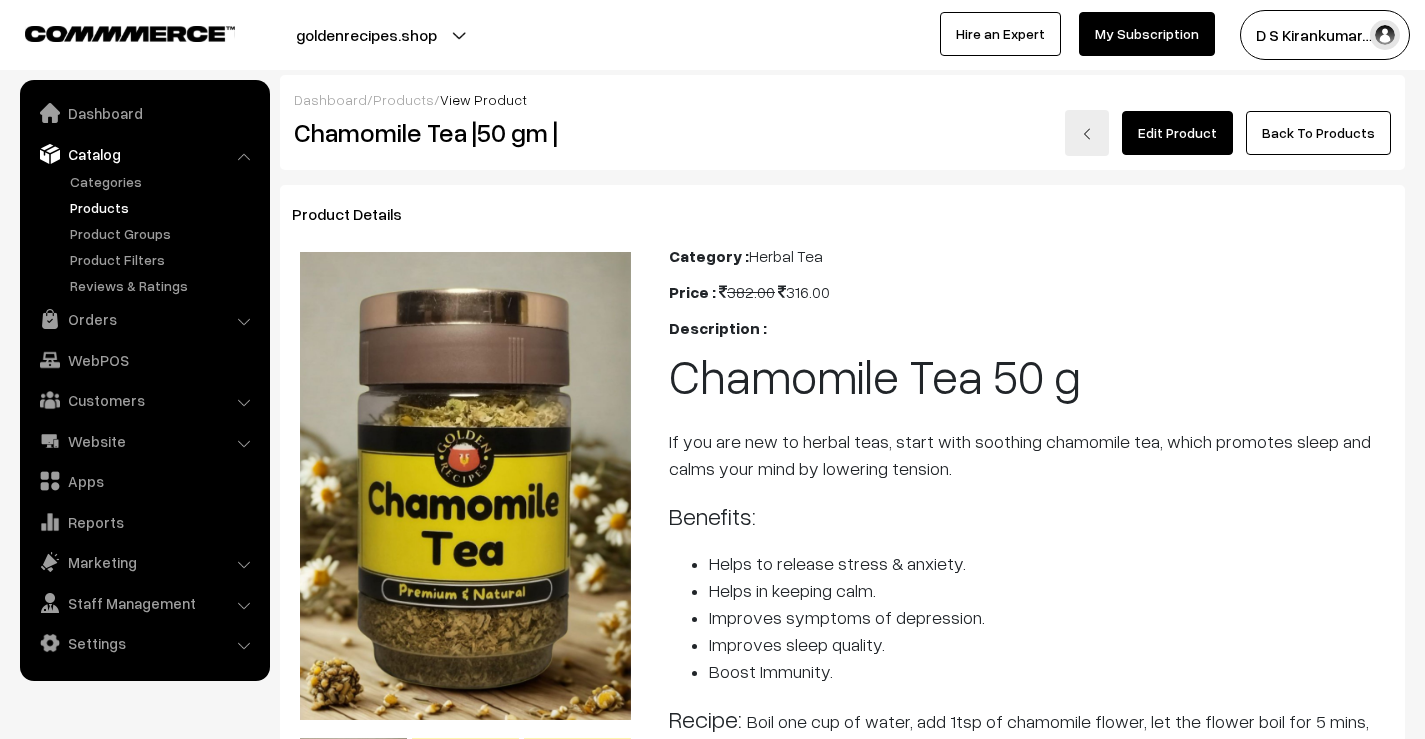 scroll, scrollTop: 0, scrollLeft: 0, axis: both 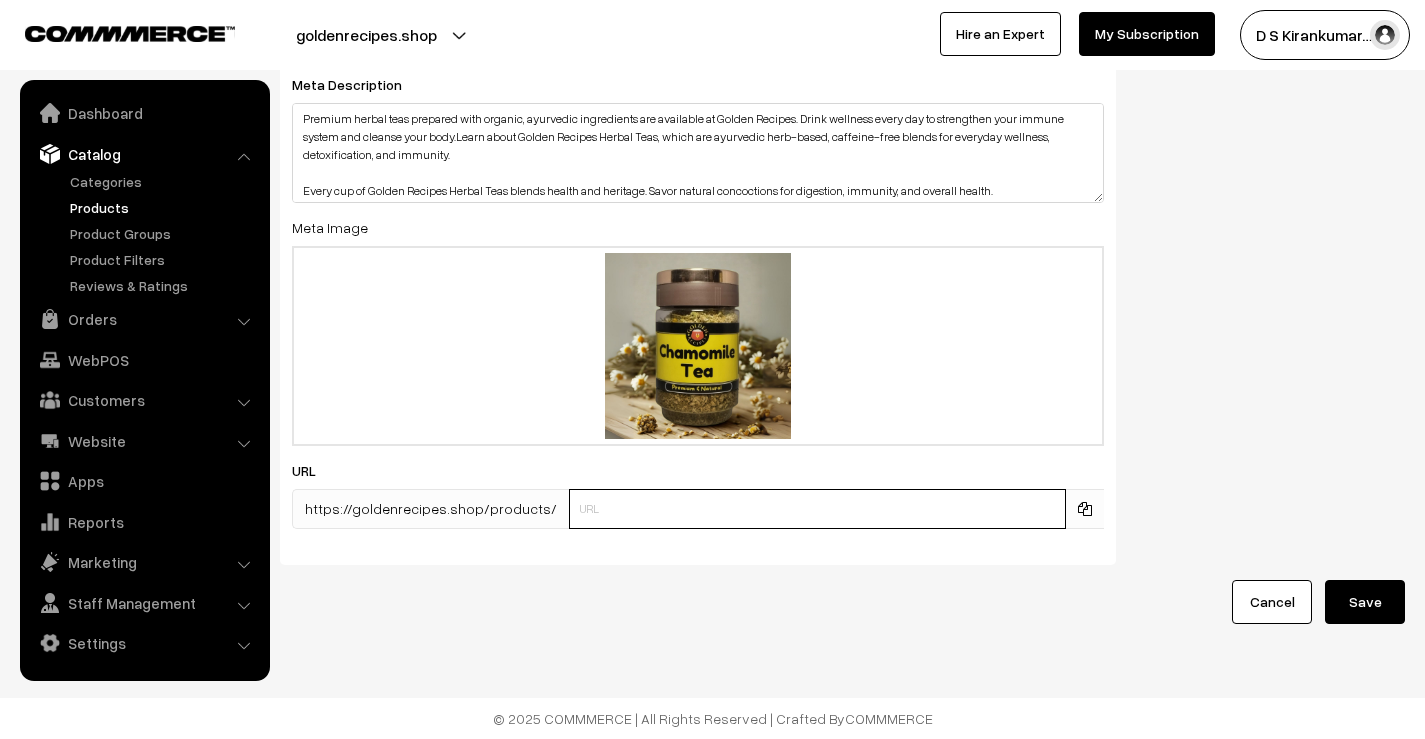 click at bounding box center (817, 509) 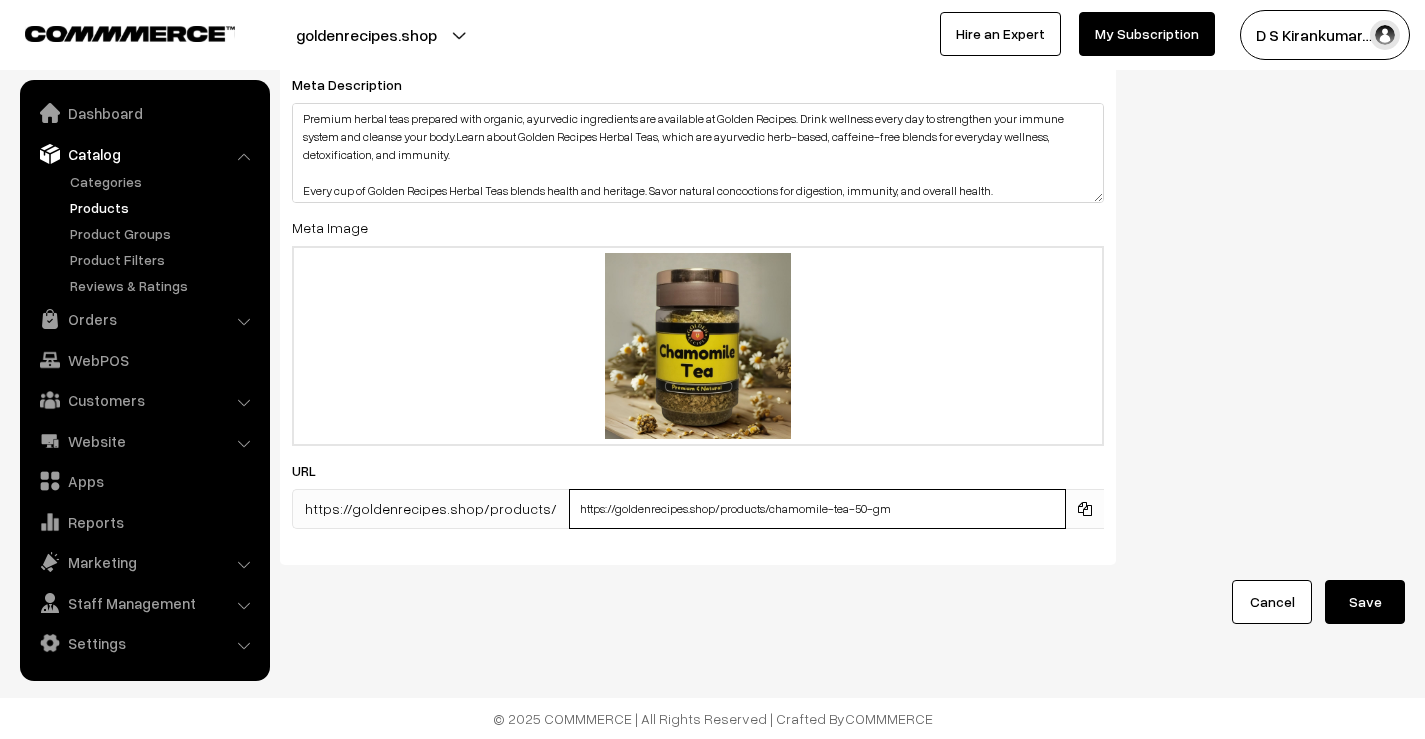 click on "https://goldenrecipes.shop/products/chamomile-tea-50-gm" at bounding box center (817, 509) 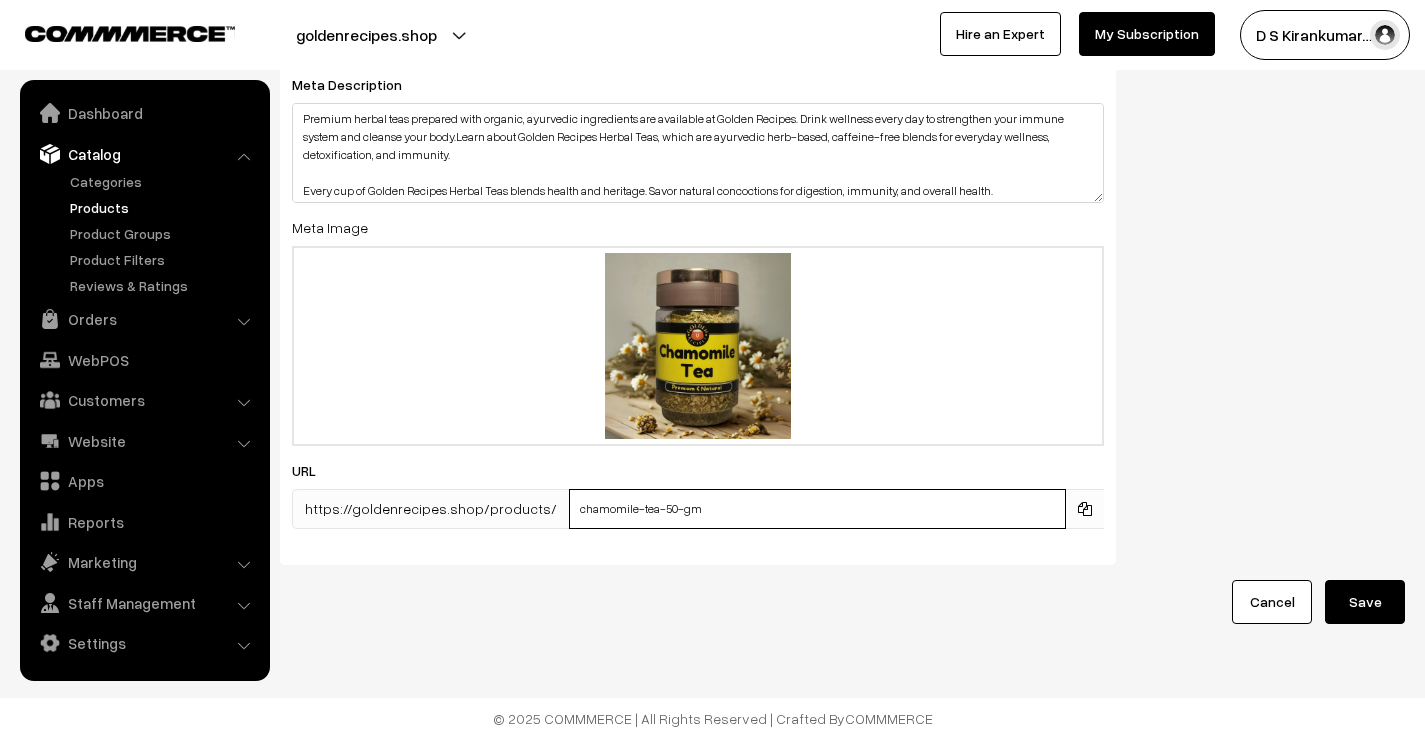type on "chamomile-tea-50-gm" 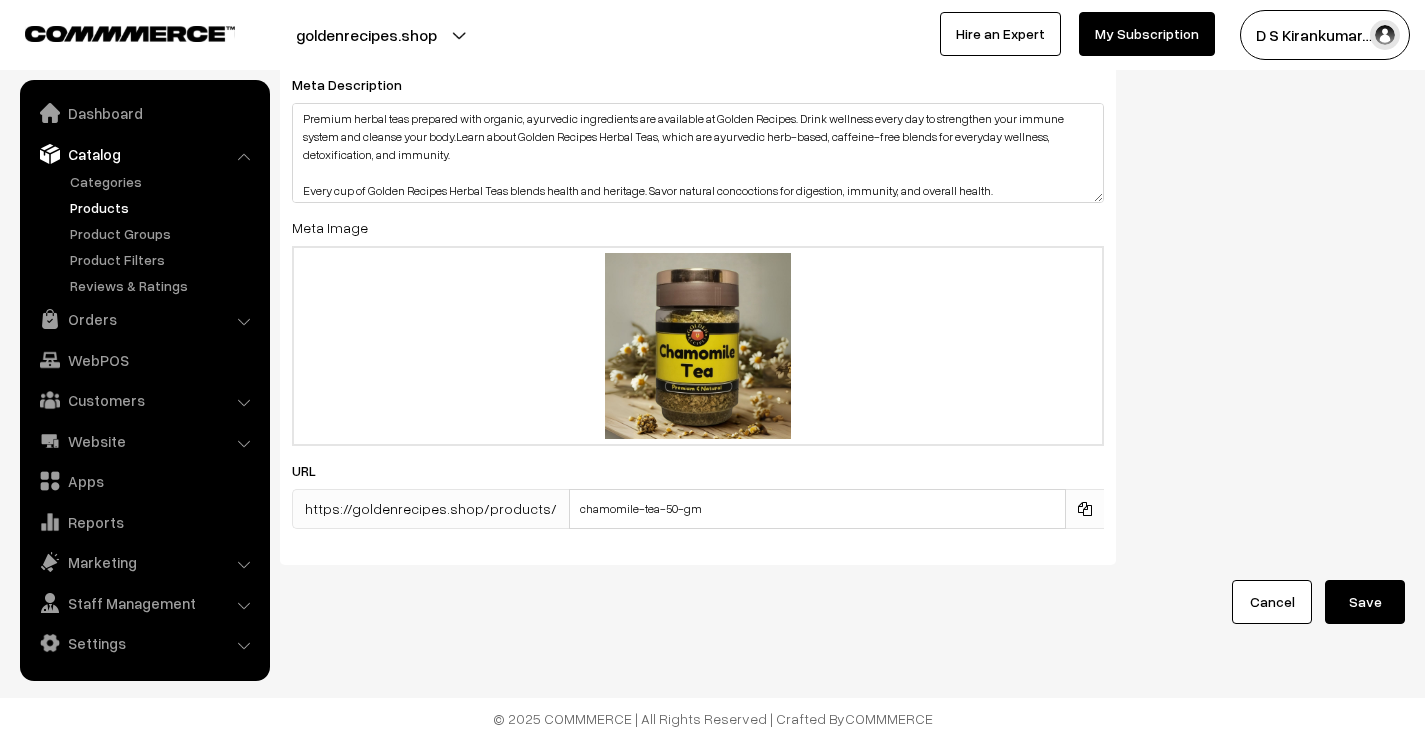 drag, startPoint x: 1341, startPoint y: 580, endPoint x: 1329, endPoint y: 583, distance: 12.369317 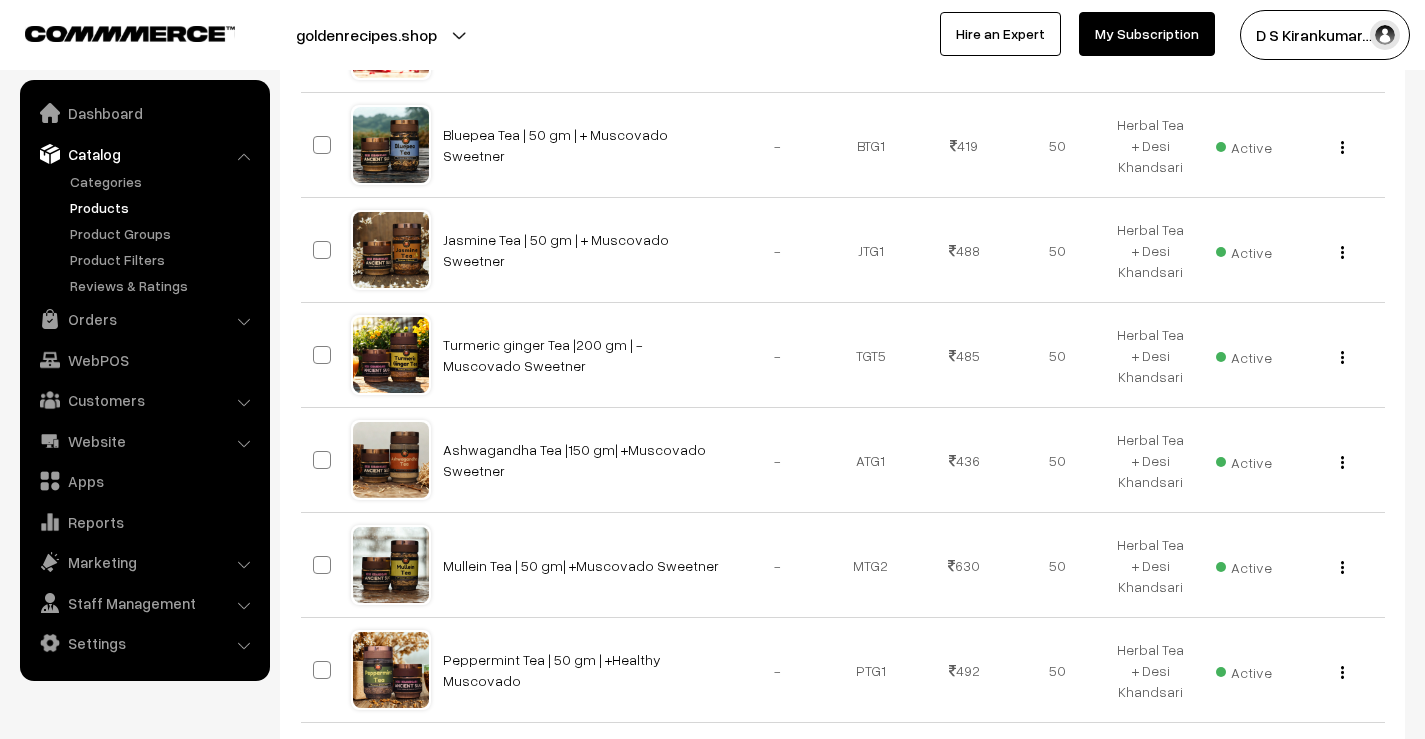 scroll, scrollTop: 1011, scrollLeft: 0, axis: vertical 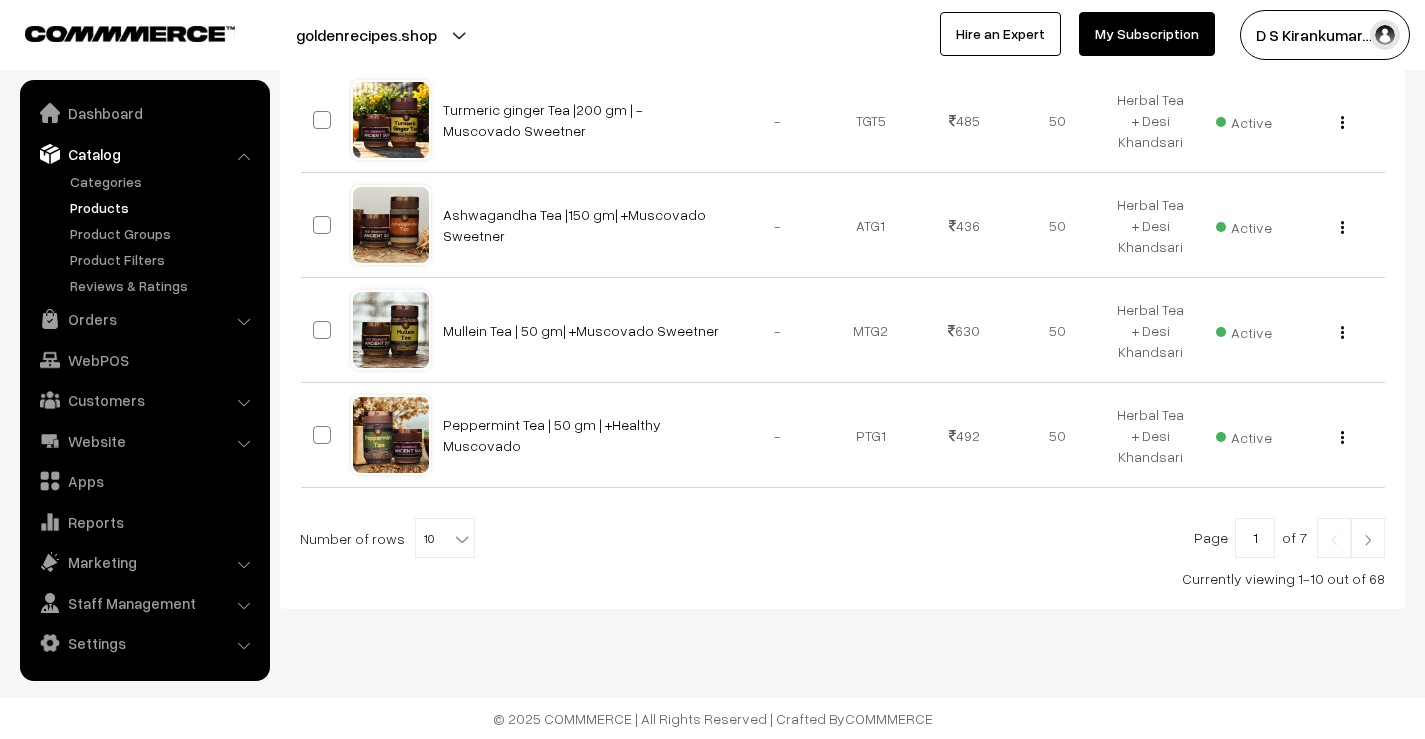 click at bounding box center (1368, 540) 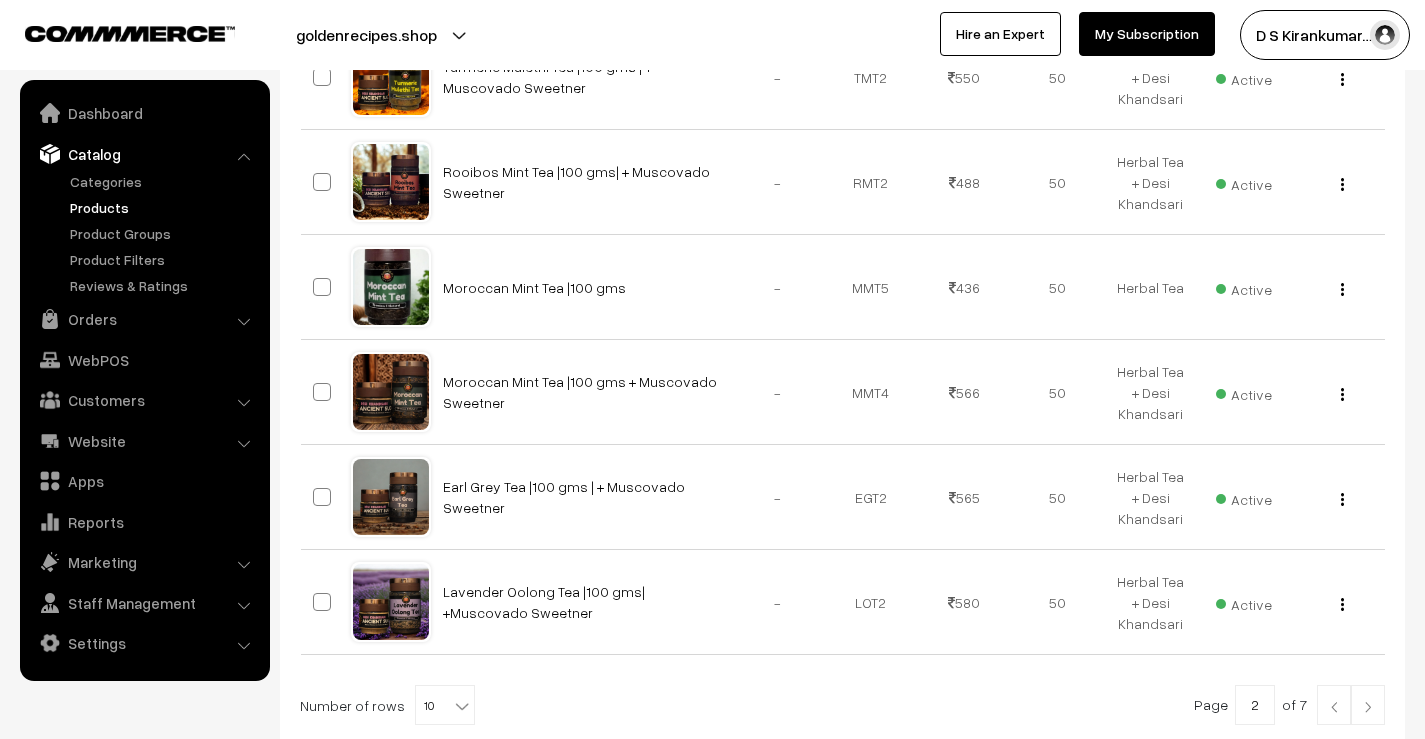 scroll, scrollTop: 1011, scrollLeft: 0, axis: vertical 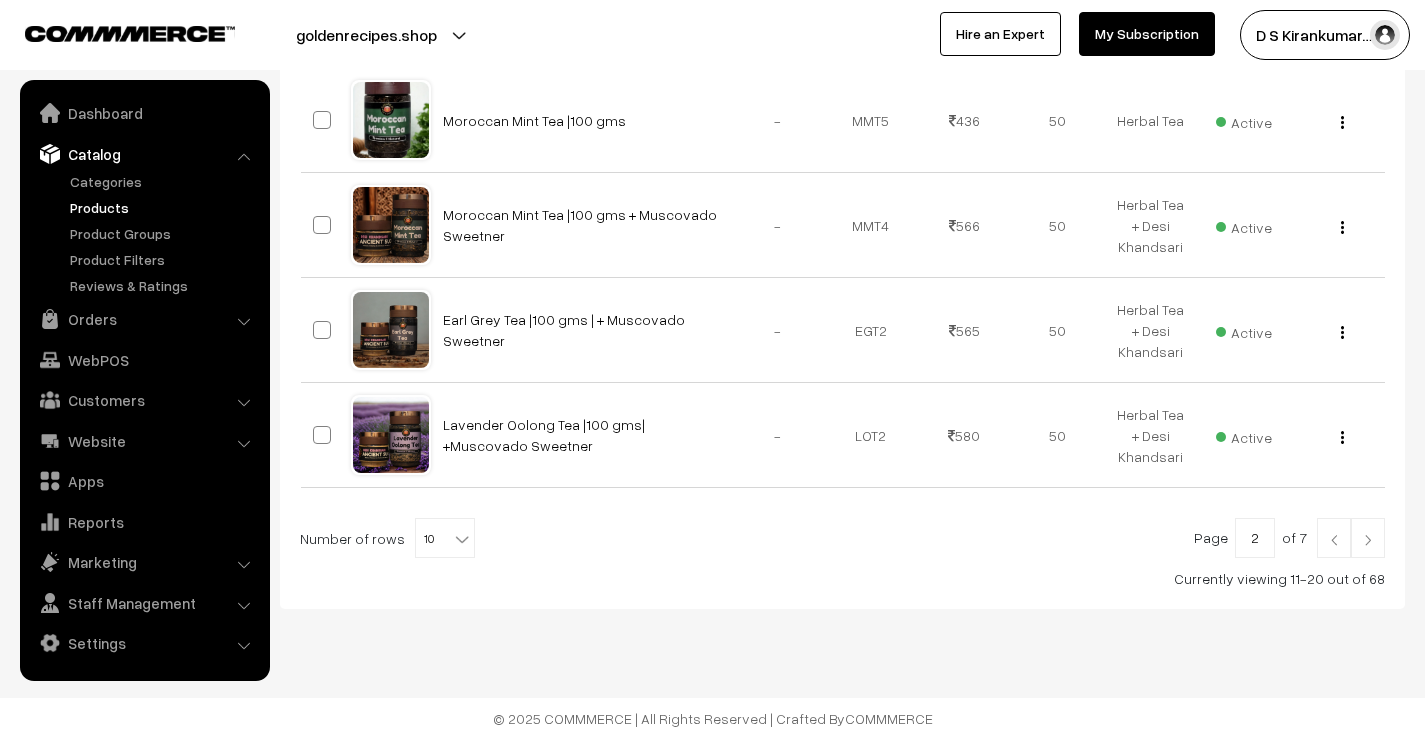 drag, startPoint x: 0, startPoint y: 0, endPoint x: 1372, endPoint y: 540, distance: 1474.4436 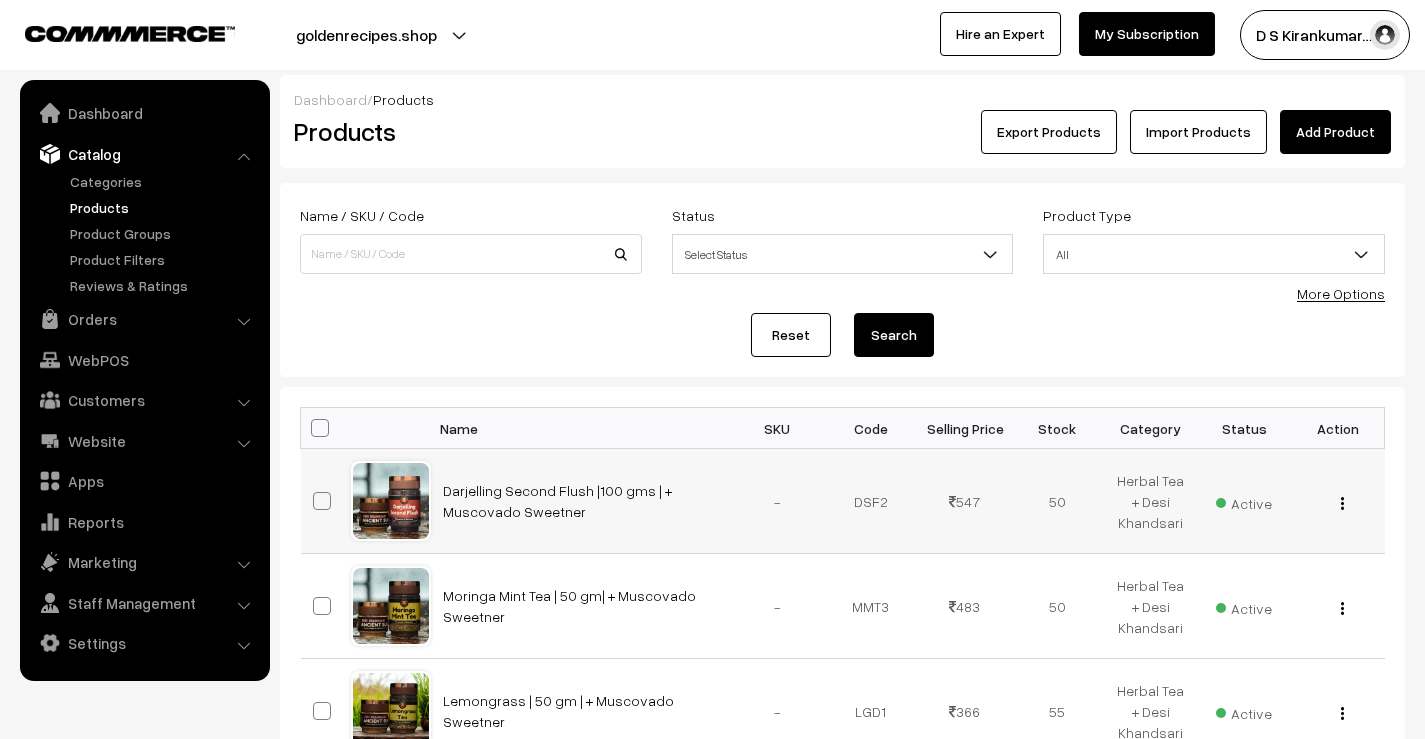 scroll, scrollTop: 600, scrollLeft: 0, axis: vertical 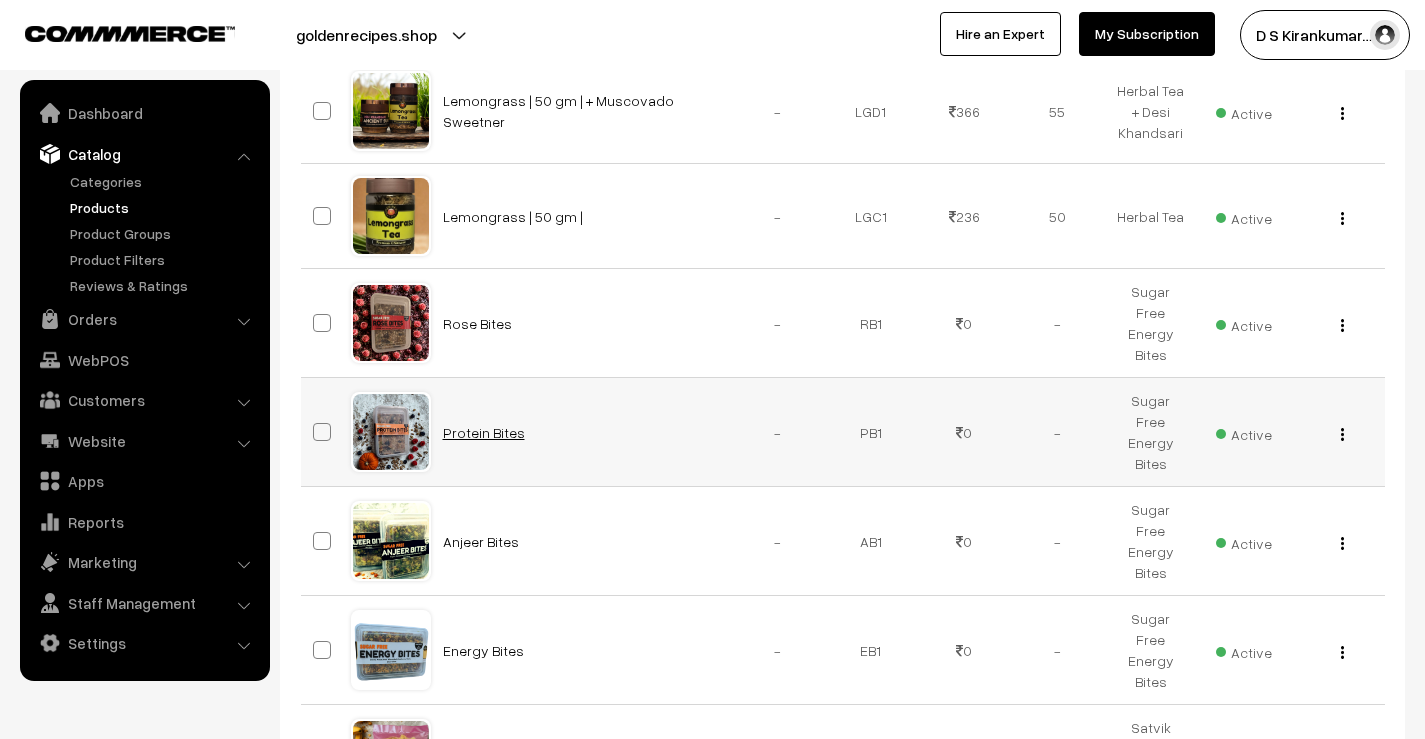 click on "Protein Bites" at bounding box center [484, 432] 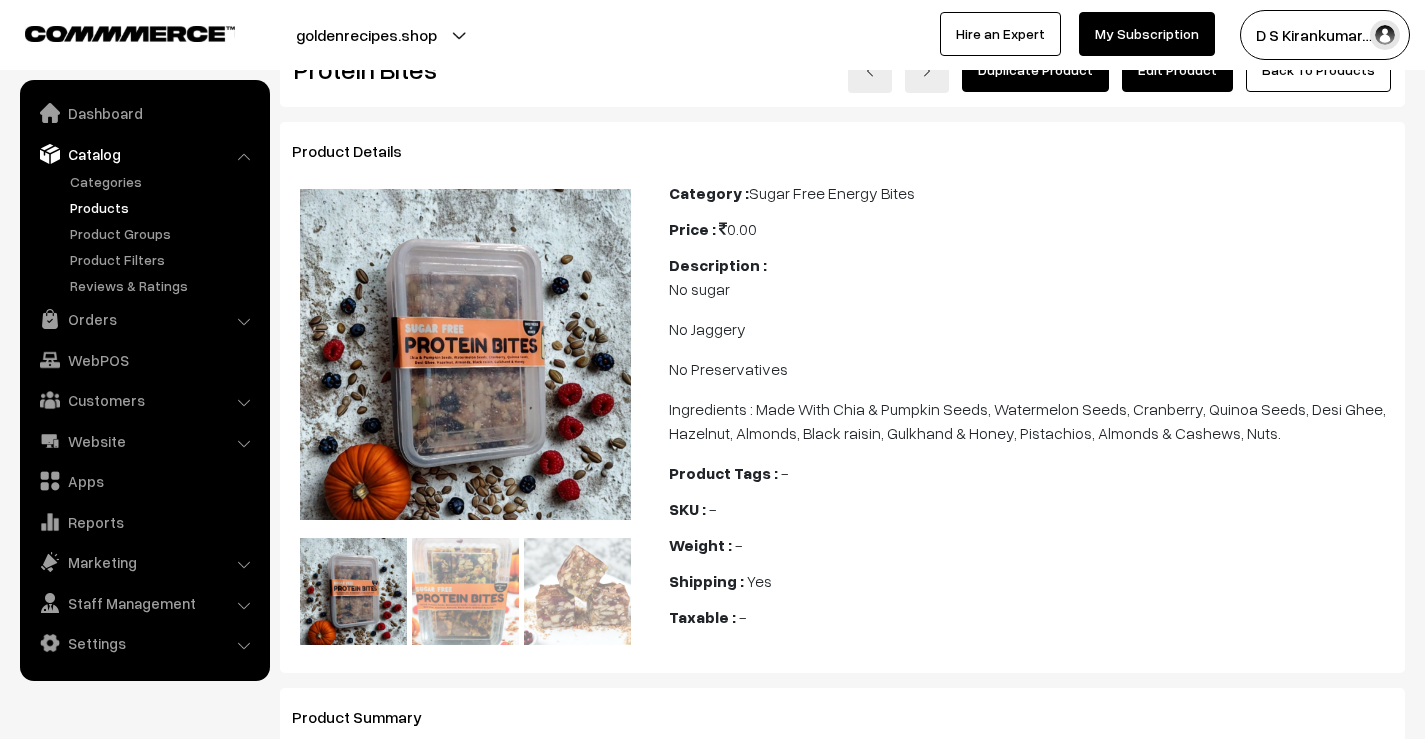 scroll, scrollTop: 0, scrollLeft: 0, axis: both 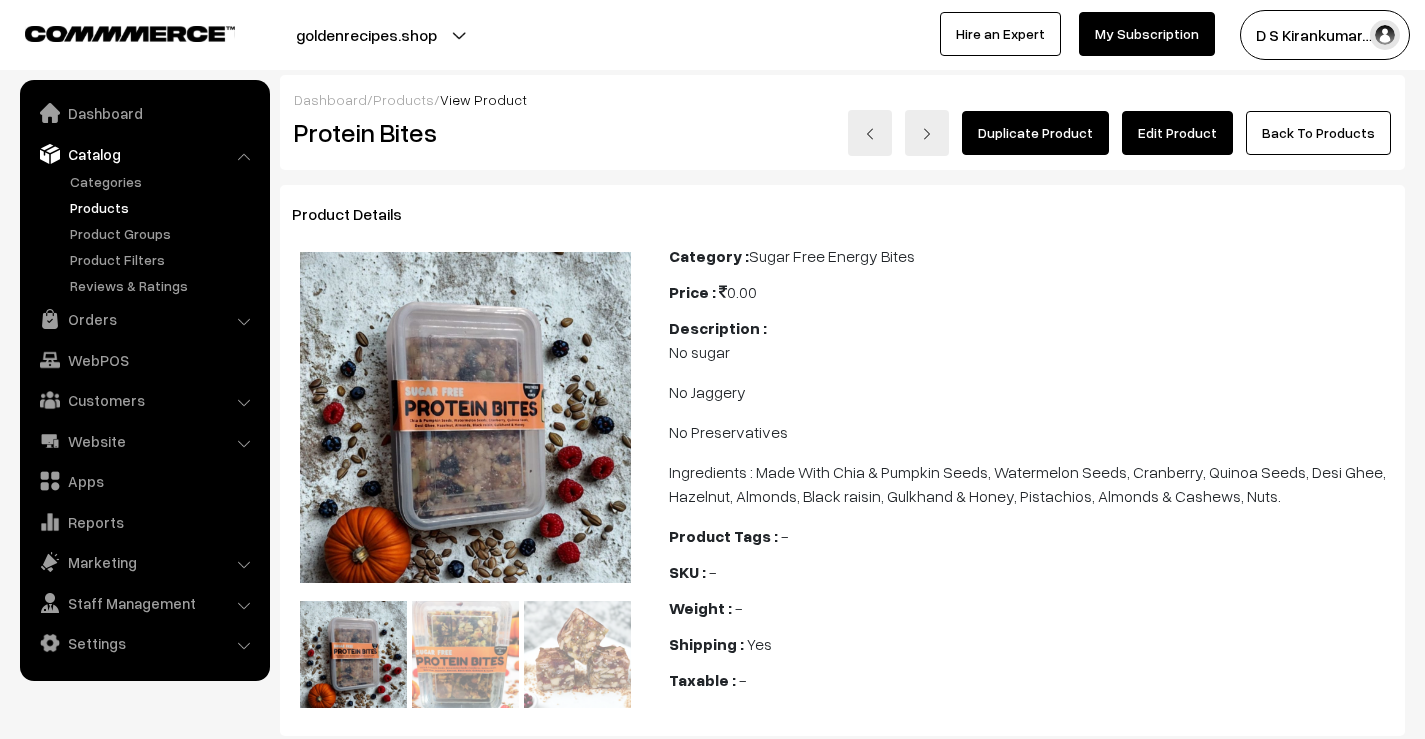 click on "Edit Product" at bounding box center [1177, 133] 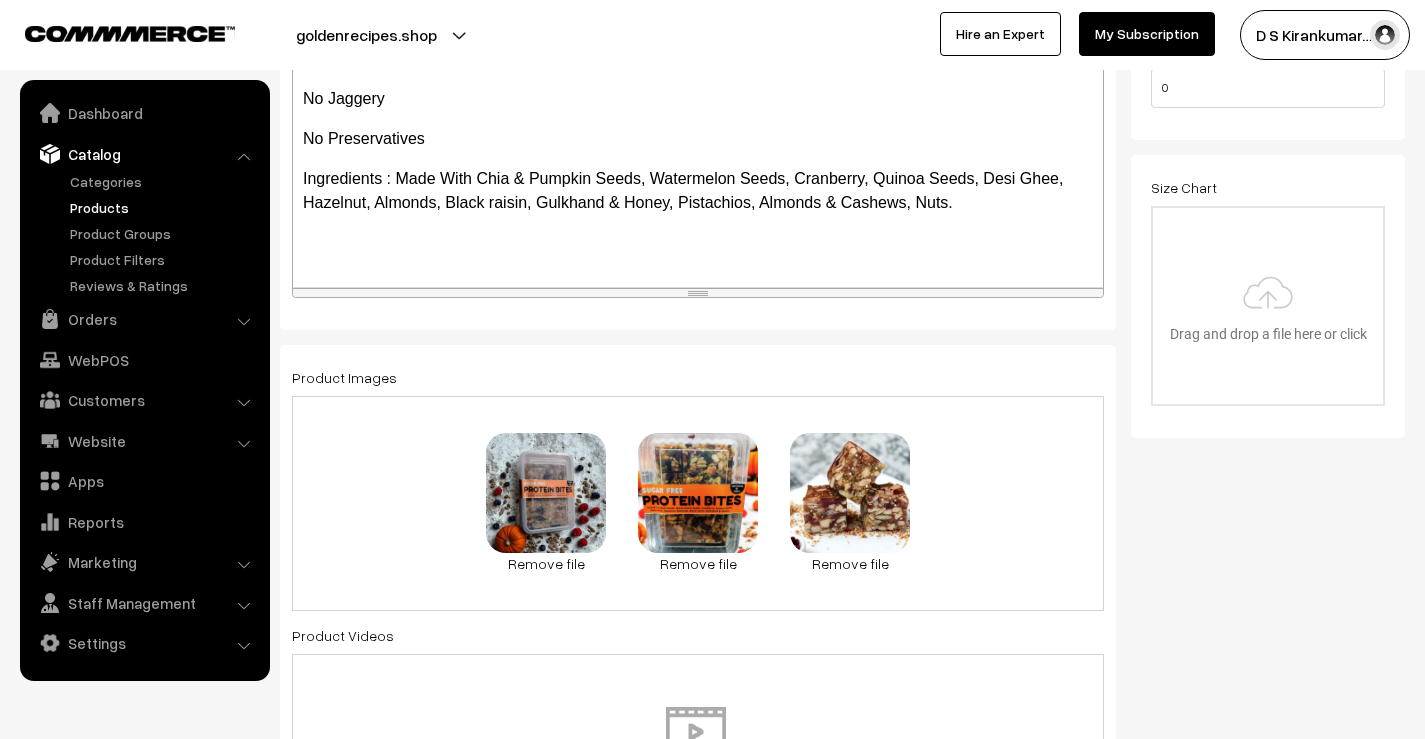 scroll, scrollTop: 0, scrollLeft: 0, axis: both 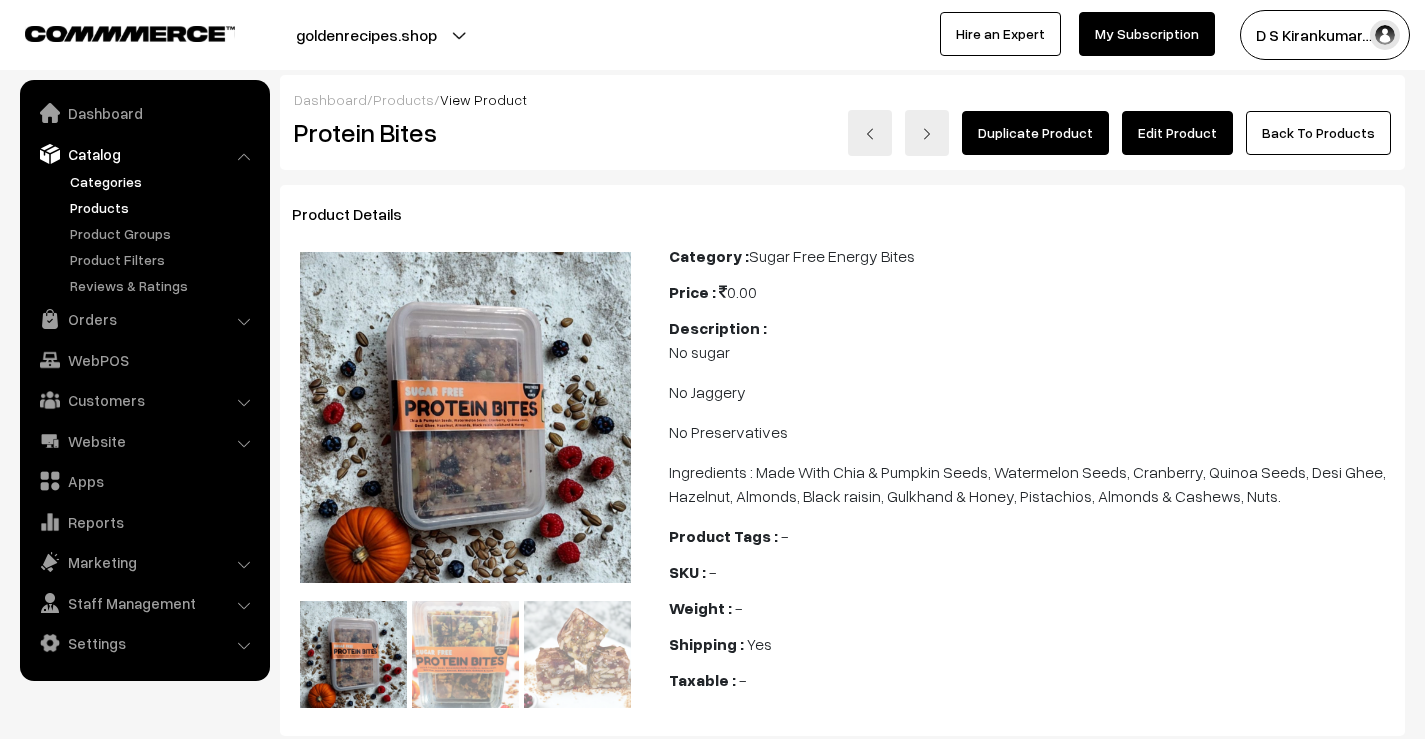 click on "Categories" at bounding box center [164, 181] 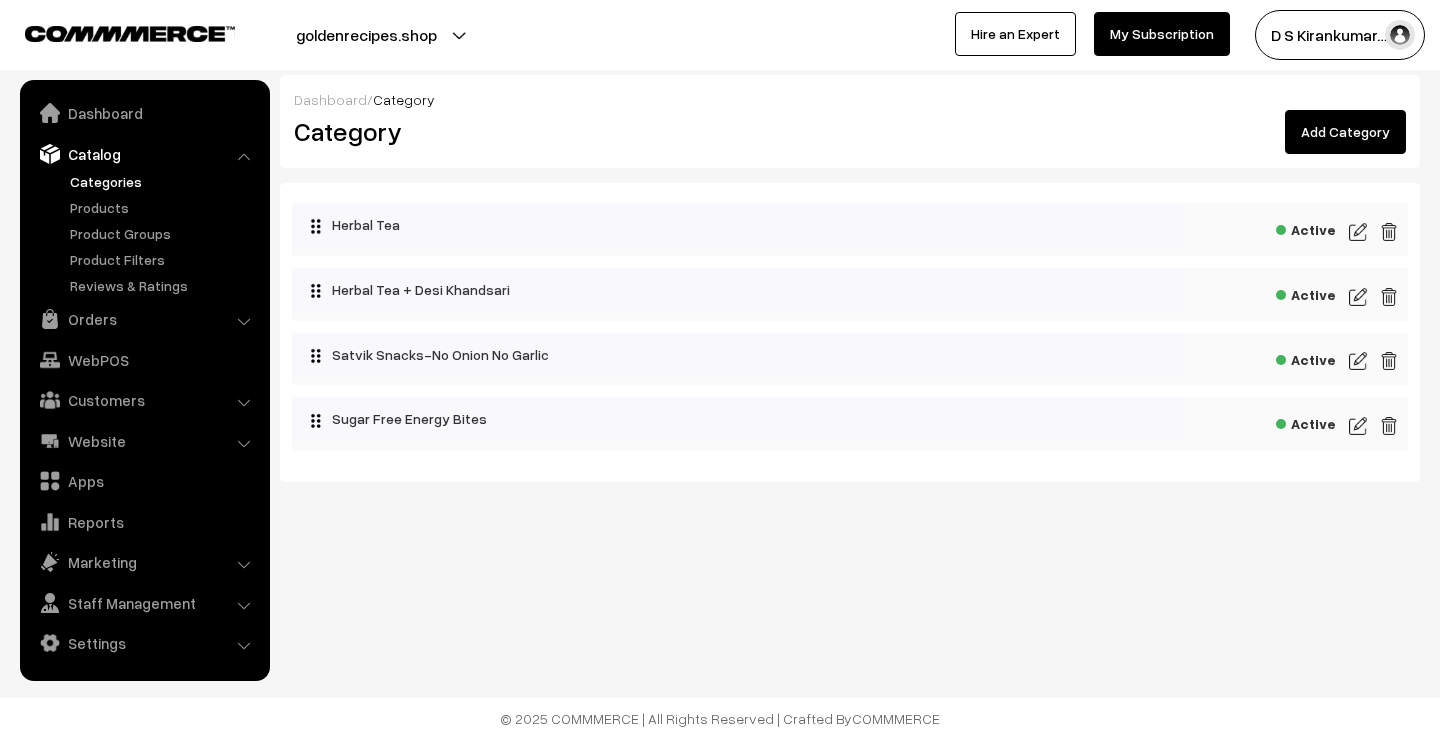 scroll, scrollTop: 0, scrollLeft: 0, axis: both 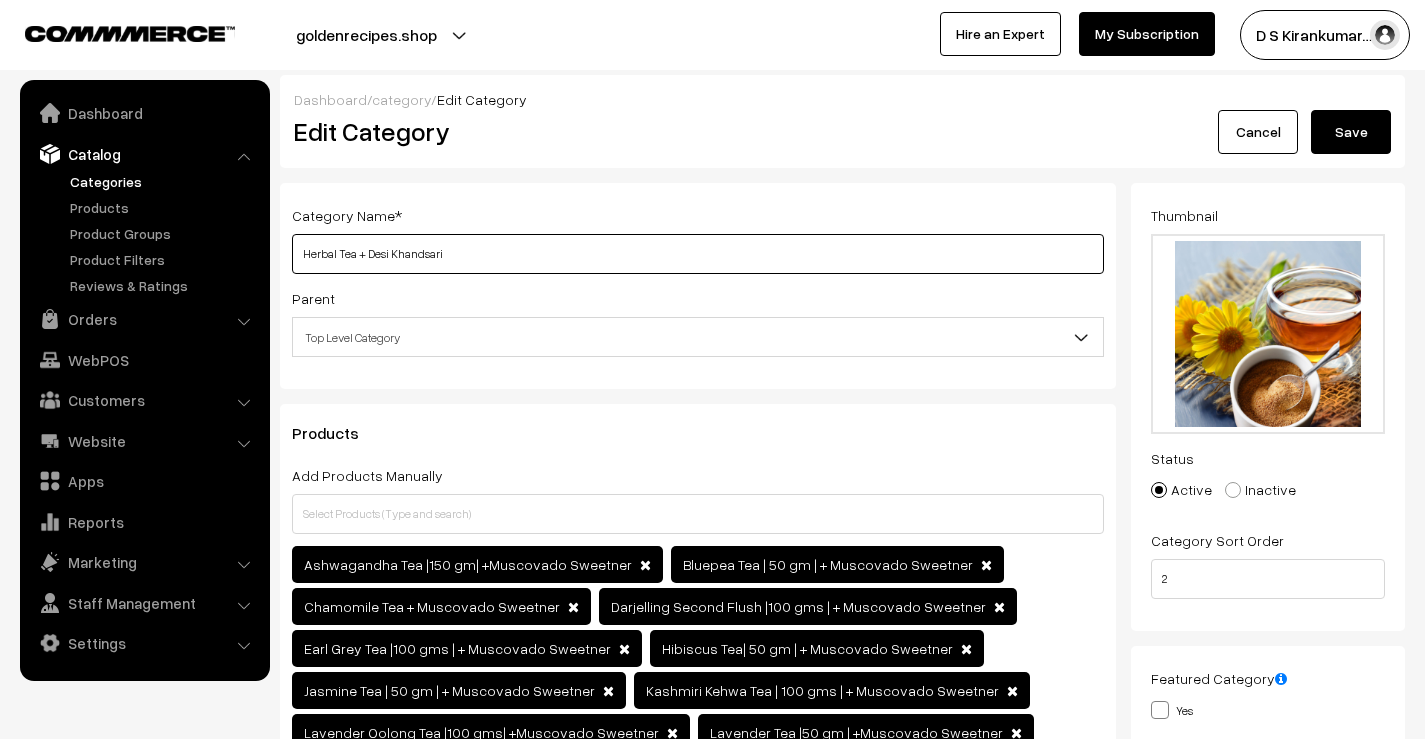 click on "Herbal Tea + Desi Khandsari" at bounding box center (698, 254) 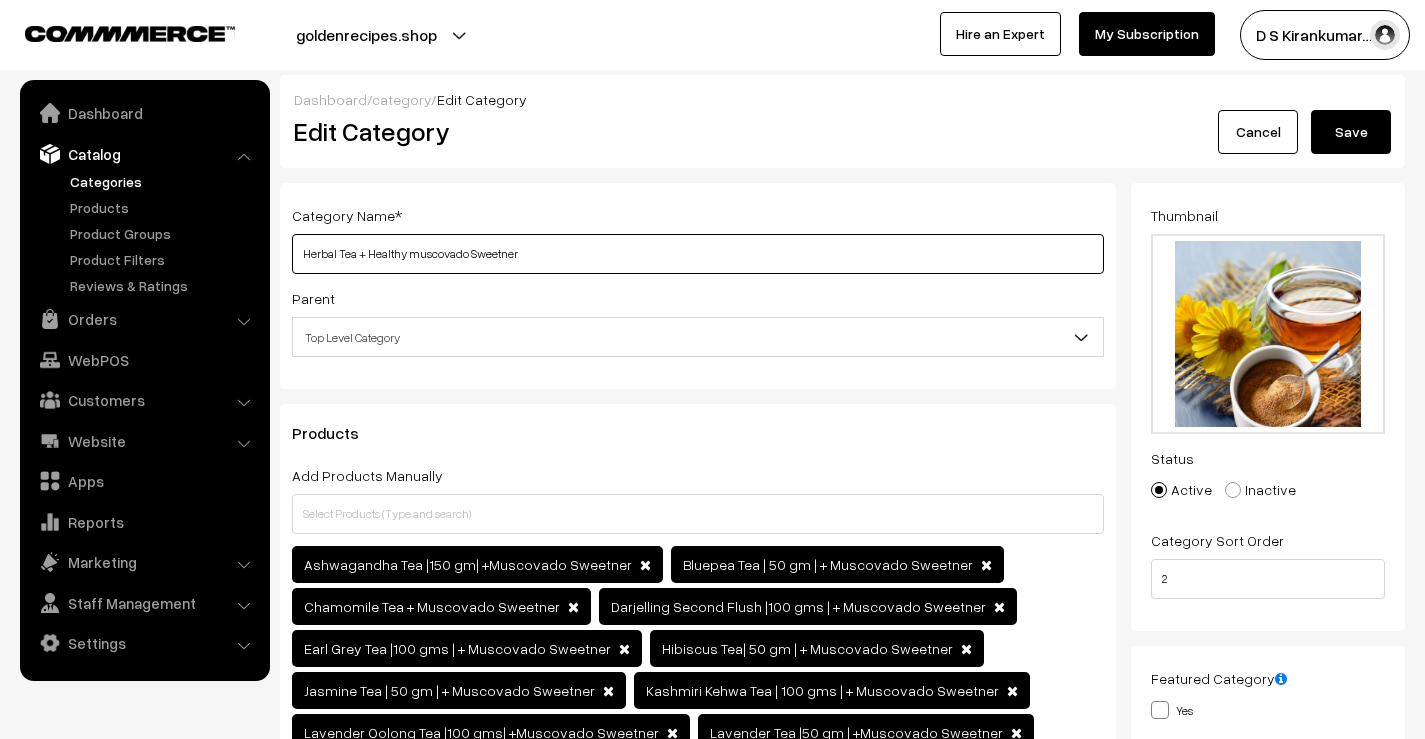 click on "Herbal Tea + Healthy muscovado Sweetner" at bounding box center [698, 254] 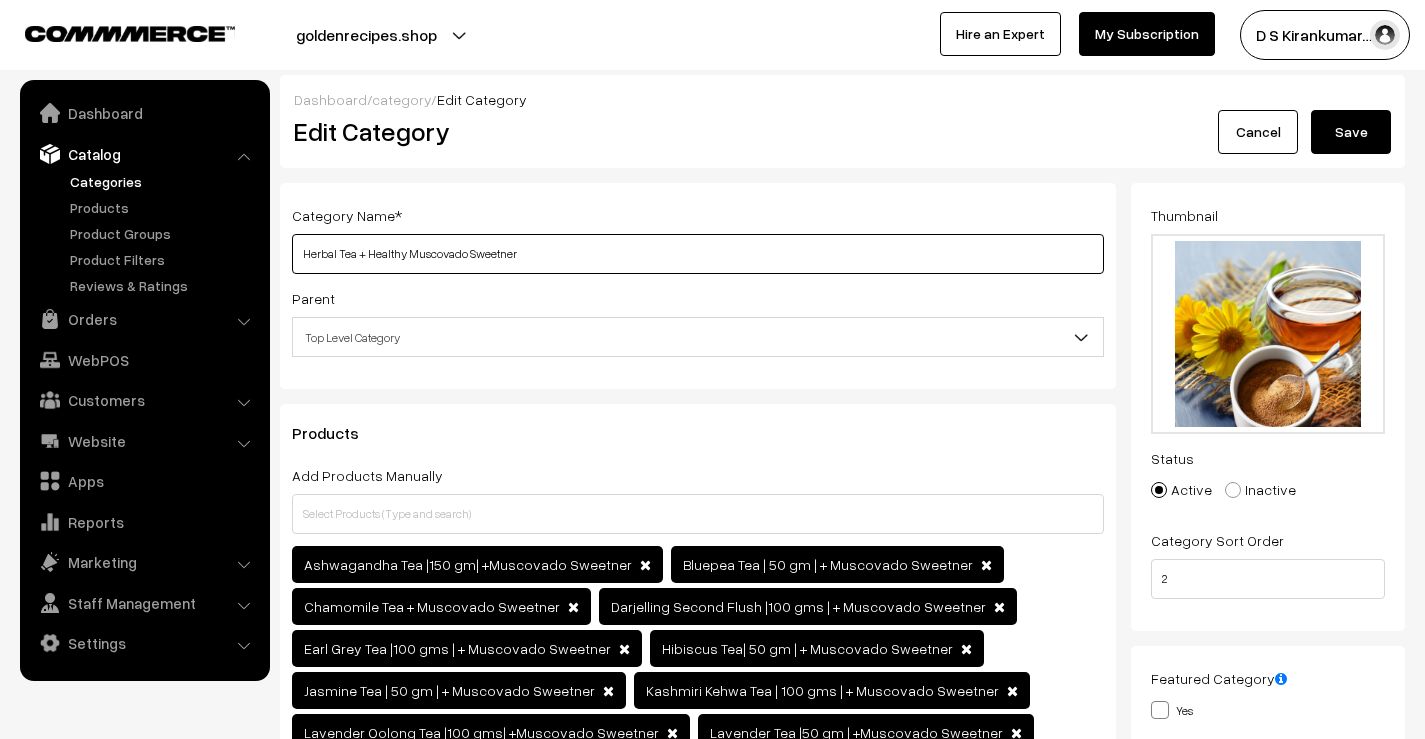 type on "Herbal Tea + Healthy Muscovado Sweetner" 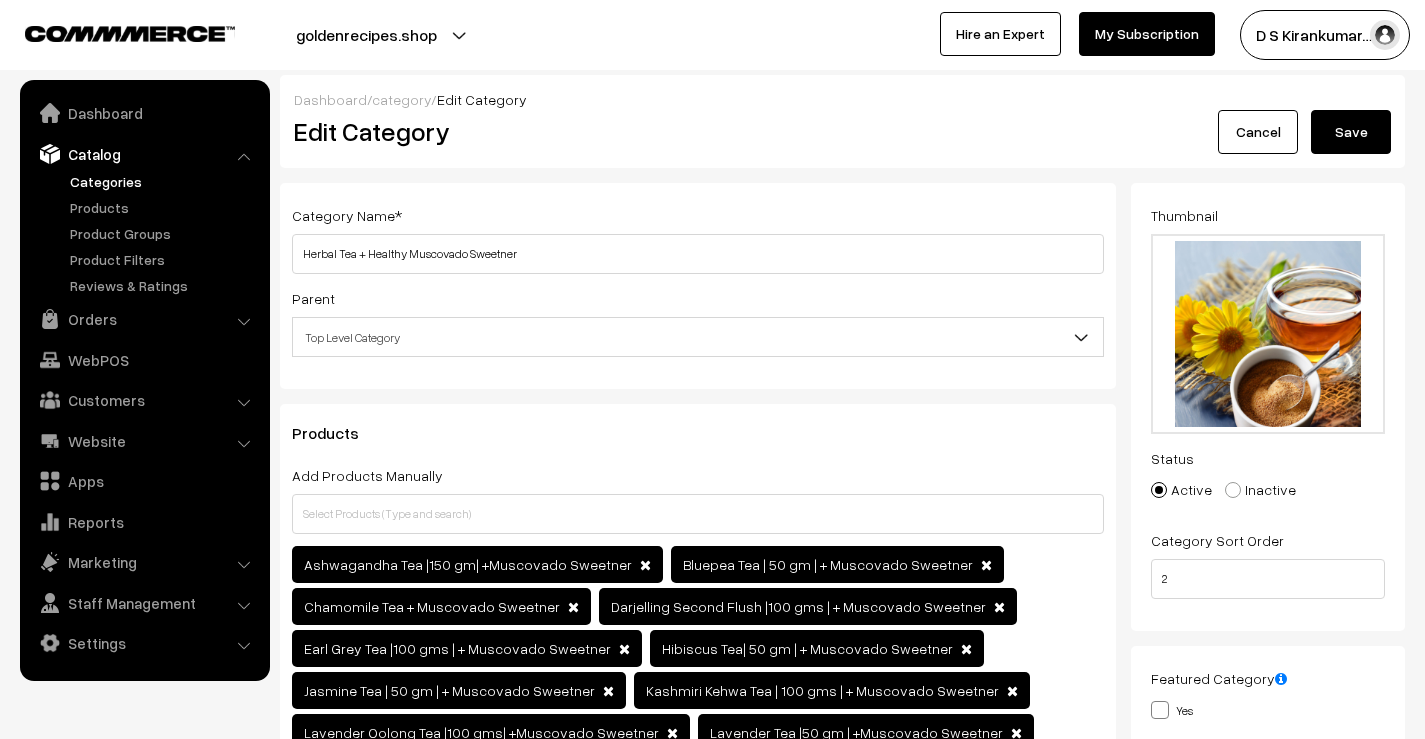 click on "Save" at bounding box center [1351, 132] 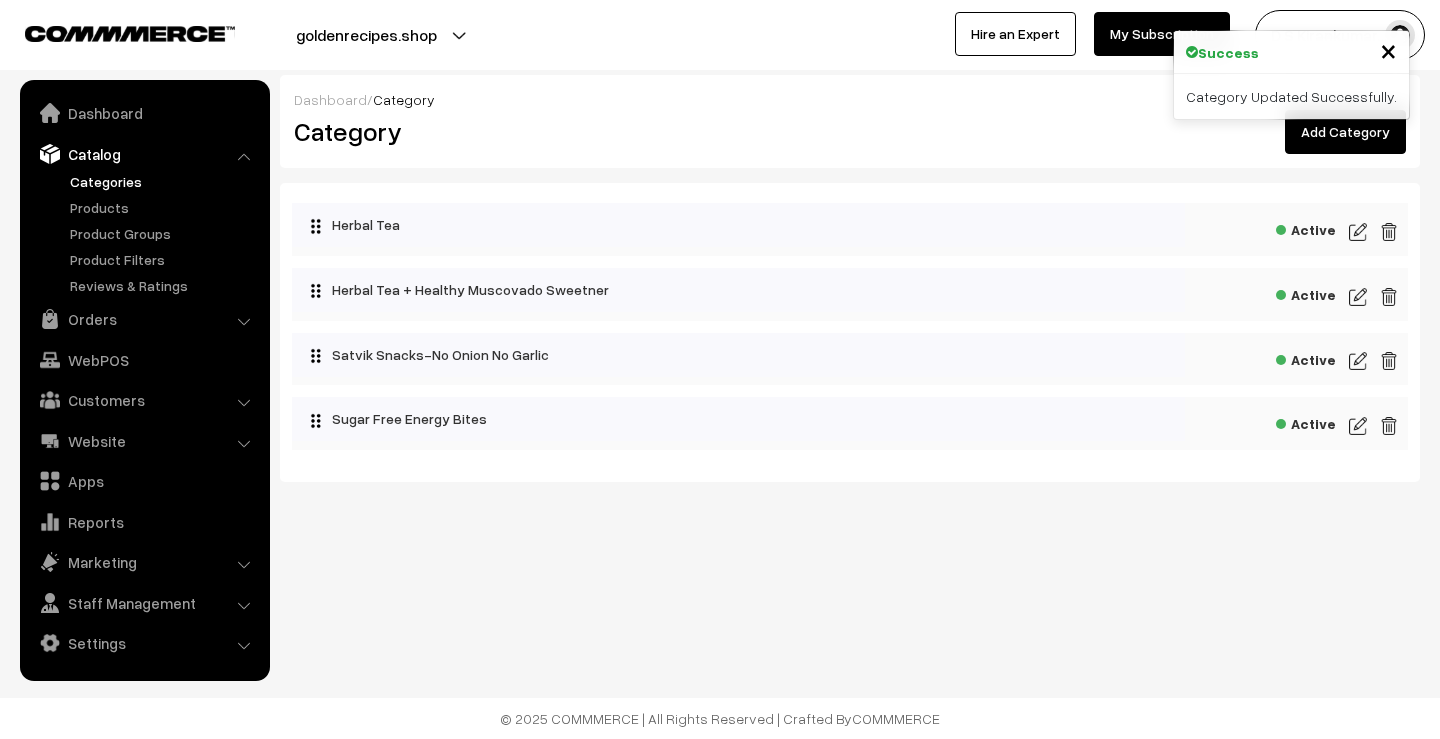 scroll, scrollTop: 0, scrollLeft: 0, axis: both 